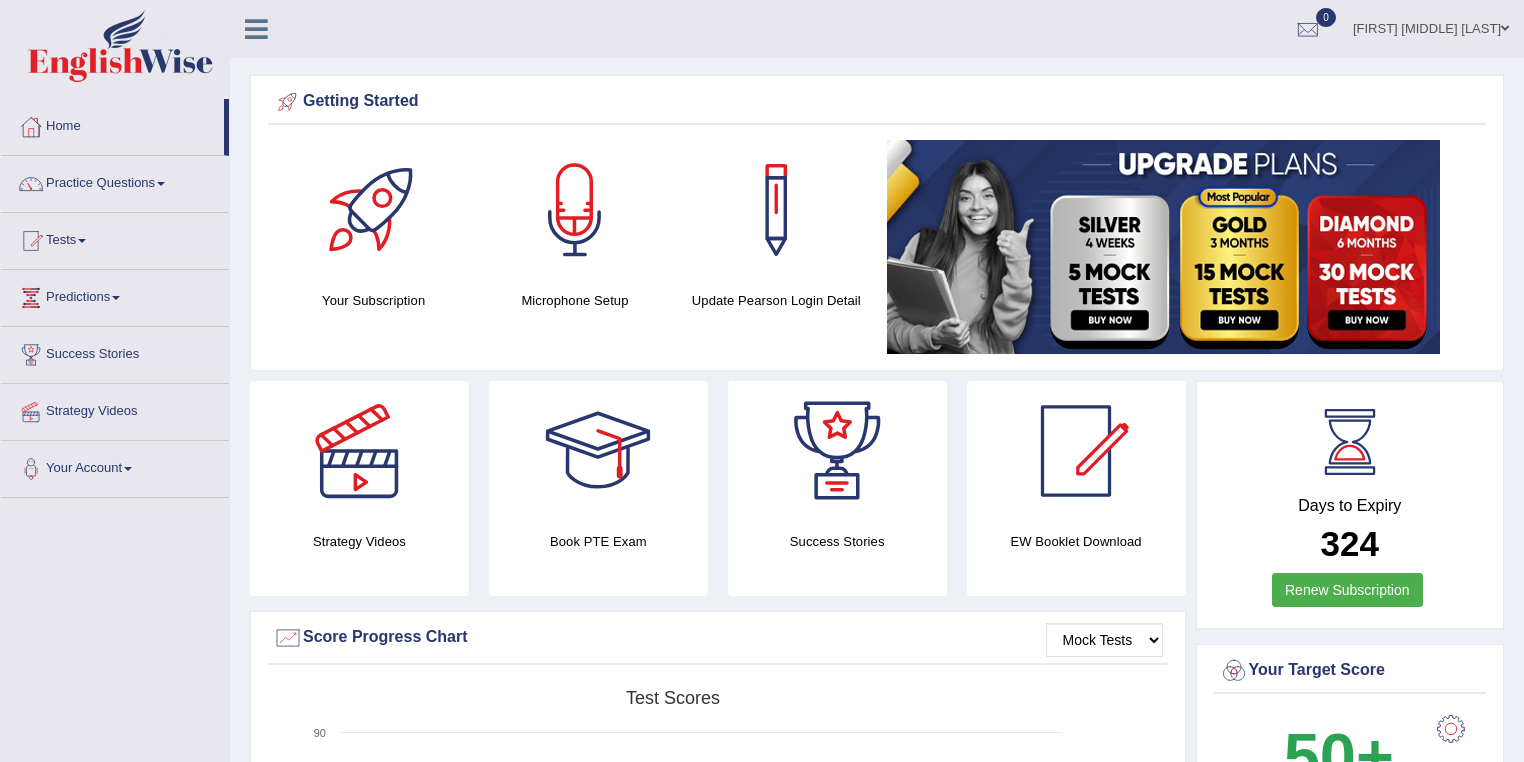 scroll, scrollTop: 0, scrollLeft: 0, axis: both 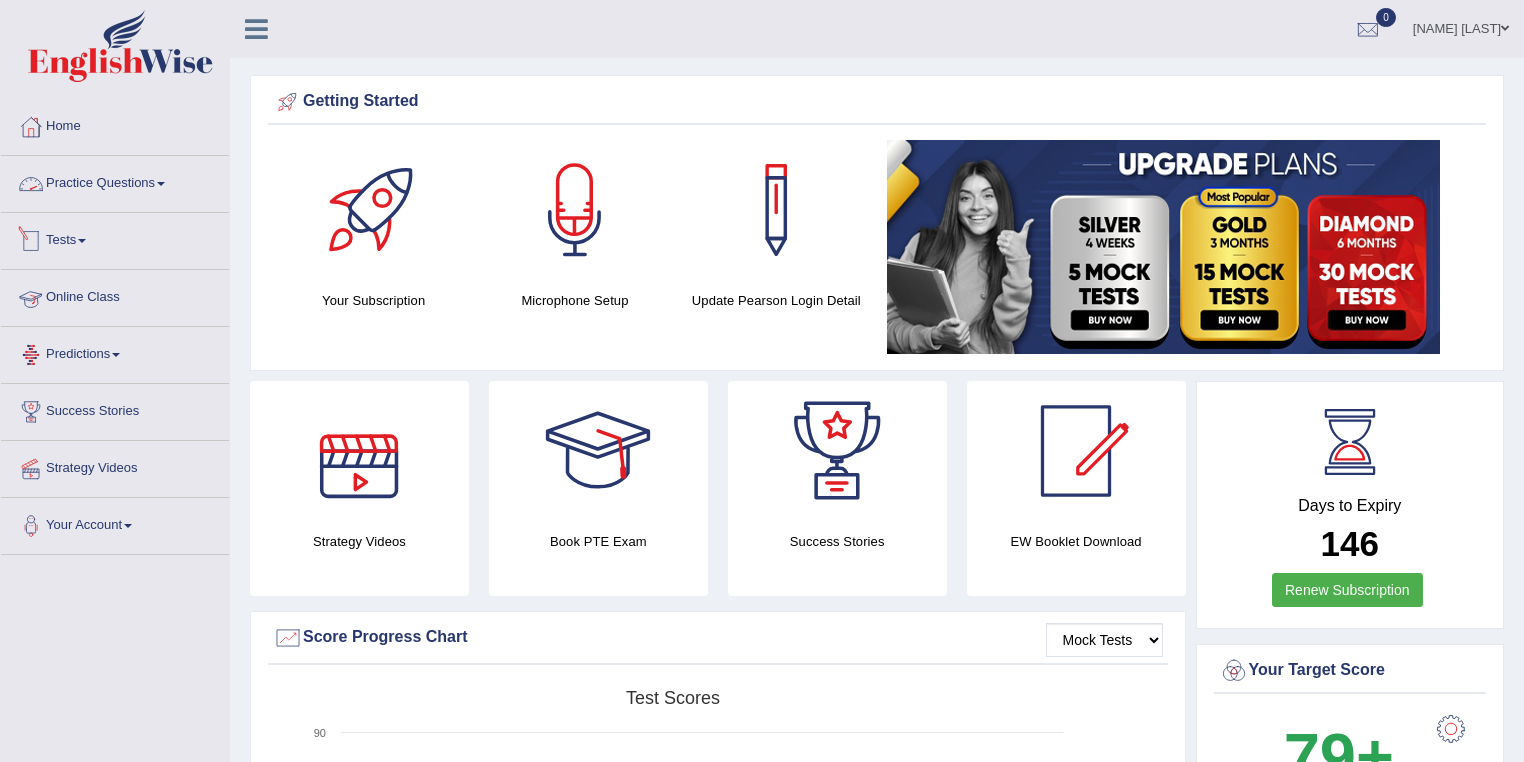 click at bounding box center [161, 184] 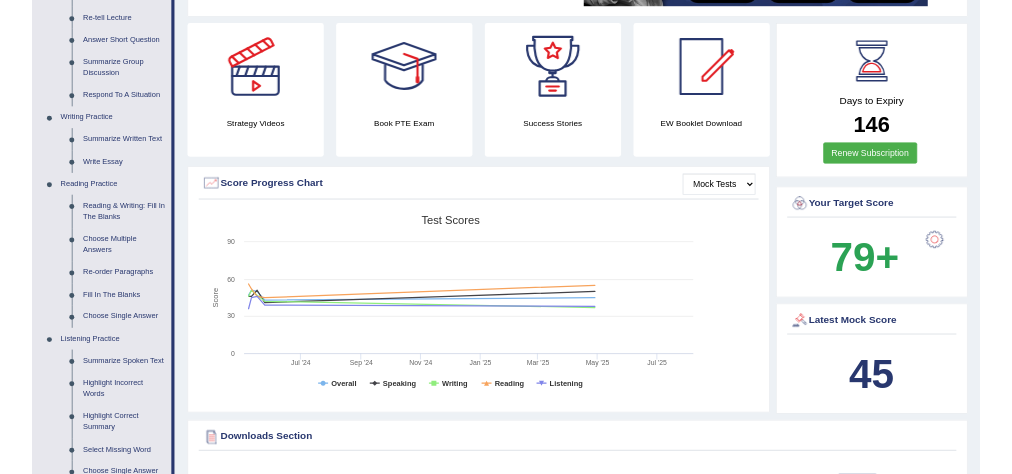 scroll, scrollTop: 400, scrollLeft: 0, axis: vertical 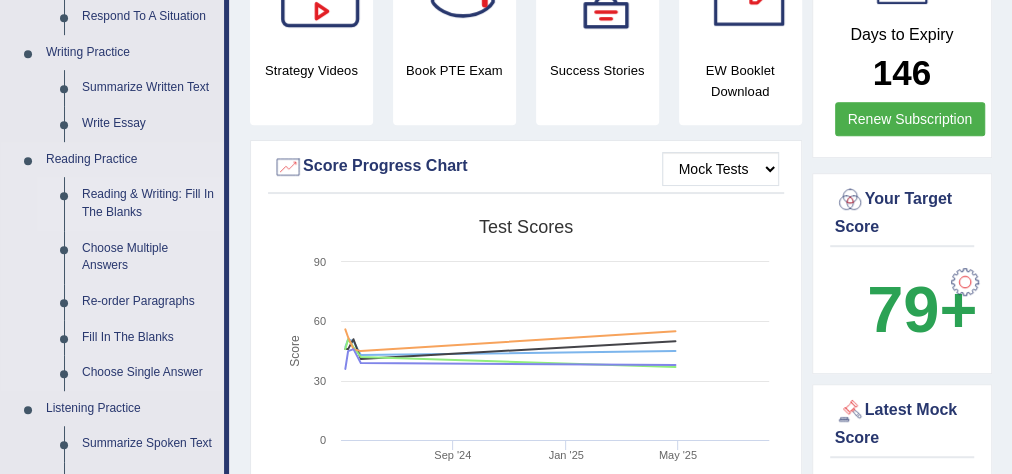 click on "Reading & Writing: Fill In The Blanks" at bounding box center [148, 203] 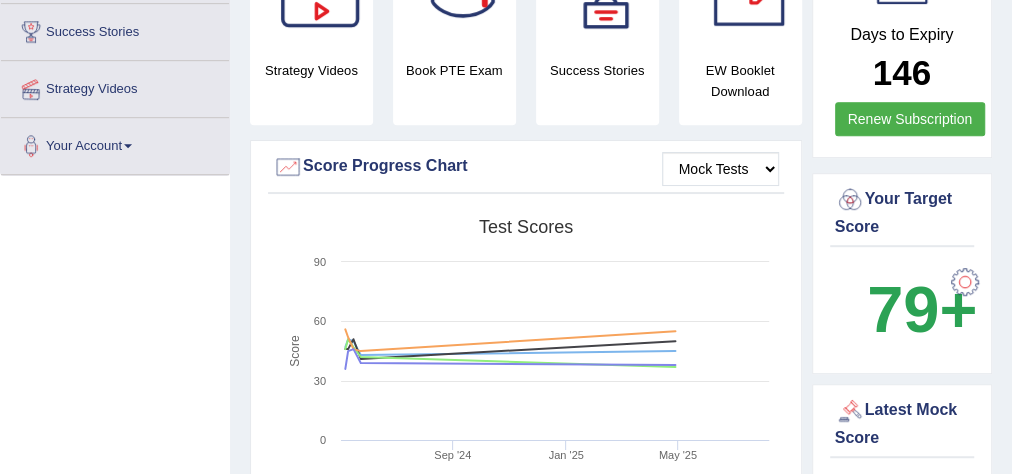 scroll, scrollTop: 544, scrollLeft: 0, axis: vertical 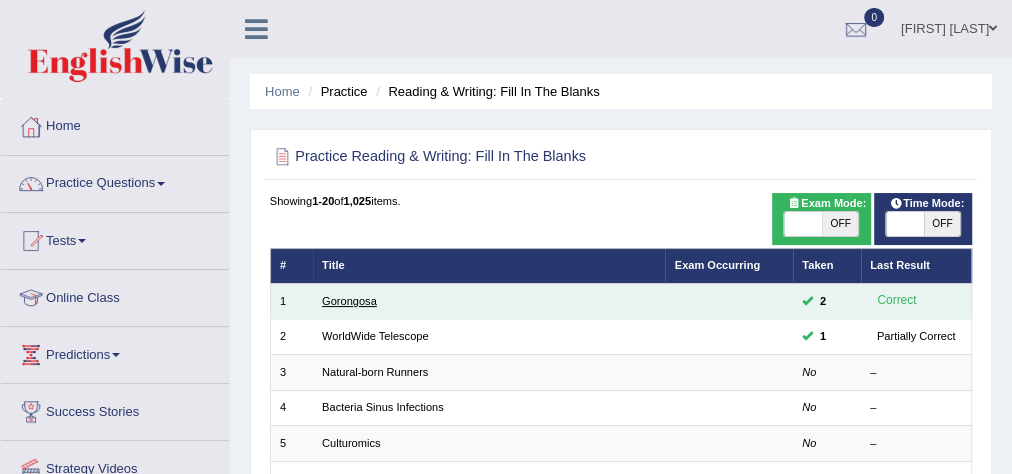 click on "Gorongosa" at bounding box center [349, 301] 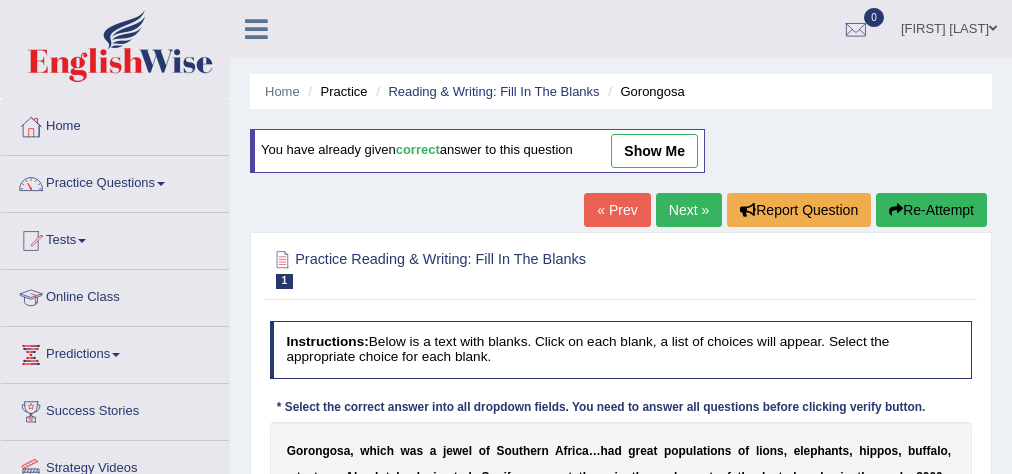 scroll, scrollTop: 400, scrollLeft: 0, axis: vertical 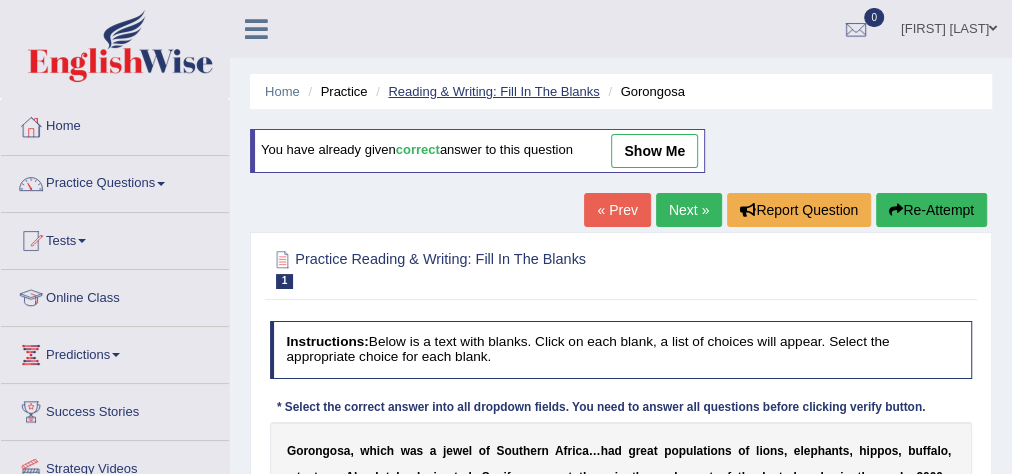 click on "Reading & Writing: Fill In The Blanks" at bounding box center [493, 91] 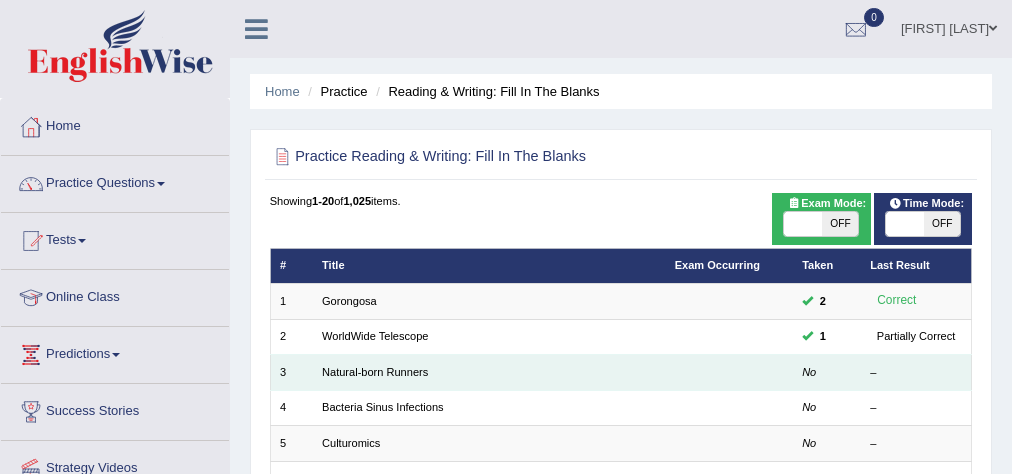 scroll, scrollTop: 160, scrollLeft: 0, axis: vertical 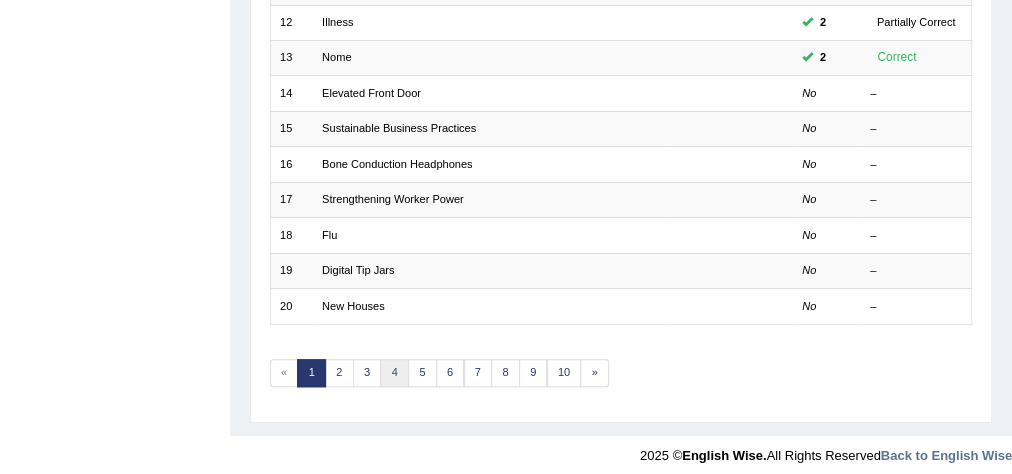 click on "4" at bounding box center (394, 373) 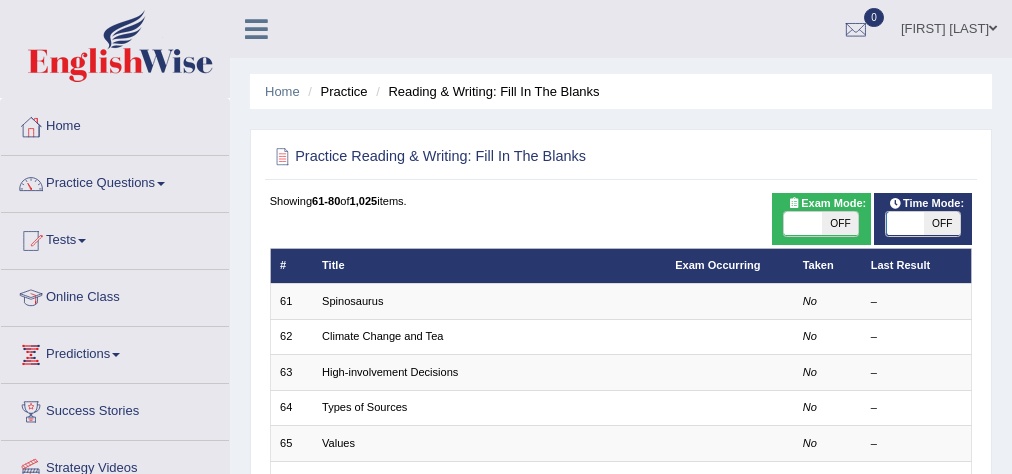 scroll, scrollTop: 306, scrollLeft: 0, axis: vertical 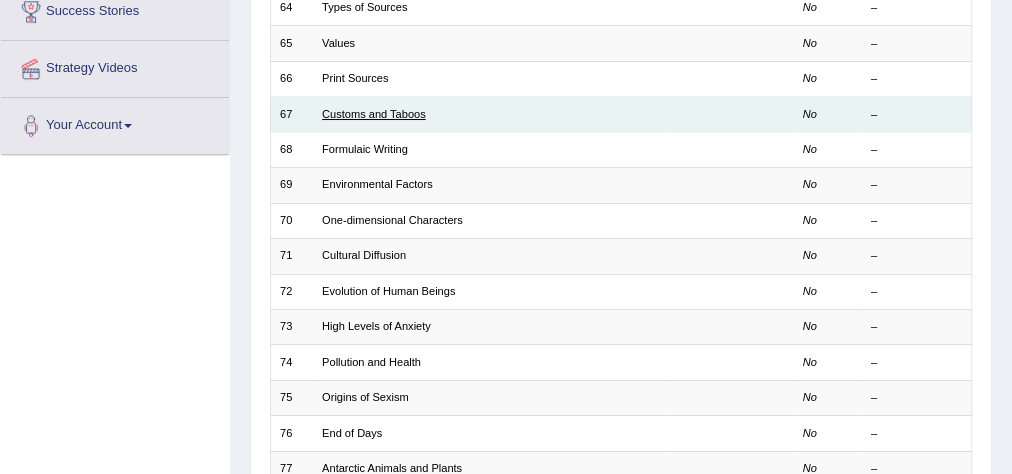 click on "Customs and Taboos" at bounding box center [374, 114] 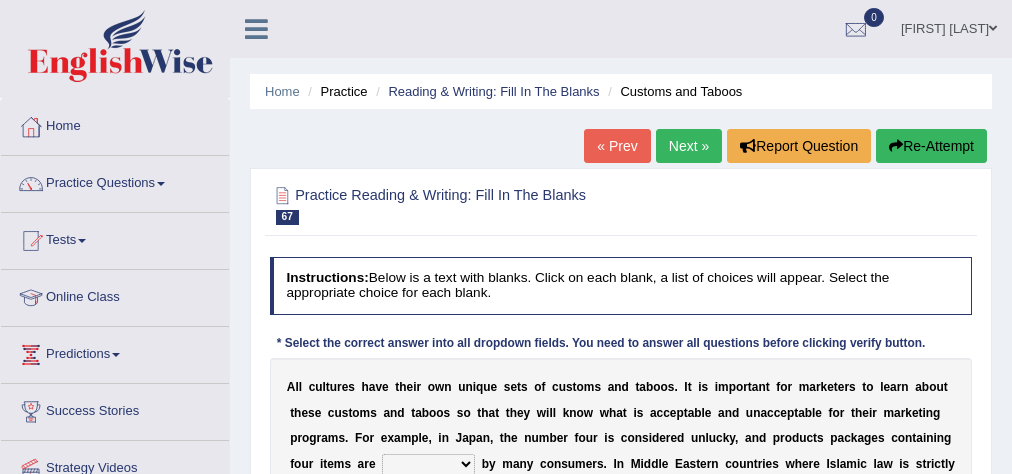 scroll, scrollTop: 311, scrollLeft: 0, axis: vertical 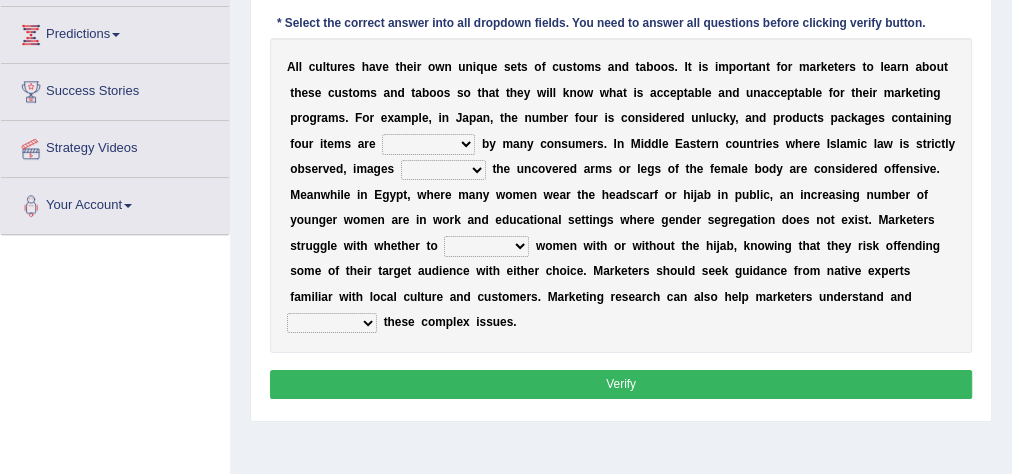 click on "encouraged pursued avoided terrified" at bounding box center (428, 144) 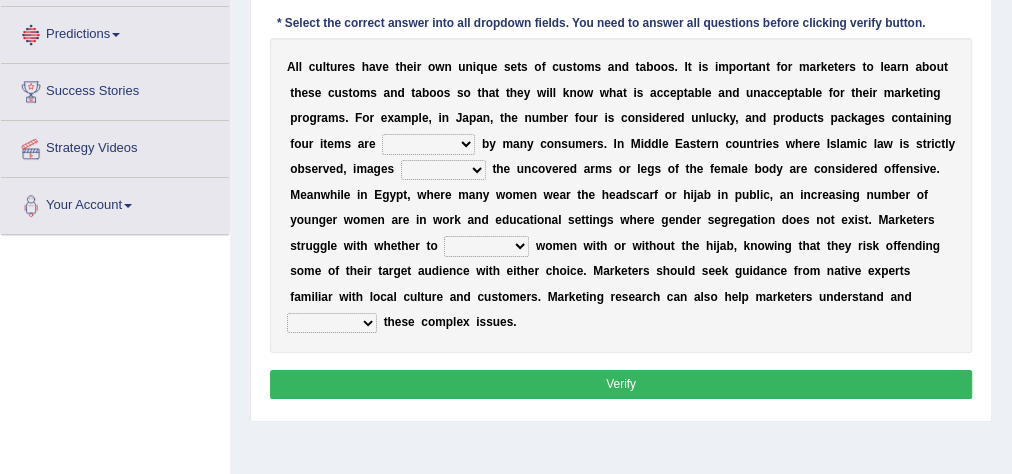 click on "encouraged pursued avoided terrified" at bounding box center [428, 144] 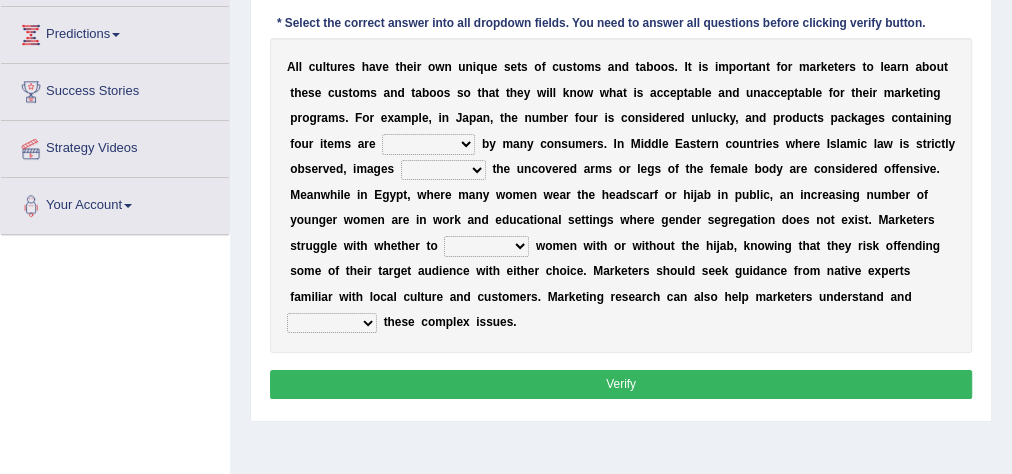 drag, startPoint x: 640, startPoint y: 217, endPoint x: 629, endPoint y: 228, distance: 15.556349 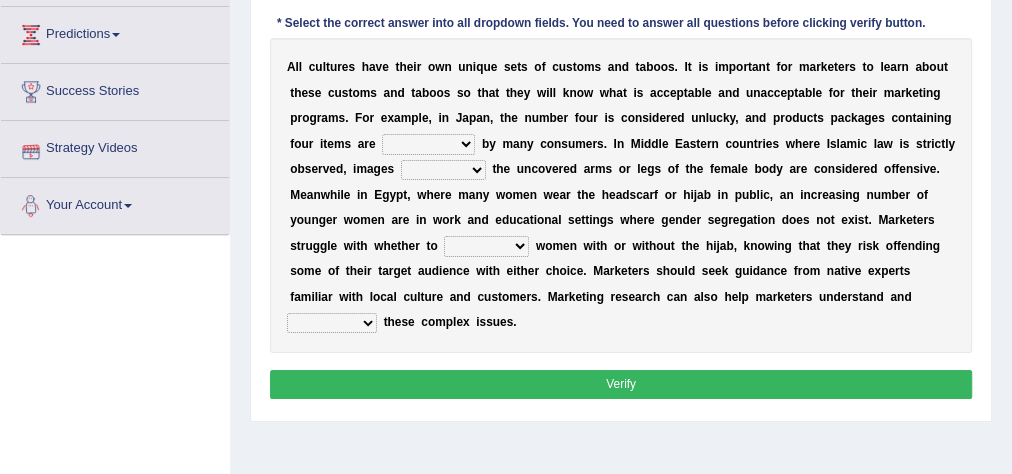 click on "encouraged pursued avoided terrified" at bounding box center [428, 144] 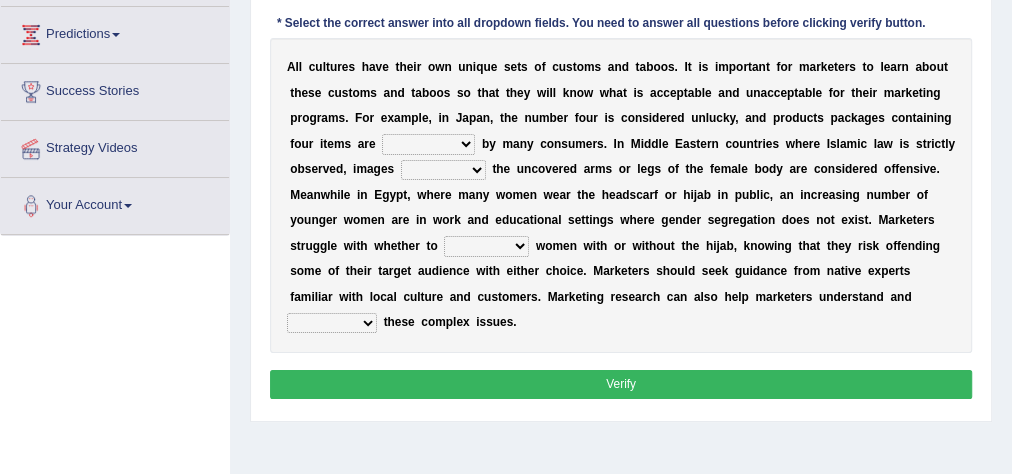 click on "A l l    c u l t u r e s    h a v e    t h e i r    o w n    u n i q u e    s e t s    o f    c u s t o m s    a n d    t a b o o s .    I t    i s    i m p o r t a n t    f o r    m a r k e t e r s    t o    l e a r n    a b o u t    t h e s e    c u s t o m s    a n d    t a b o o s    s o    t h a t    t h e y    w i l l    k n o w    w h a t    i s    a c c e p t a b l e    a n d    u n a c c e p t a b l e    f o r    t h e i r    m a r k e t i n g    p r o g r a m s .    F o r    e x a m p l e ,    i n    J a p a n ,    t h e    n u m b e r    f o u r    i s    c o n s i d e r e d    u n l u c k y ,    a n d    p r o d u c t s    p a c k a g e s    c o n t a i n i n g    f o u r    i t e m s    a r e    encouraged pursued avoided terrified    b y    m a n y    c o n s u m e r s .    I n    M i d d l e    E a s t e r n    c o u n t r i e s    w h e r e    I s l a m i c    l a w    i s    s t r i c t l y    o b s e r v e d ,    i m a g e s" at bounding box center [621, 195] 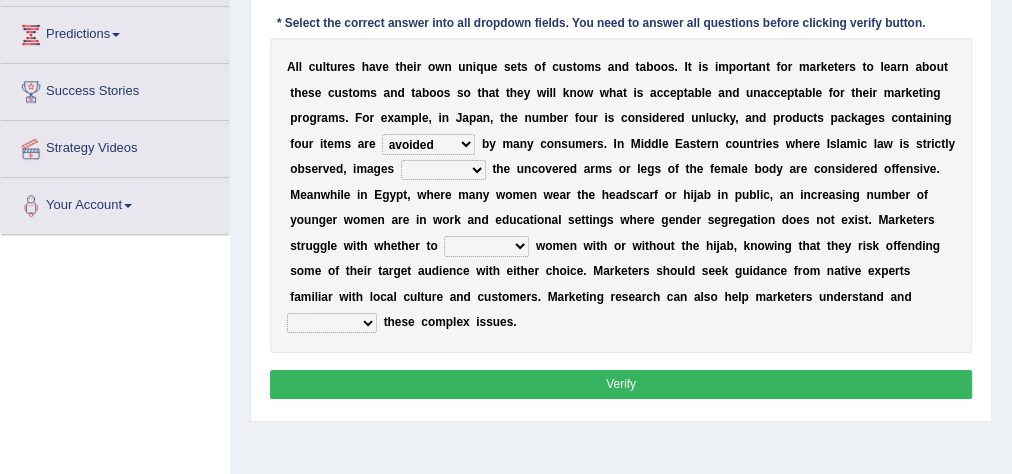 click on "encouraged pursued avoided terrified" at bounding box center [428, 144] 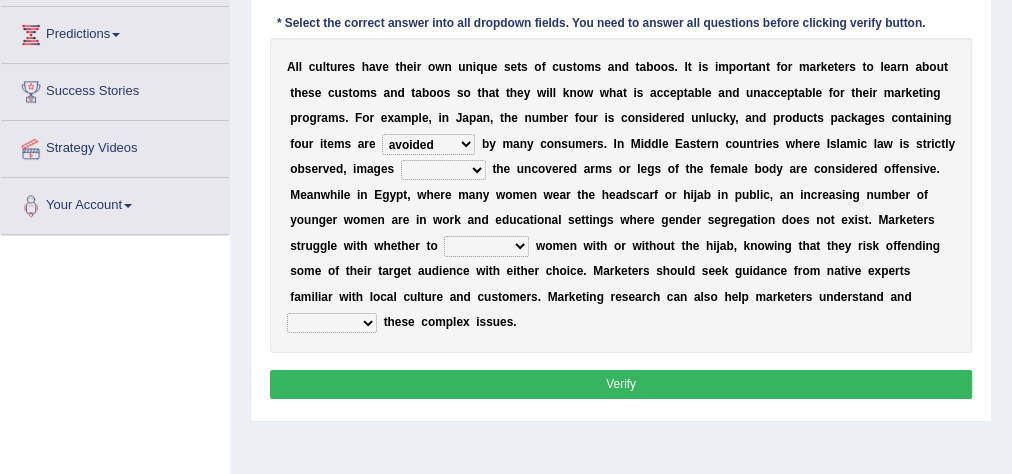 click on "displaying projected projecting displayed" at bounding box center (443, 170) 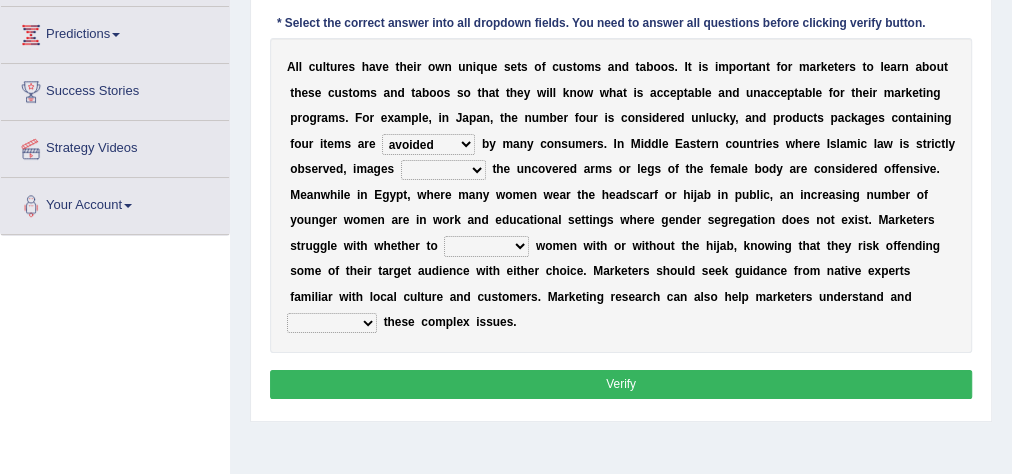 select on "displaying" 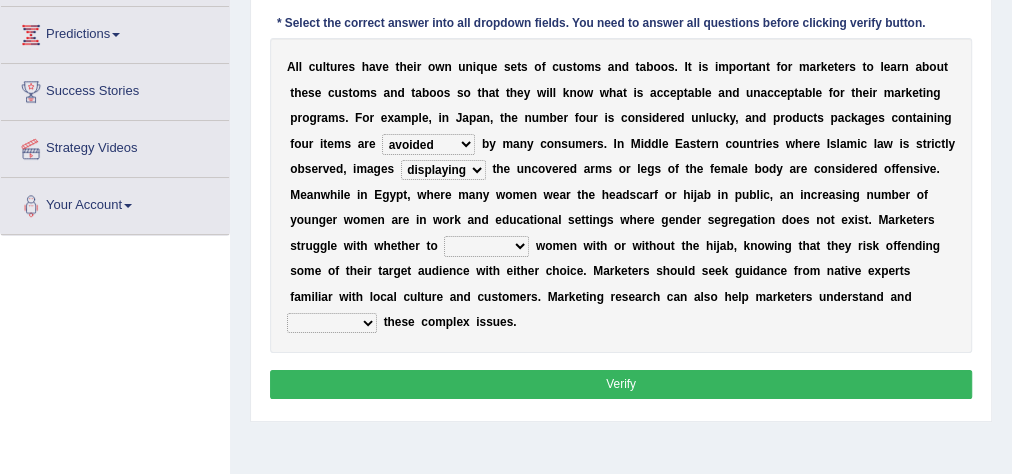 click on "displaying projected projecting displayed" at bounding box center [443, 170] 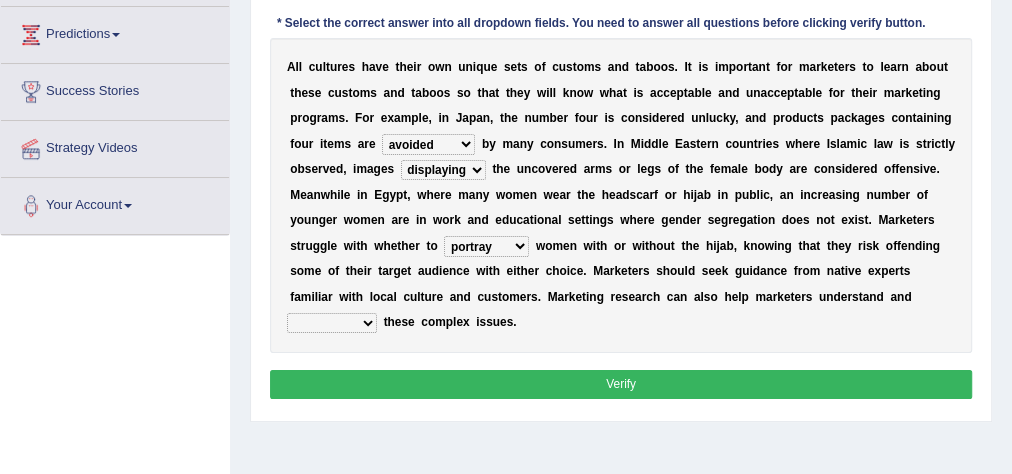 click on "promulgate negate navigate aggregate" at bounding box center [332, 323] 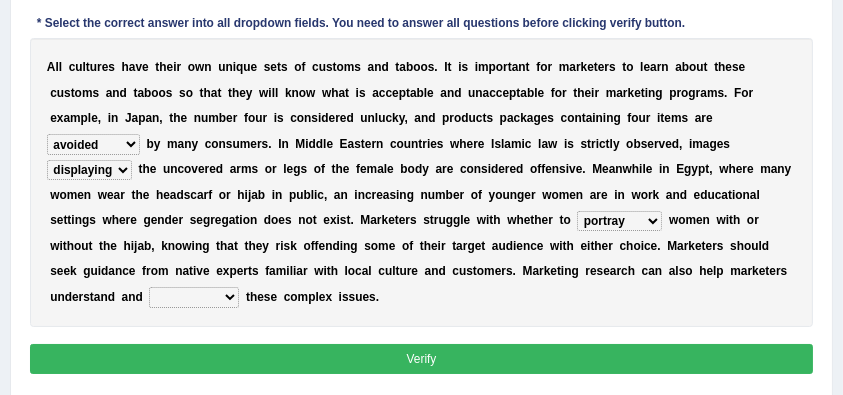 click on "A l l    c u l t u r e s    h a v e    t h e i r    o w n    u n i q u e    s e t s    o f    c u s t o m s    a n d    t a b o o s .    I t    i s    i m p o r t a n t    f o r    m a r k e t e r s    t o    l e a r n    a b o u t    t h e s e    c u s t o m s    a n d    t a b o o s    s o    t h a t    t h e y    w i l l    k n o w    w h a t    i s    a c c e p t a b l e    a n d    u n a c c e p t a b l e    f o r    t h e i r    m a r k e t i n g    p r o g r a m s .    F o r    e x a m p l e ,    i n    J a p a n ,    t h e    n u m b e r    f o u r    i s    c o n s i d e r e d    u n l u c k y ,    a n d    p r o d u c t s    p a c k a g e s    c o n t a i n i n g    f o u r    i t e m s    a r e    encouraged pursued avoided terrified    b y    m a n y    c o n s u m e r s .    I n    M i d d l e    E a s t e r n    c o u n t r i e s    w h e r e    I s l a m i c    l a w    i s    s t r i c t l y    o b s e r v e d ,    i m a g e s" at bounding box center (422, 182) 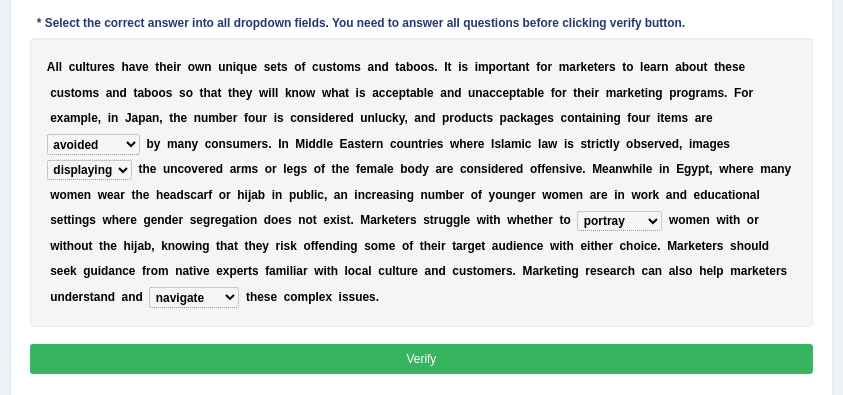 click on "Verify" at bounding box center [422, 358] 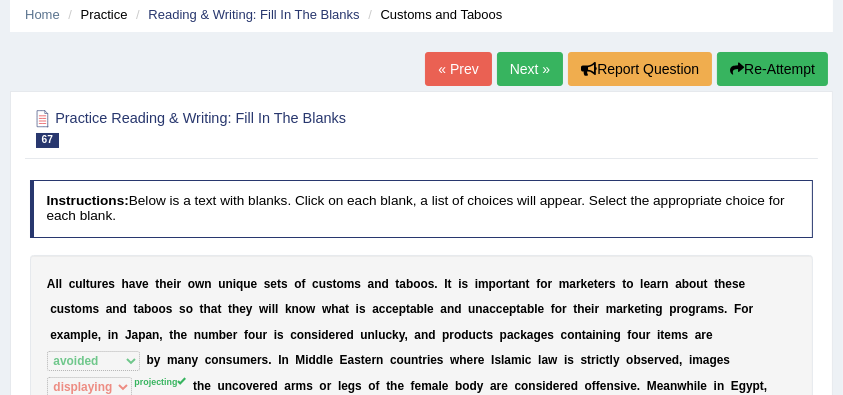scroll, scrollTop: 0, scrollLeft: 0, axis: both 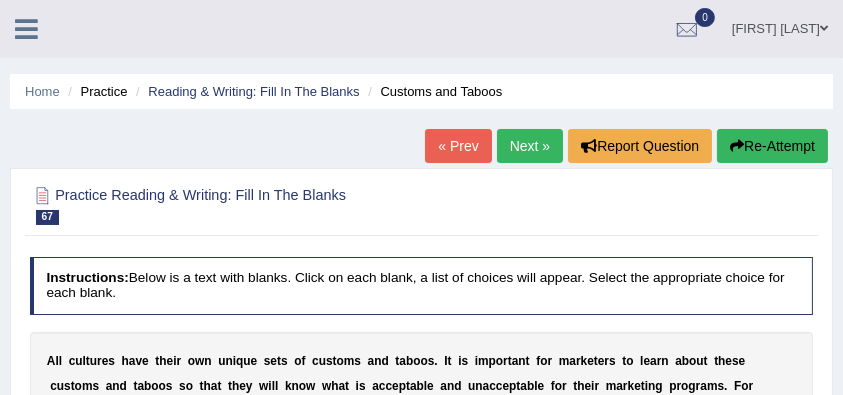 click on "Next »" at bounding box center [530, 146] 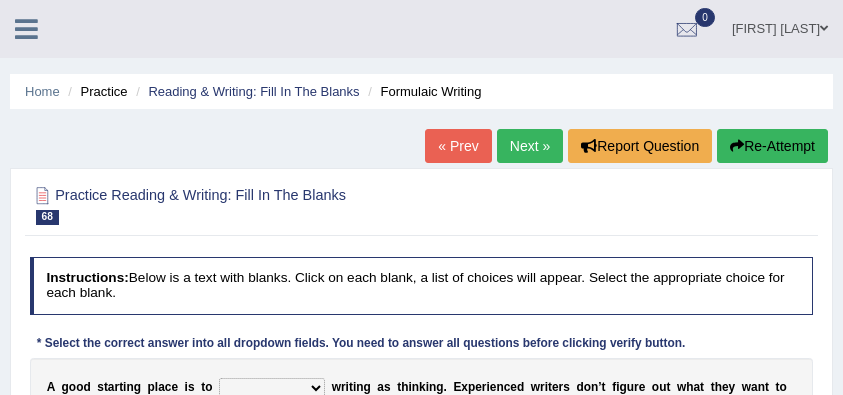 scroll, scrollTop: 260, scrollLeft: 0, axis: vertical 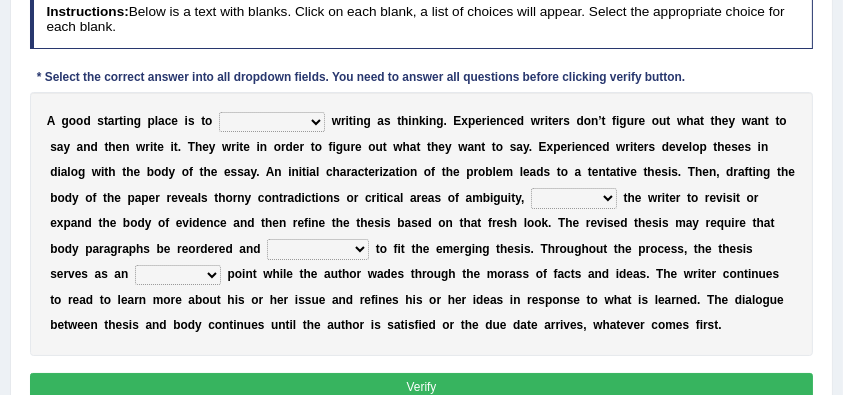 click on "revolutionize recharacterize rehospitalize resocialize" at bounding box center [272, 122] 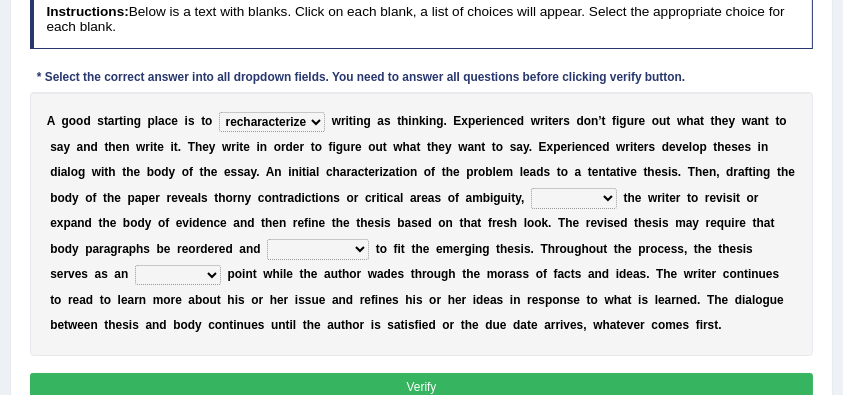 click on "revolutionize recharacterize rehospitalize resocialize" at bounding box center [272, 122] 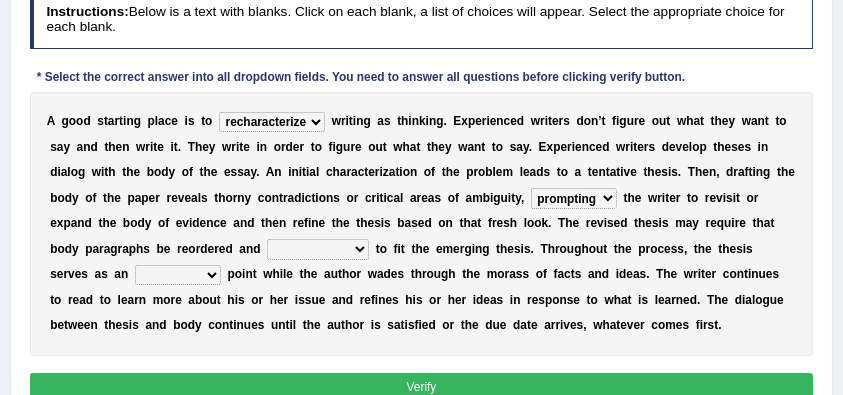 click on "converting prompting diluting computing" at bounding box center (574, 198) 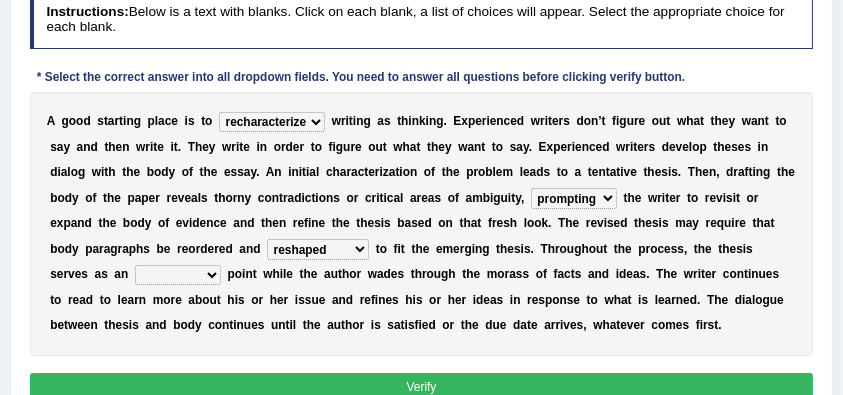 click on "obvious anchor insightful interesting" at bounding box center (178, 275) 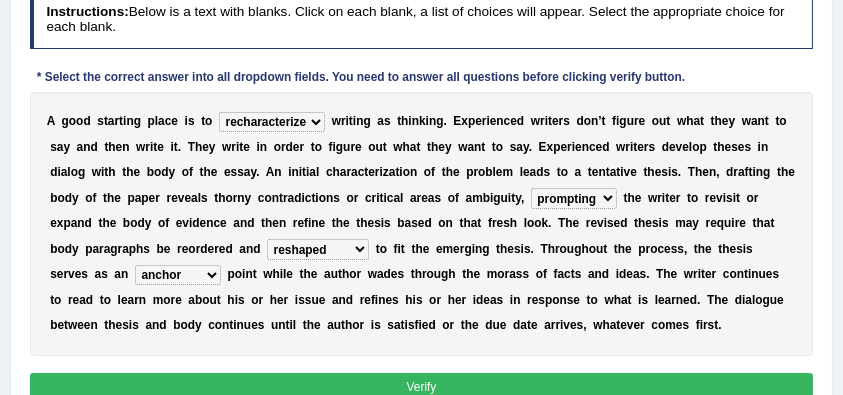 click on "Verify" at bounding box center [422, 387] 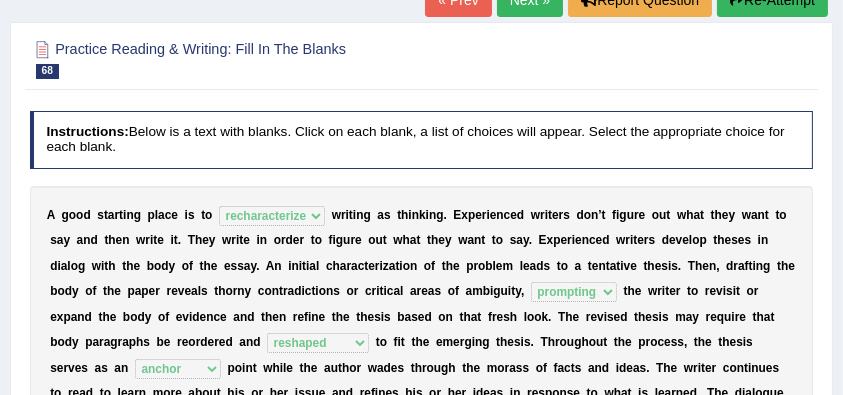 scroll, scrollTop: 133, scrollLeft: 0, axis: vertical 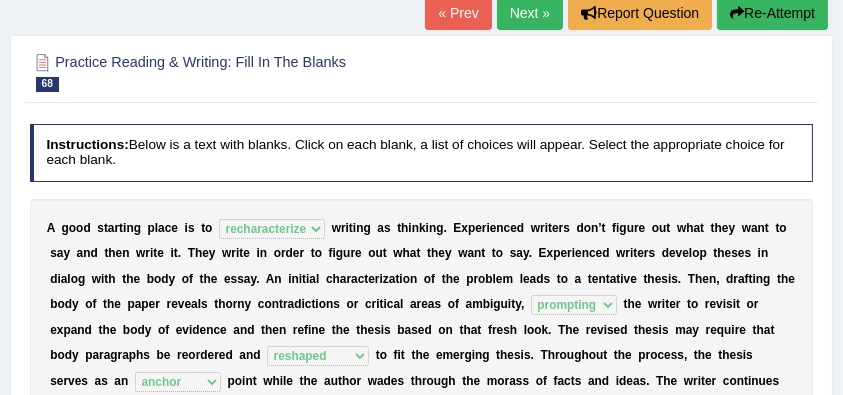 click on "Next »" at bounding box center [530, 13] 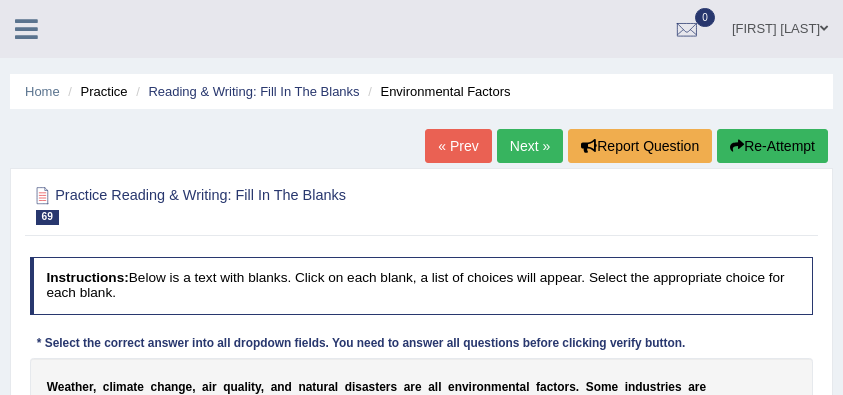 scroll, scrollTop: 0, scrollLeft: 0, axis: both 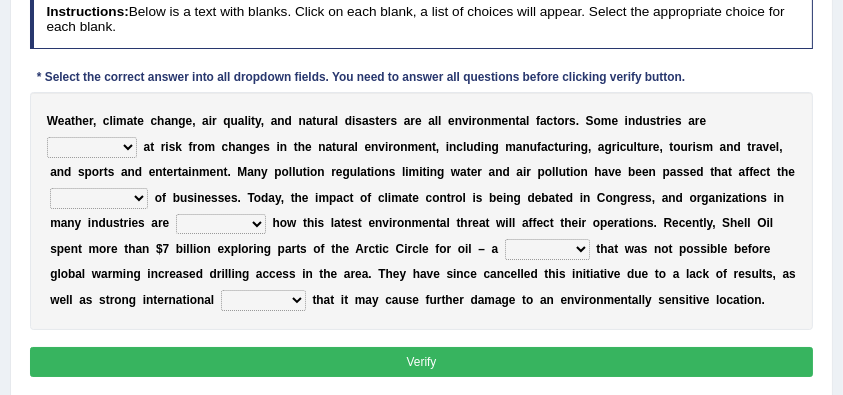 click on "necessarily remotely spatially especially" at bounding box center (92, 147) 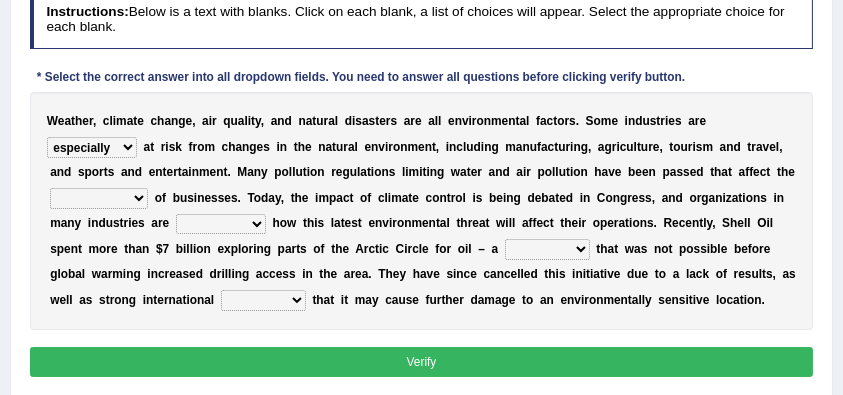 click on "necessarily remotely spatially especially" at bounding box center (92, 147) 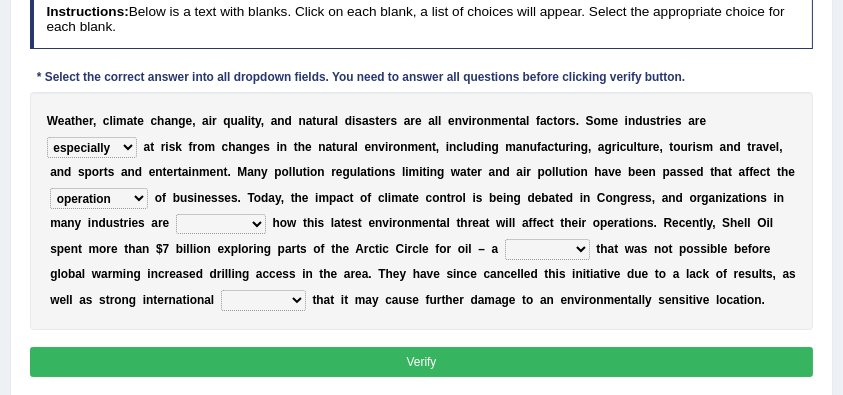 click on "discerning concerning concerned discerned" at bounding box center (221, 224) 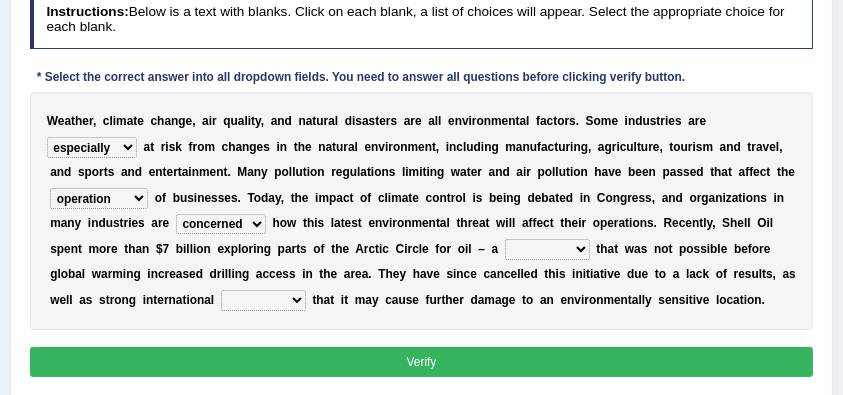 click on "discerning concerning concerned discerned" at bounding box center [221, 224] 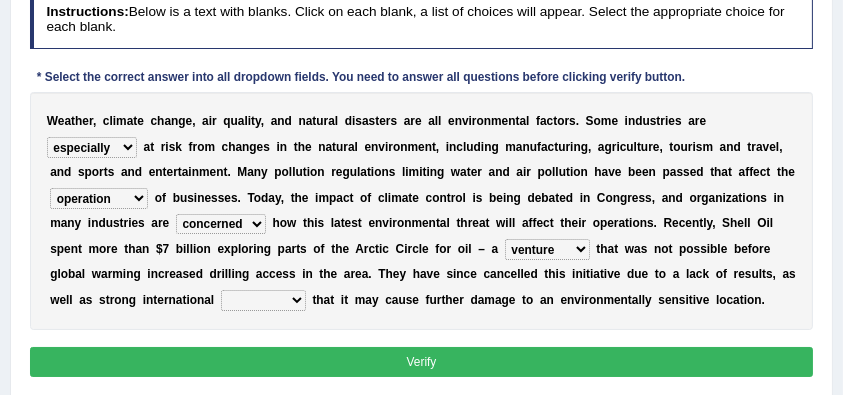 click on "detests digests protests contests" at bounding box center (263, 300) 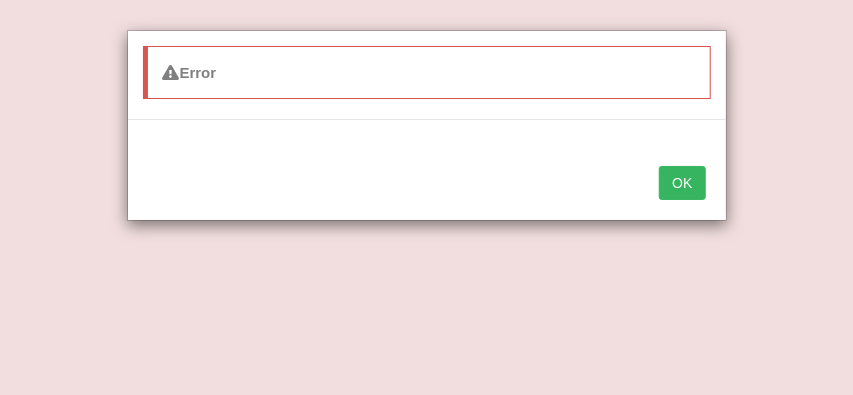 click on "OK" at bounding box center [682, 183] 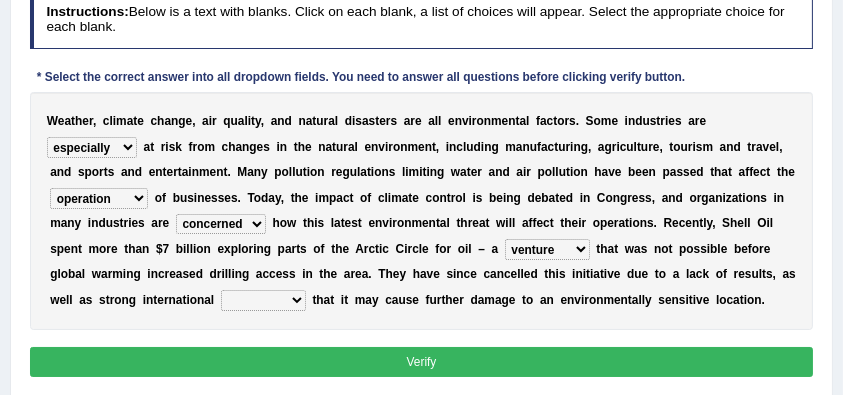 click on "detests digests protests contests" at bounding box center (263, 300) 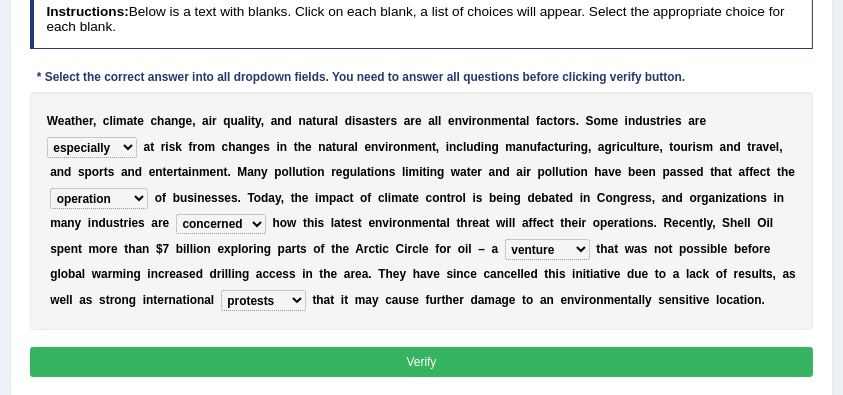 click on "Verify" at bounding box center (422, 361) 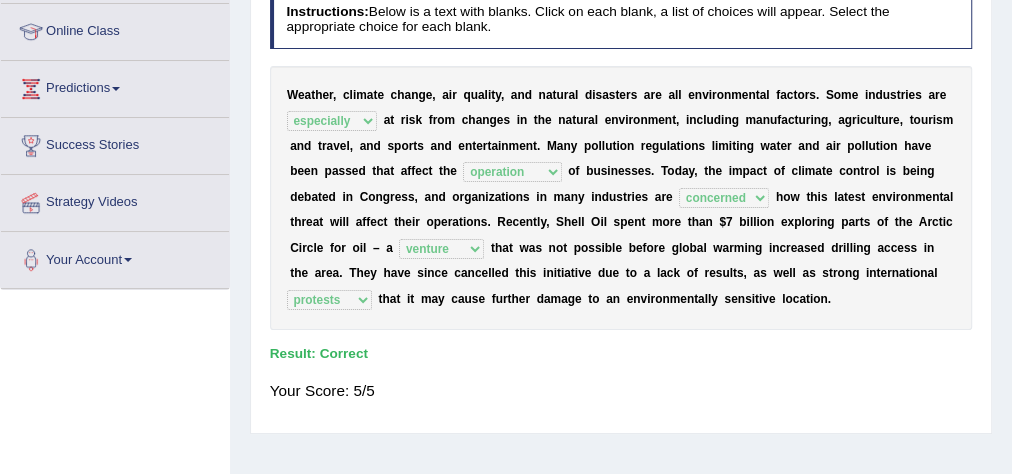 scroll, scrollTop: 0, scrollLeft: 0, axis: both 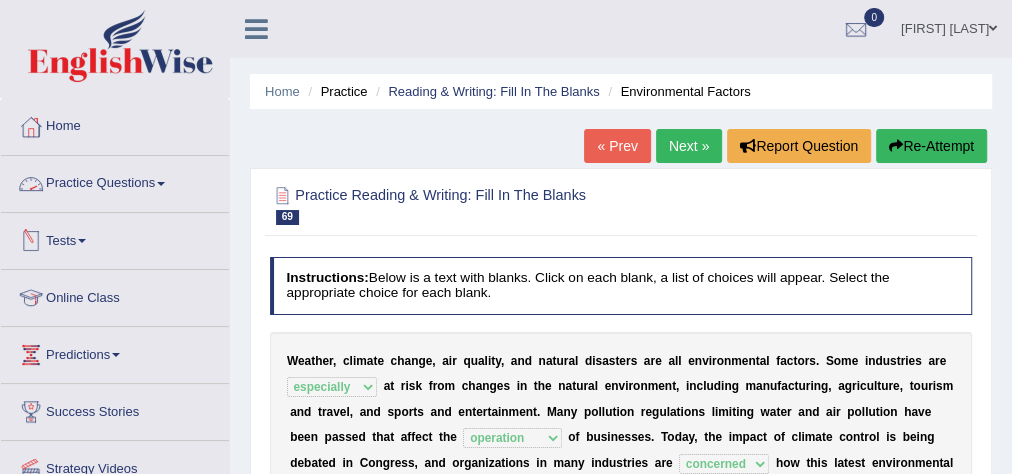 click on "Practice Questions" at bounding box center (115, 181) 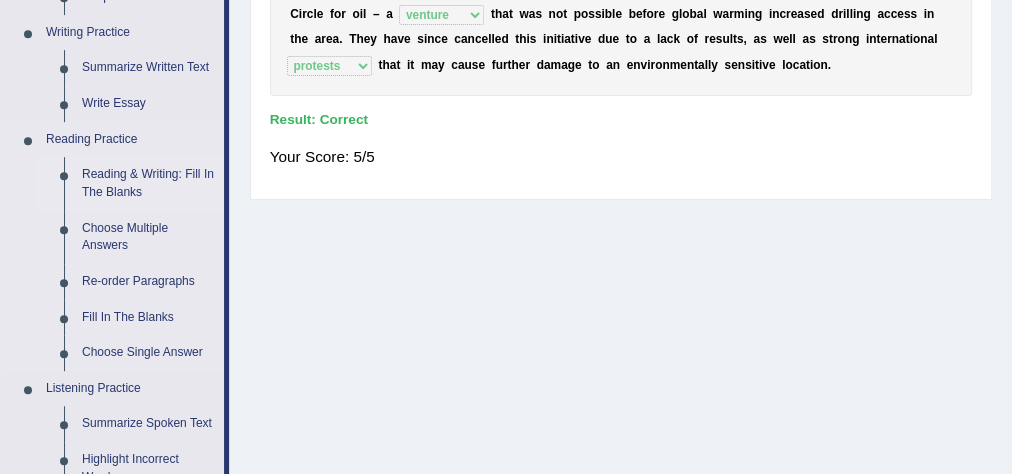 scroll, scrollTop: 480, scrollLeft: 0, axis: vertical 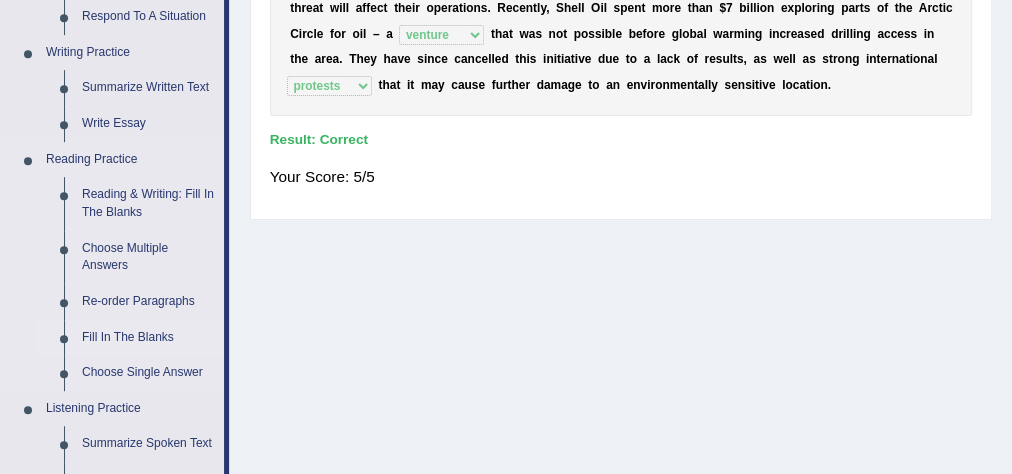 click on "Fill In The Blanks" at bounding box center [148, 338] 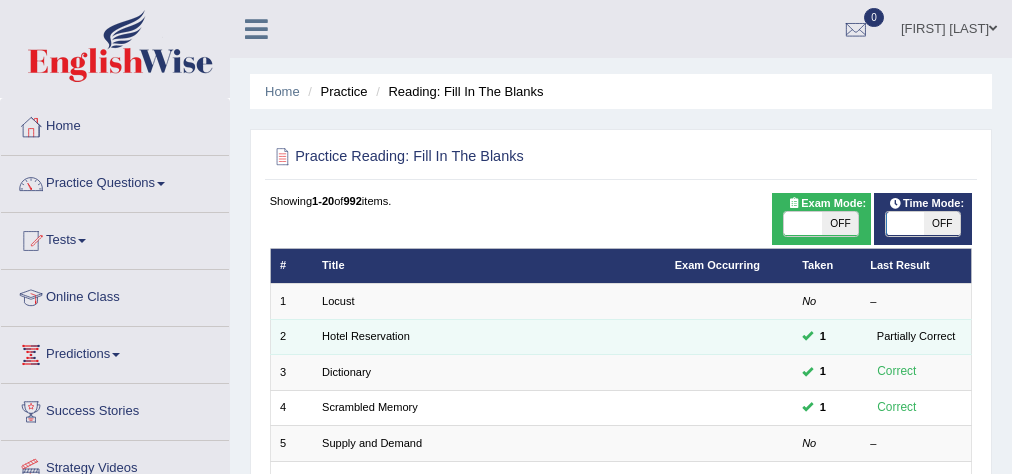 scroll, scrollTop: 0, scrollLeft: 0, axis: both 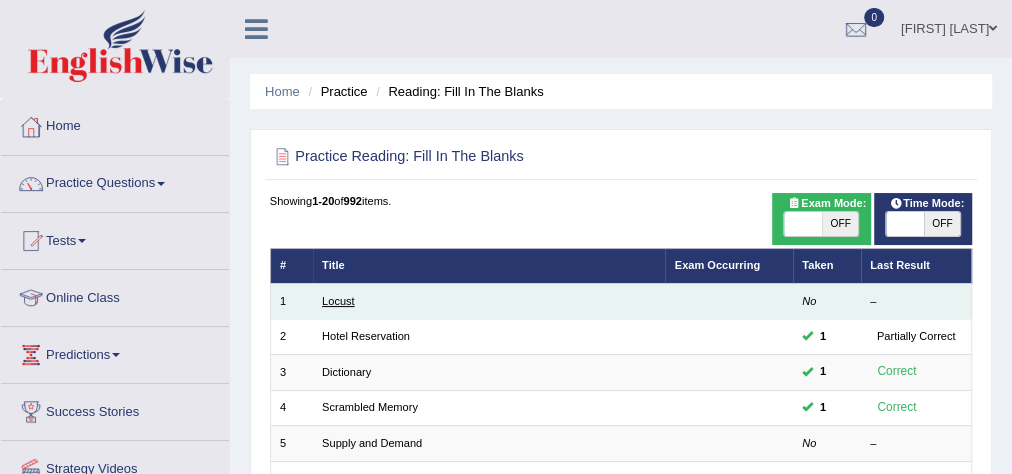 click on "Locust" at bounding box center (338, 301) 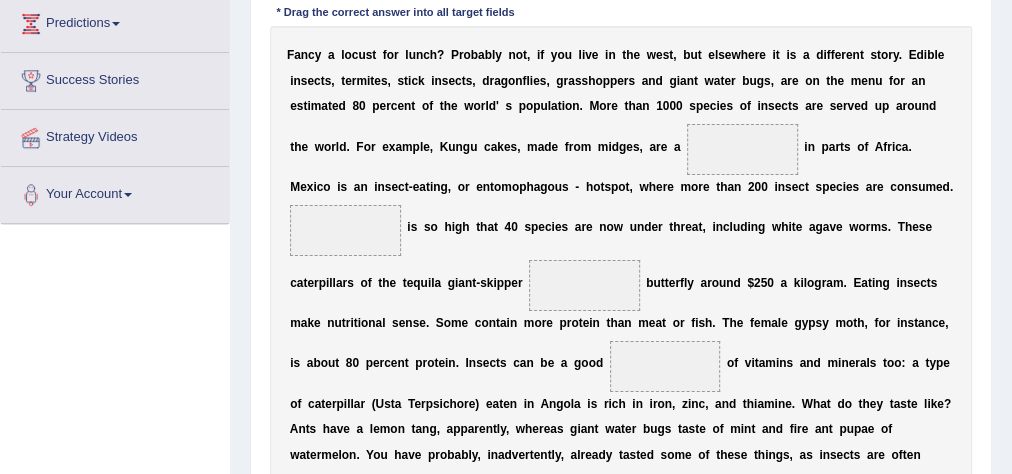 scroll, scrollTop: 331, scrollLeft: 0, axis: vertical 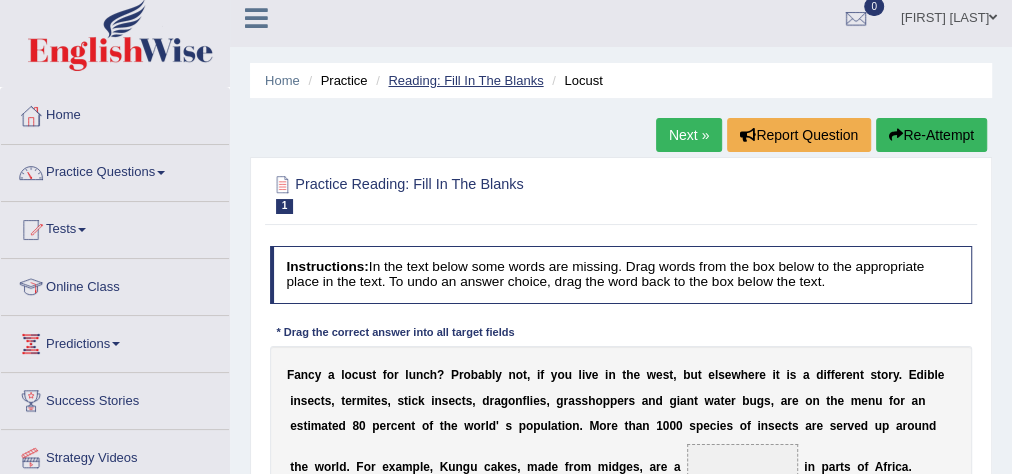 click on "Reading: Fill In The Blanks" at bounding box center [465, 80] 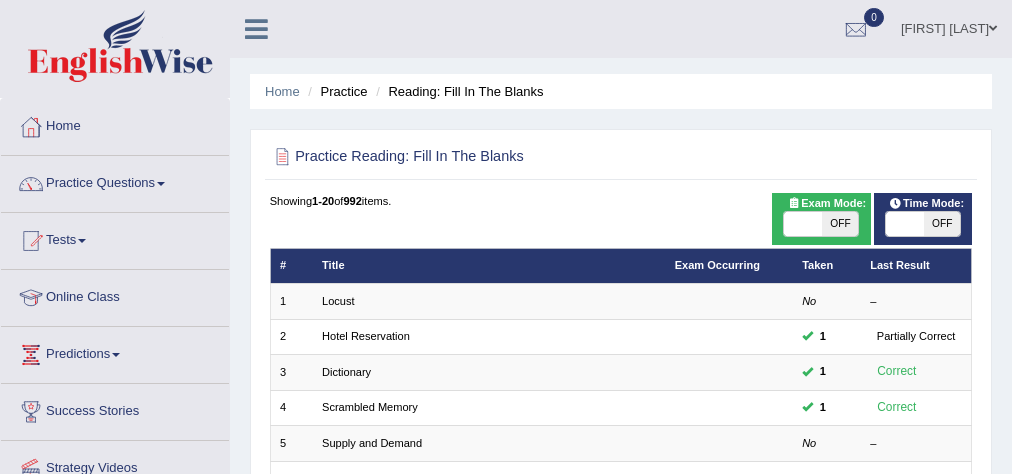 scroll, scrollTop: 400, scrollLeft: 0, axis: vertical 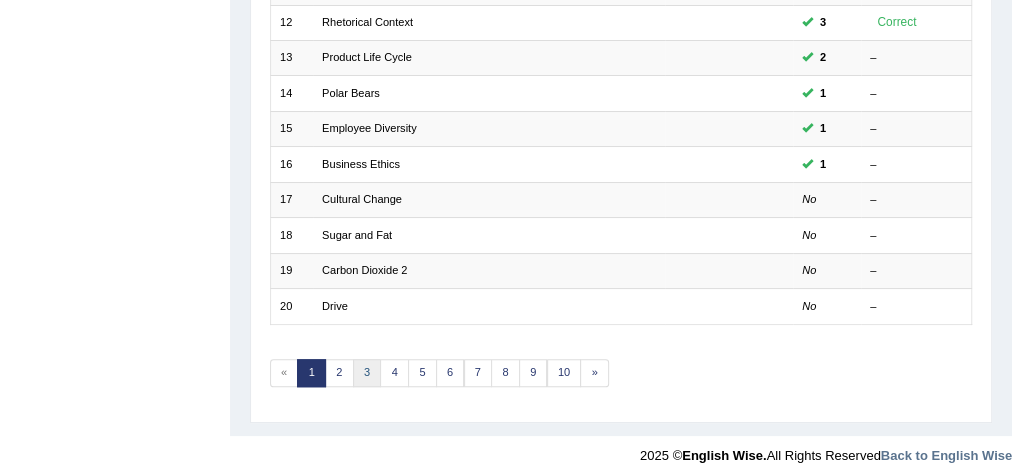 click on "3" at bounding box center (367, 373) 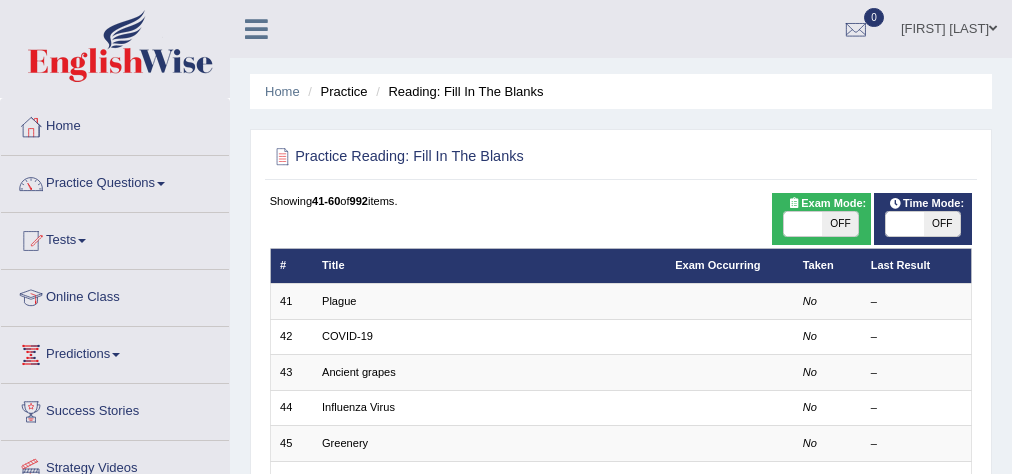 scroll, scrollTop: 400, scrollLeft: 0, axis: vertical 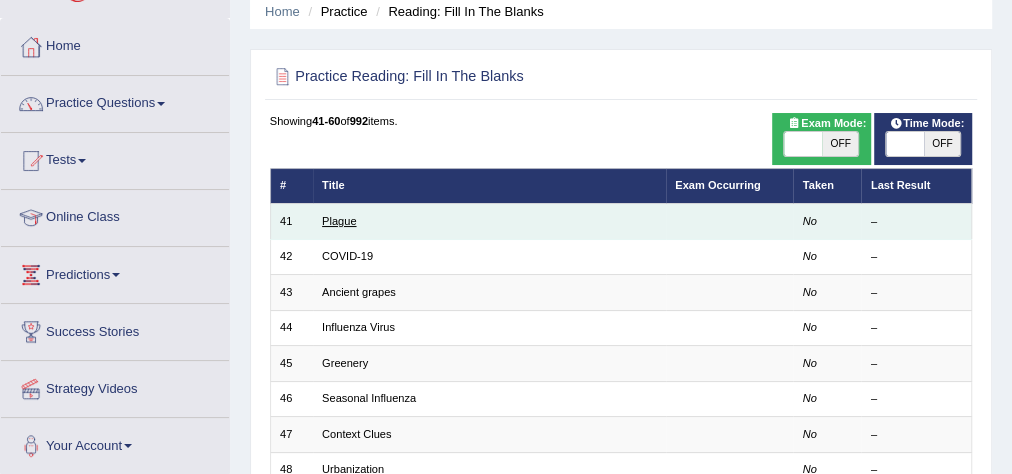 click on "Plague" at bounding box center [339, 221] 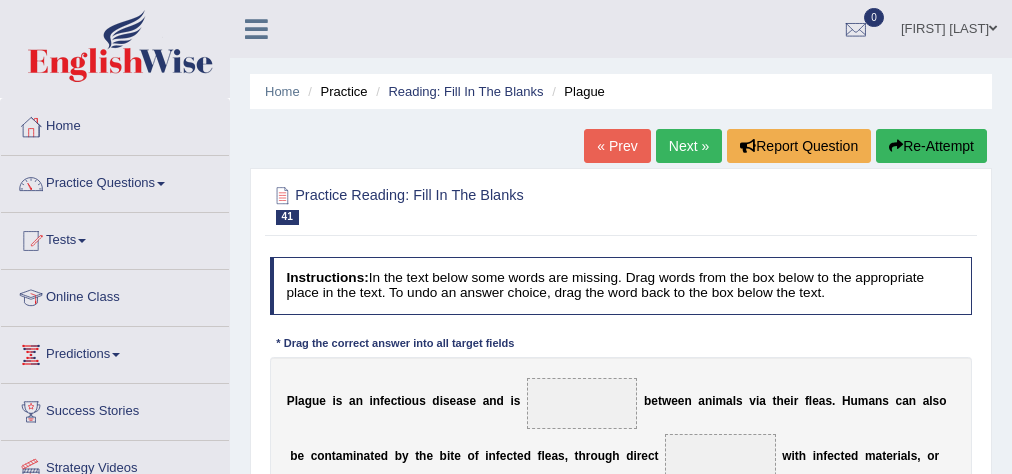 scroll, scrollTop: 320, scrollLeft: 0, axis: vertical 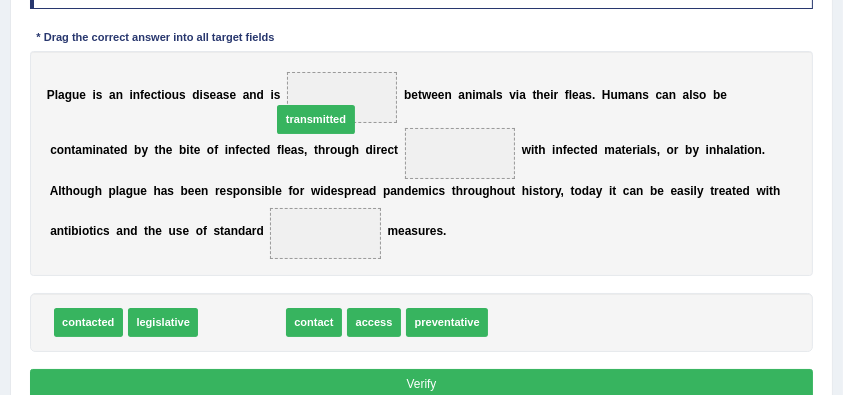 drag, startPoint x: 232, startPoint y: 316, endPoint x: 319, endPoint y: 77, distance: 254.34229 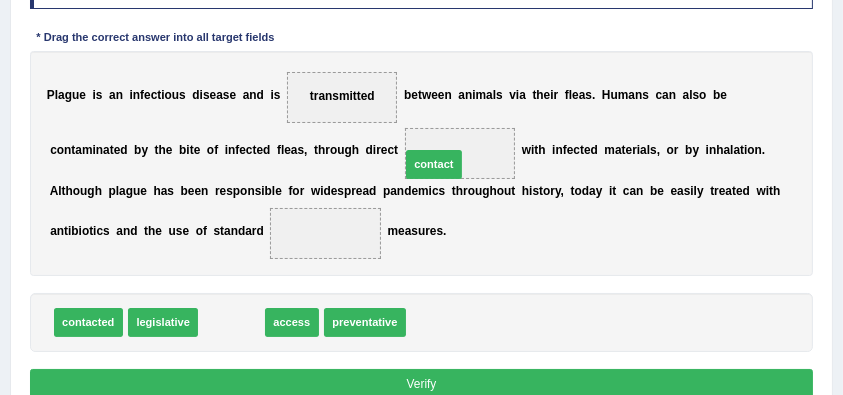 drag, startPoint x: 235, startPoint y: 318, endPoint x: 473, endPoint y: 131, distance: 302.6764 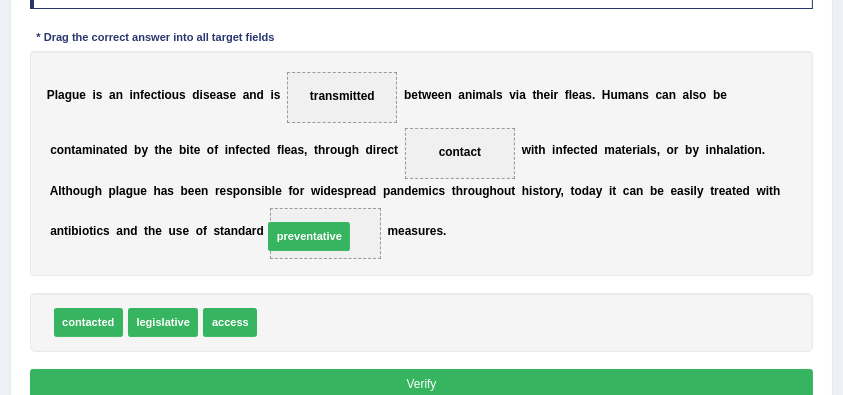 drag, startPoint x: 289, startPoint y: 320, endPoint x: 300, endPoint y: 220, distance: 100.60318 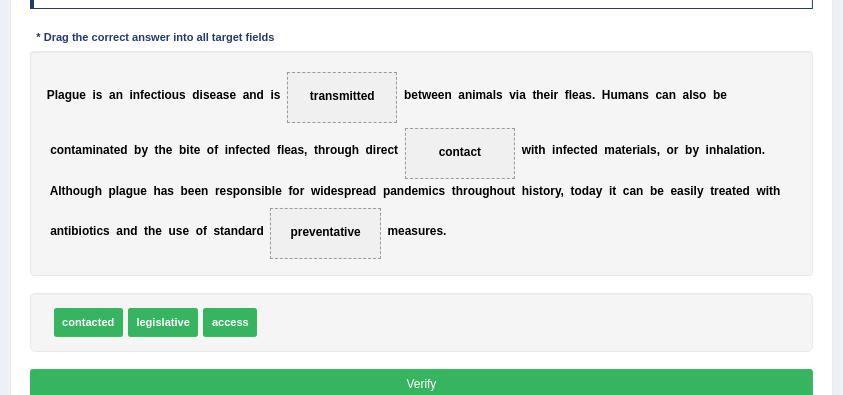 scroll, scrollTop: 373, scrollLeft: 0, axis: vertical 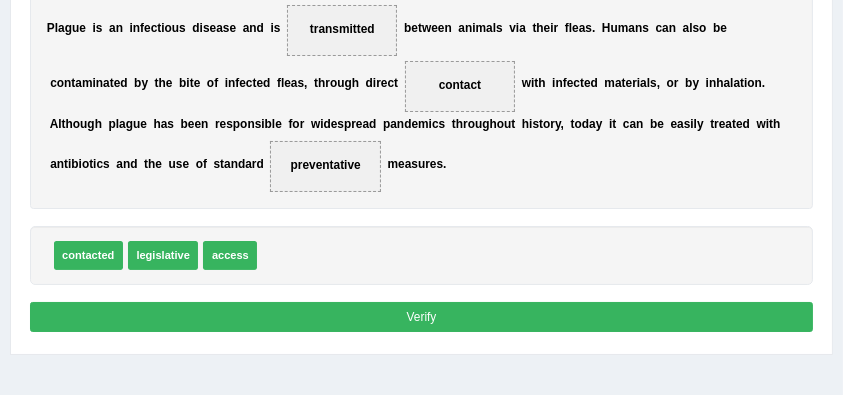 click on "Verify" at bounding box center (422, 316) 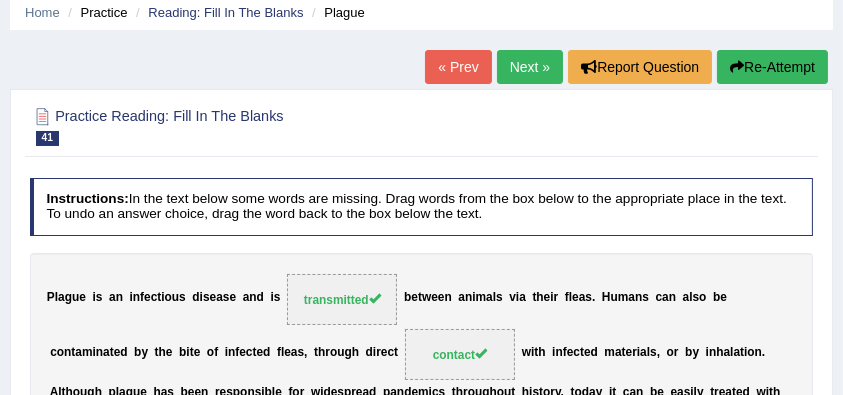 scroll, scrollTop: 15, scrollLeft: 0, axis: vertical 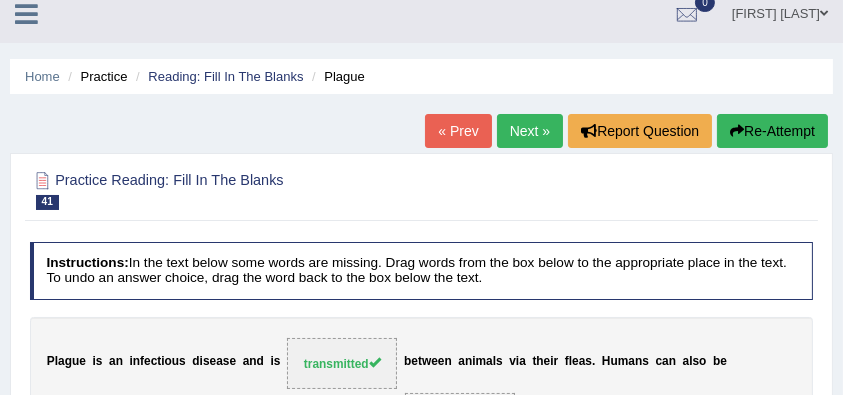 click on "Next »" at bounding box center (530, 131) 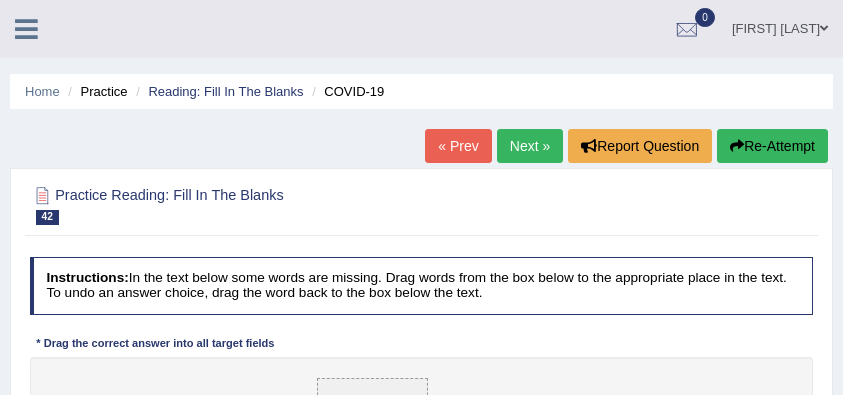 scroll, scrollTop: 333, scrollLeft: 0, axis: vertical 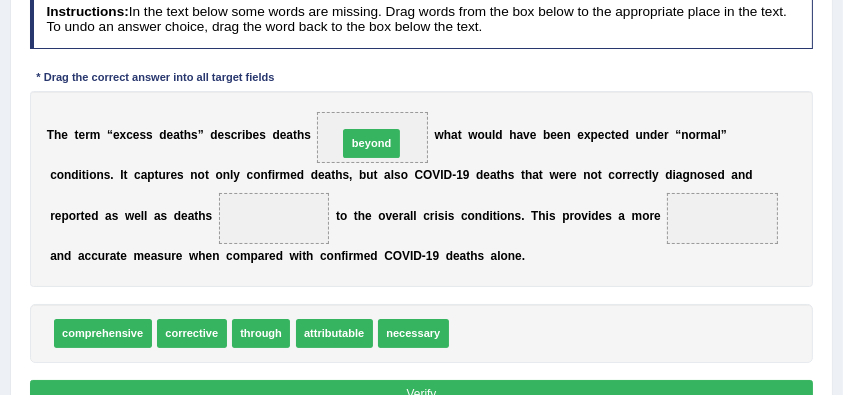 drag, startPoint x: 492, startPoint y: 337, endPoint x: 406, endPoint y: 109, distance: 243.68011 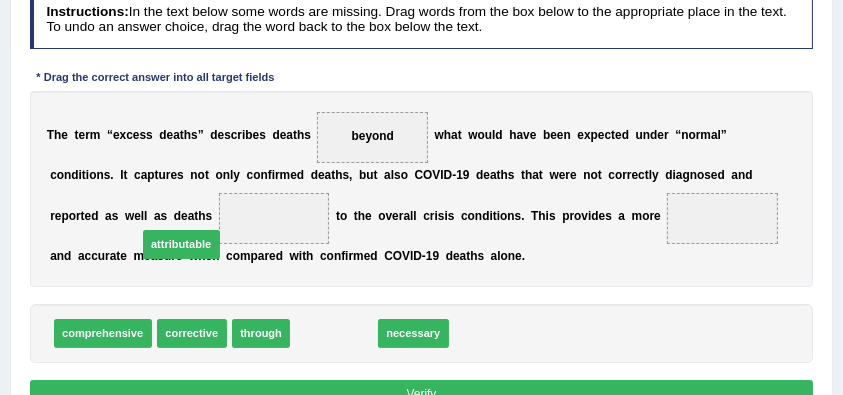 drag, startPoint x: 326, startPoint y: 320, endPoint x: 146, endPoint y: 215, distance: 208.38666 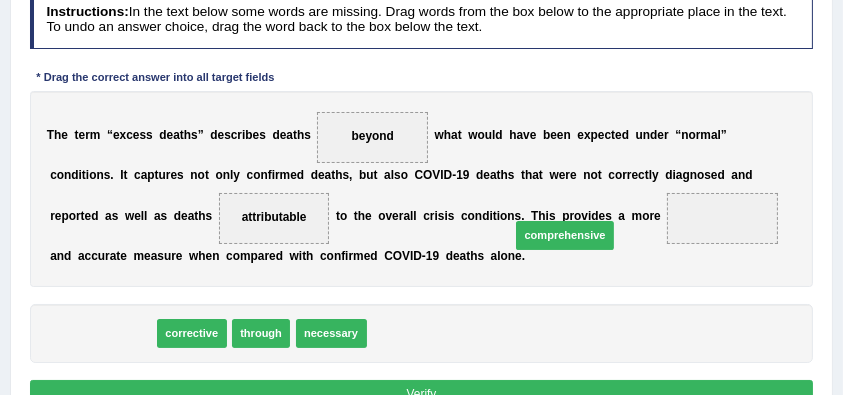 drag, startPoint x: 96, startPoint y: 326, endPoint x: 640, endPoint y: 212, distance: 555.8165 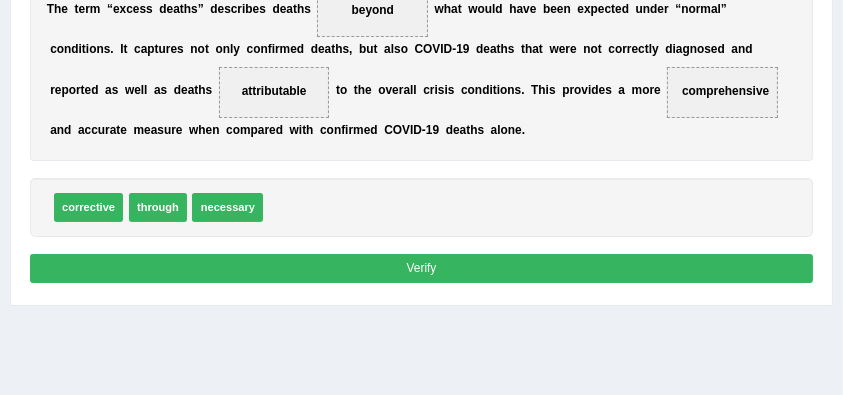scroll, scrollTop: 400, scrollLeft: 0, axis: vertical 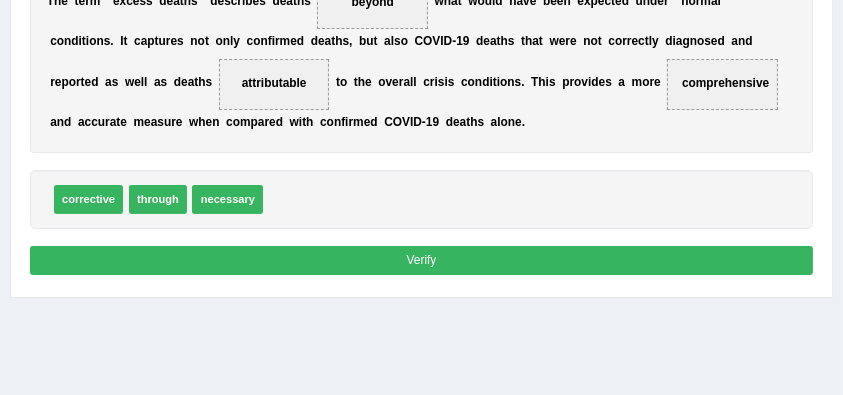 click on "Verify" at bounding box center [422, 260] 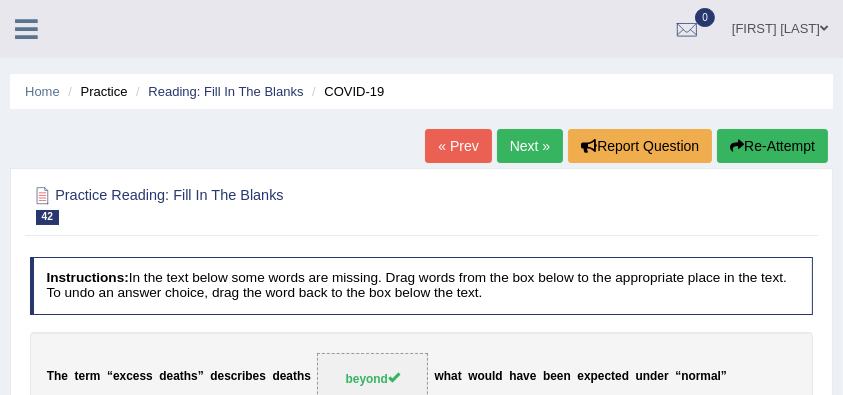 scroll, scrollTop: 0, scrollLeft: 0, axis: both 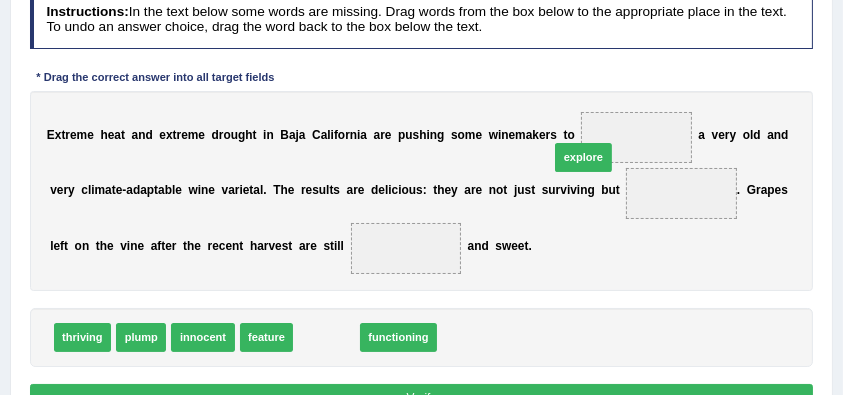 drag, startPoint x: 334, startPoint y: 330, endPoint x: 636, endPoint y: 118, distance: 368.9824 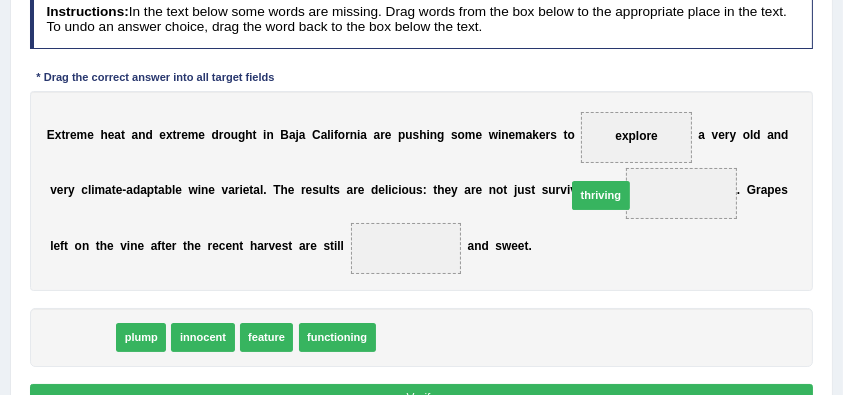 drag, startPoint x: 88, startPoint y: 344, endPoint x: 698, endPoint y: 176, distance: 632.7116 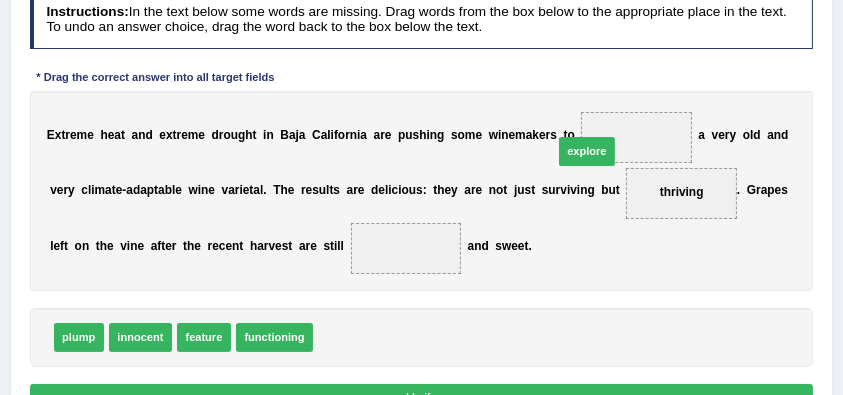 drag, startPoint x: 334, startPoint y: 331, endPoint x: 620, endPoint y: 116, distance: 357.80023 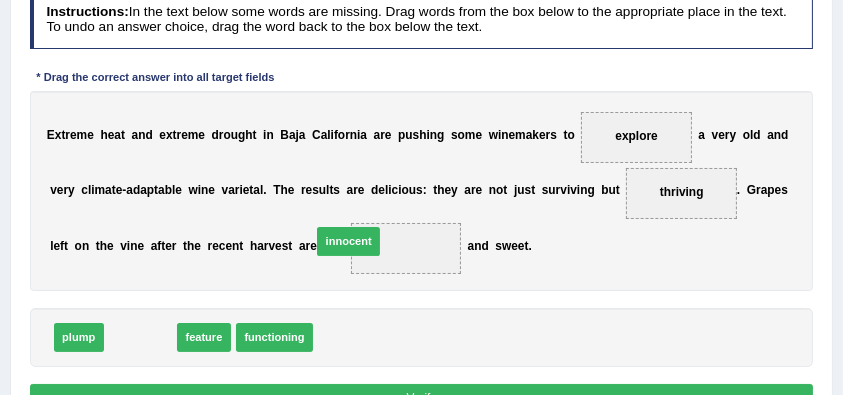 drag, startPoint x: 152, startPoint y: 329, endPoint x: 419, endPoint y: 230, distance: 284.76306 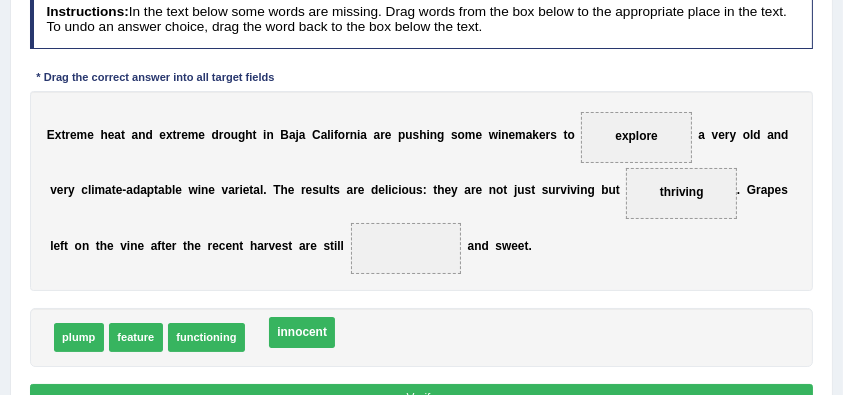 drag, startPoint x: 401, startPoint y: 243, endPoint x: 284, endPoint y: 336, distance: 149.45903 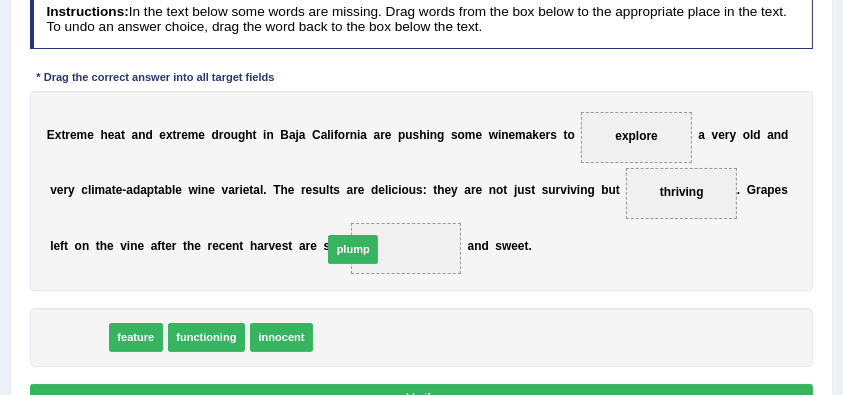 drag, startPoint x: 84, startPoint y: 335, endPoint x: 408, endPoint y: 233, distance: 339.67633 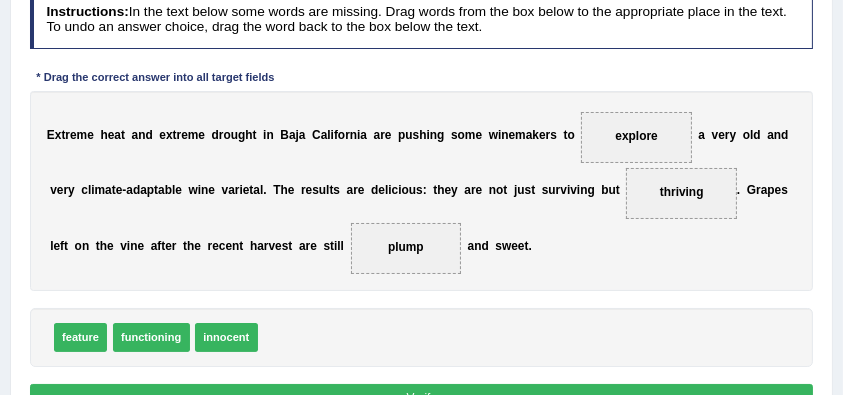 scroll, scrollTop: 333, scrollLeft: 0, axis: vertical 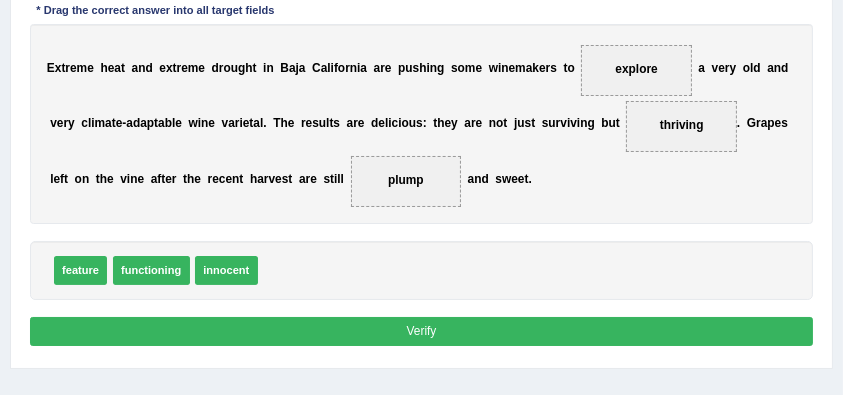 click on "Verify" at bounding box center [422, 331] 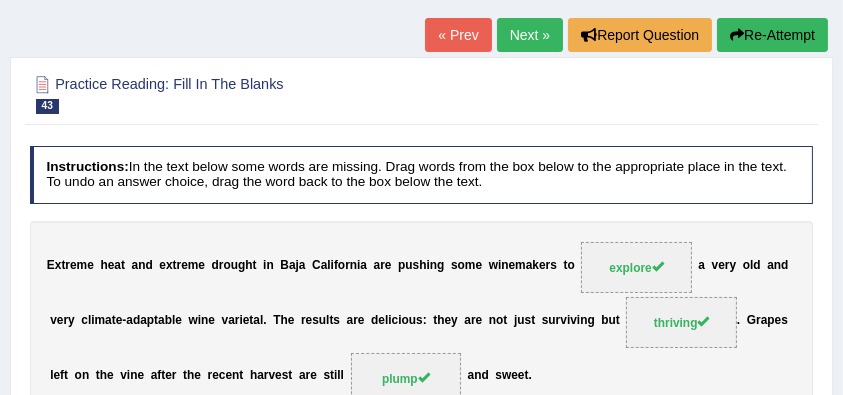scroll, scrollTop: 108, scrollLeft: 0, axis: vertical 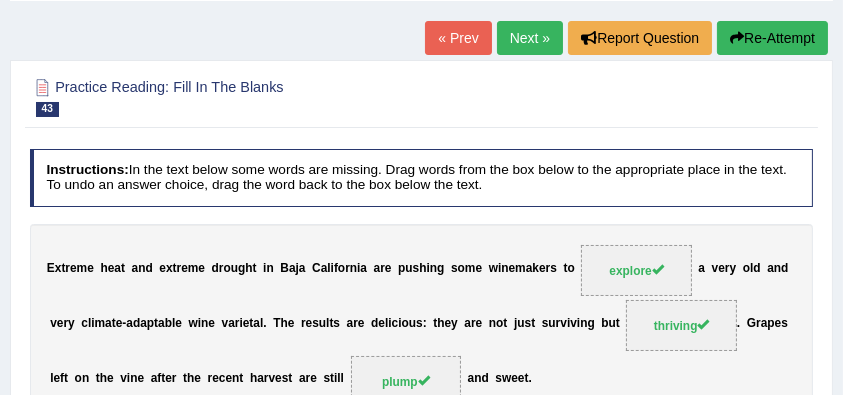click on "Next »" at bounding box center (530, 38) 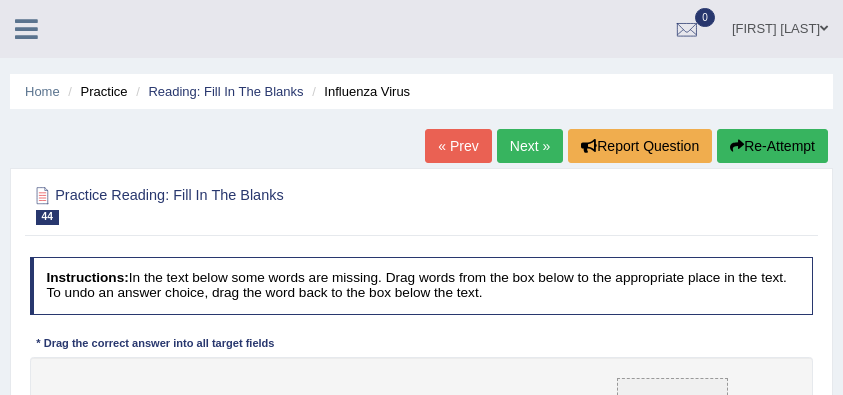 scroll, scrollTop: 200, scrollLeft: 0, axis: vertical 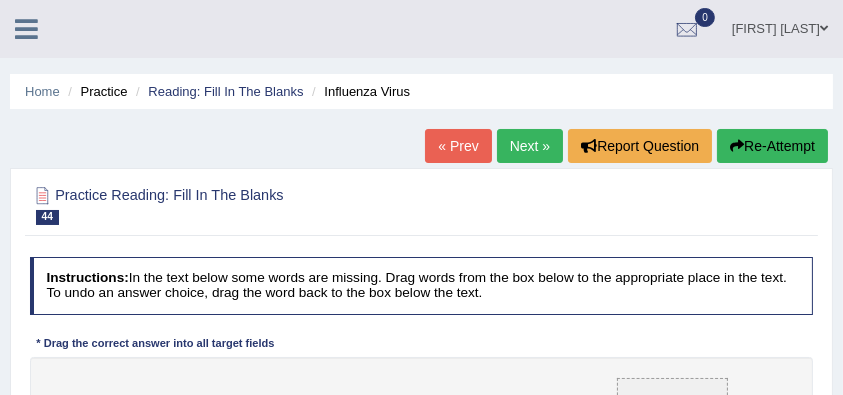 click on "Next »" at bounding box center [530, 146] 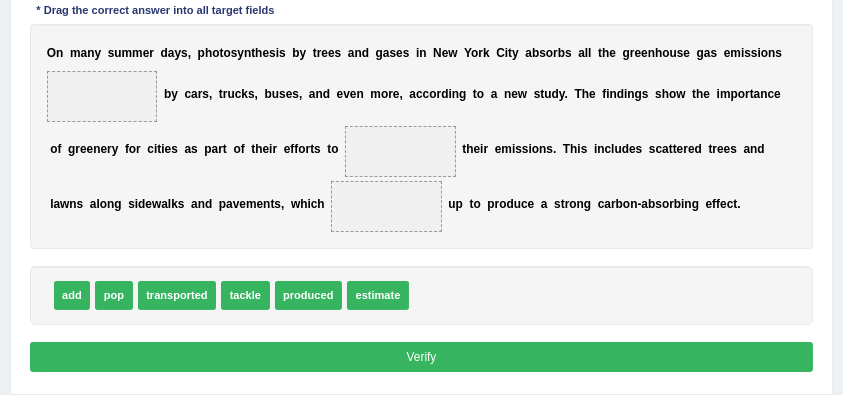 scroll, scrollTop: 0, scrollLeft: 0, axis: both 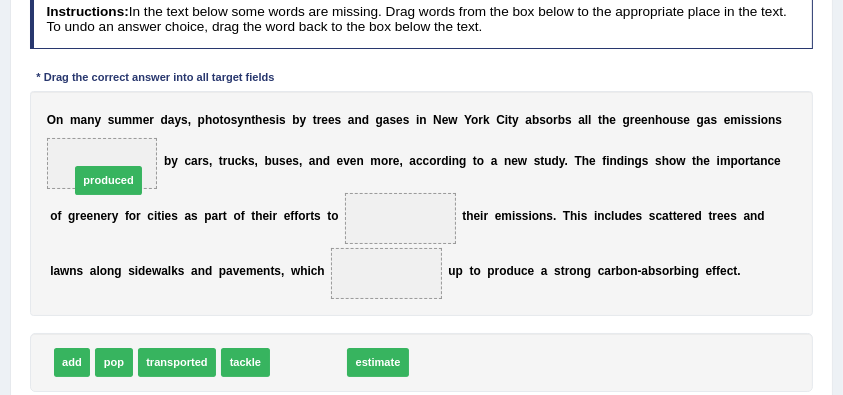 drag, startPoint x: 311, startPoint y: 362, endPoint x: 77, endPoint y: 149, distance: 316.42535 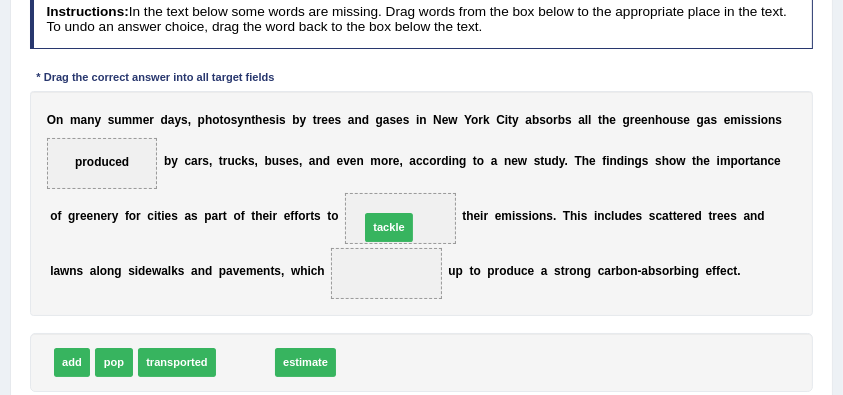 drag, startPoint x: 234, startPoint y: 359, endPoint x: 404, endPoint y: 201, distance: 232.0862 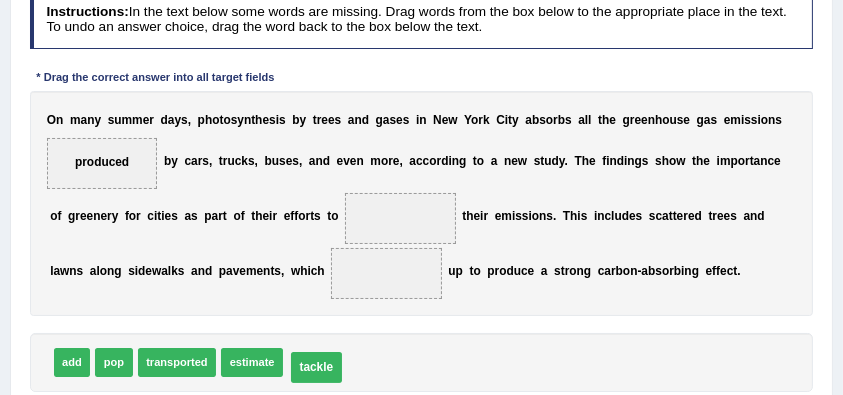 drag, startPoint x: 407, startPoint y: 217, endPoint x: 299, endPoint y: 394, distance: 207.34753 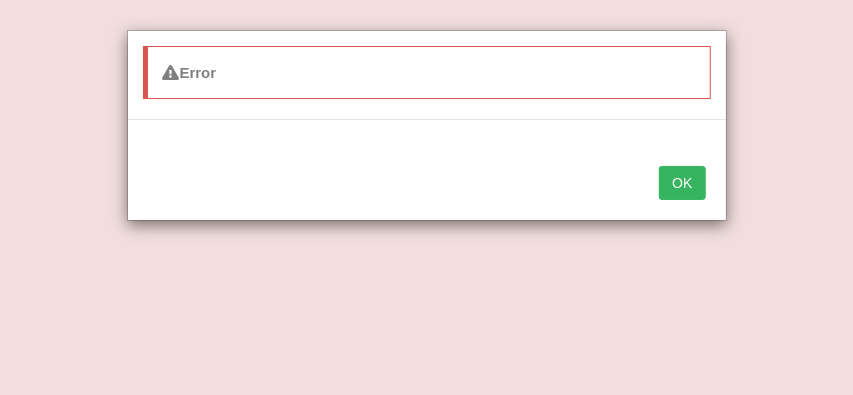 drag, startPoint x: 65, startPoint y: 360, endPoint x: 488, endPoint y: 258, distance: 435.1241 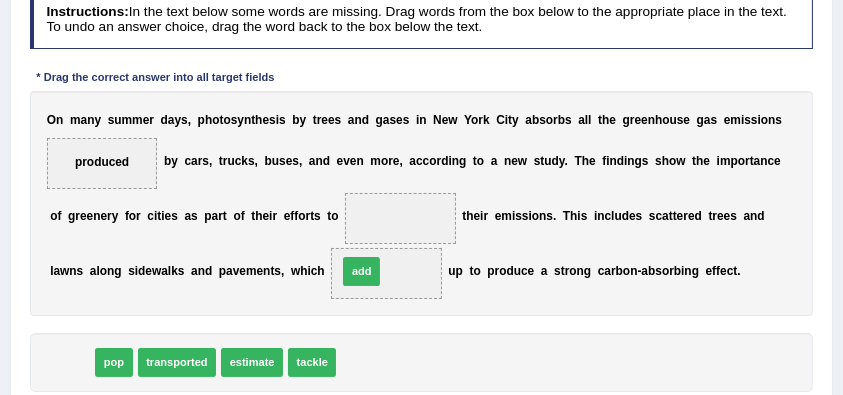 drag, startPoint x: 87, startPoint y: 354, endPoint x: 413, endPoint y: 258, distance: 339.84113 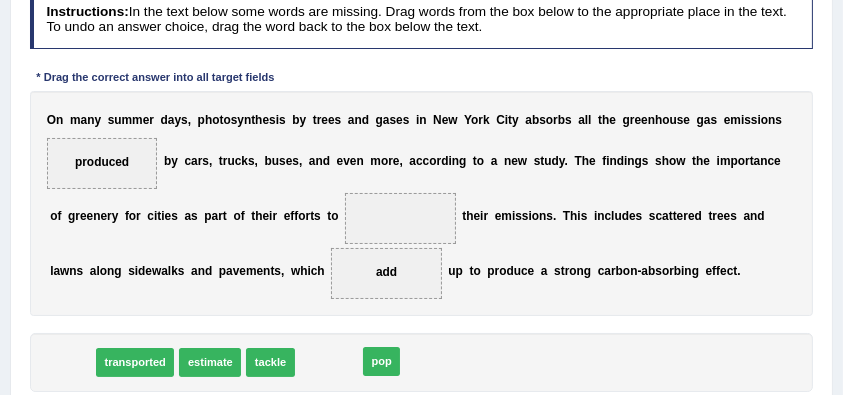 drag, startPoint x: 64, startPoint y: 355, endPoint x: 408, endPoint y: 369, distance: 344.28476 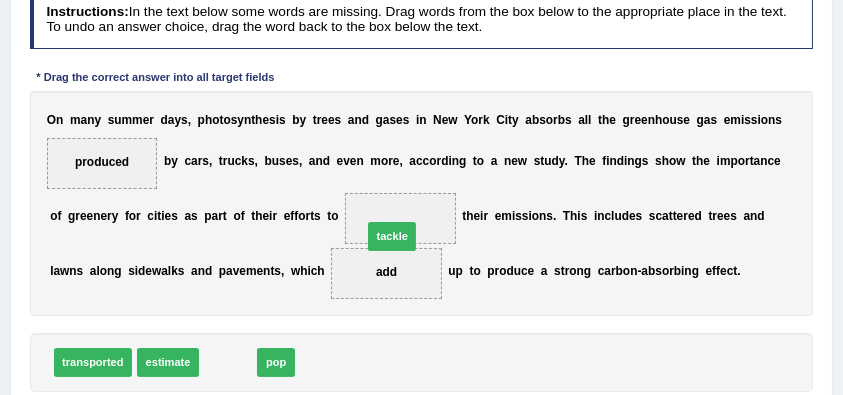 drag, startPoint x: 227, startPoint y: 354, endPoint x: 420, endPoint y: 206, distance: 243.2139 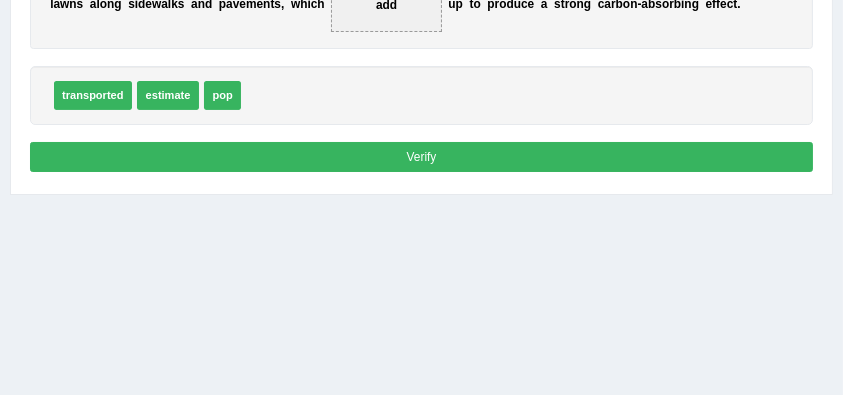 click on "Verify" at bounding box center [422, 156] 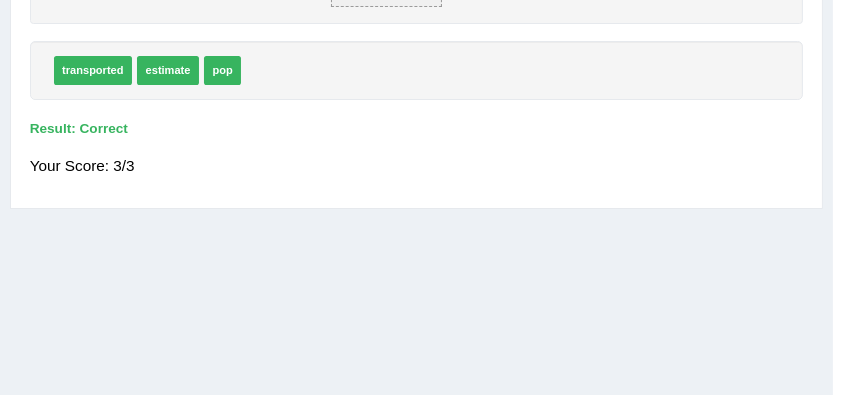 scroll, scrollTop: 508, scrollLeft: 0, axis: vertical 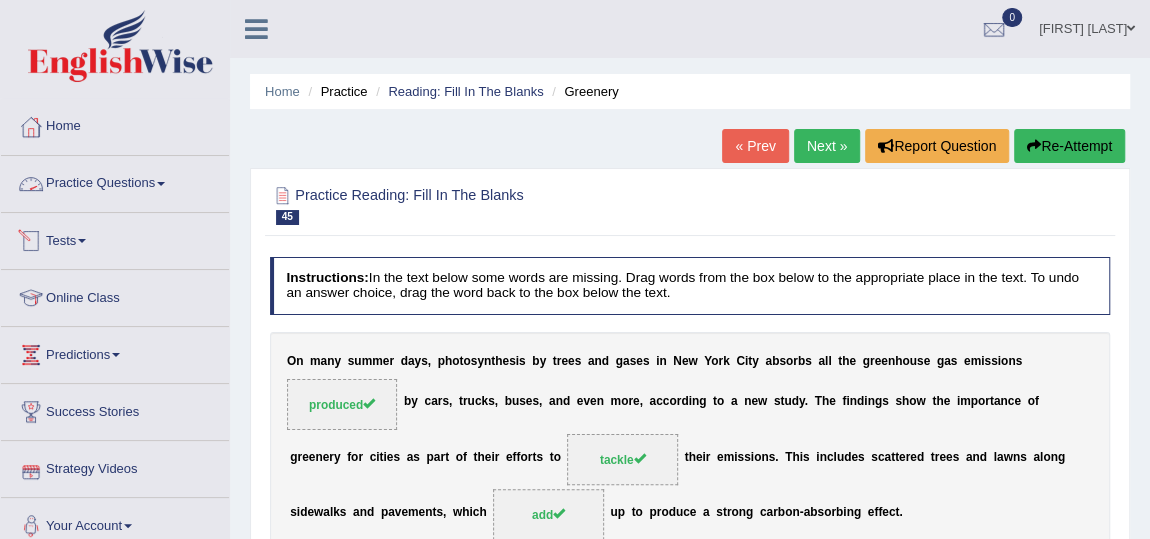 click on "Practice Questions" at bounding box center (115, 181) 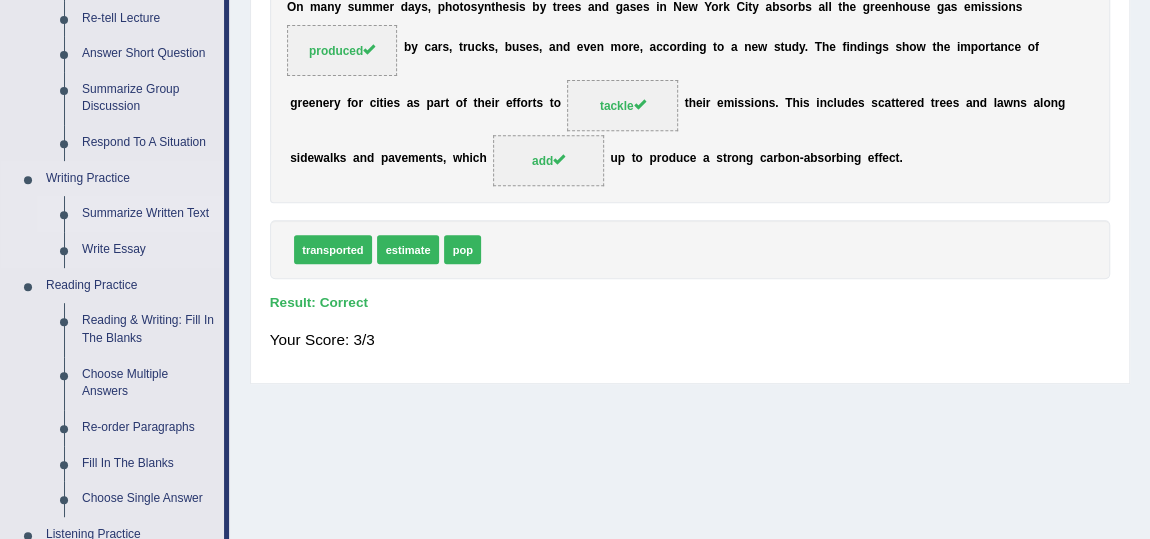 scroll, scrollTop: 454, scrollLeft: 0, axis: vertical 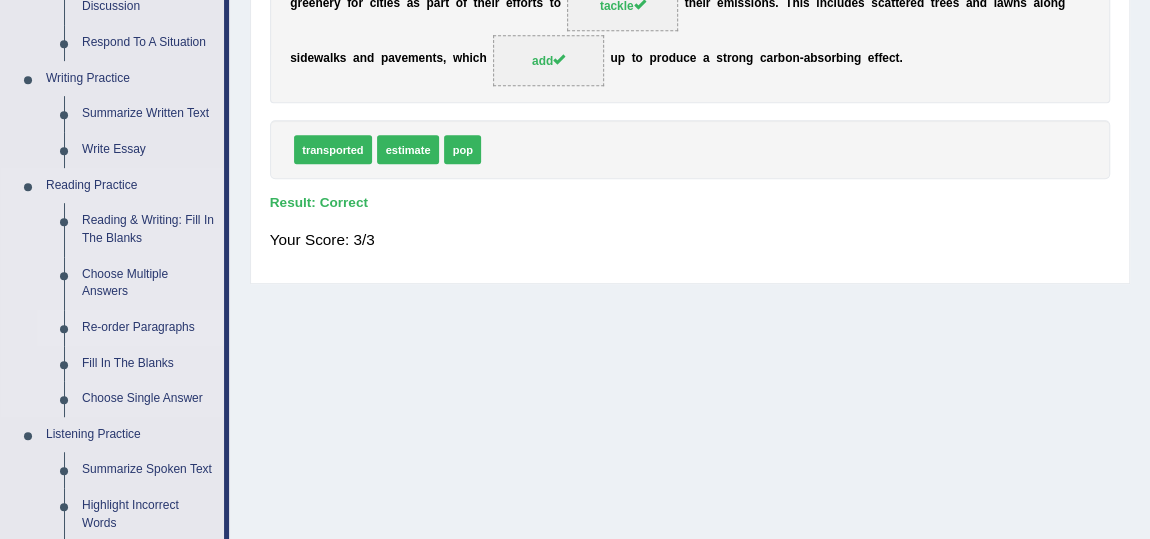click on "Re-order Paragraphs" at bounding box center (148, 328) 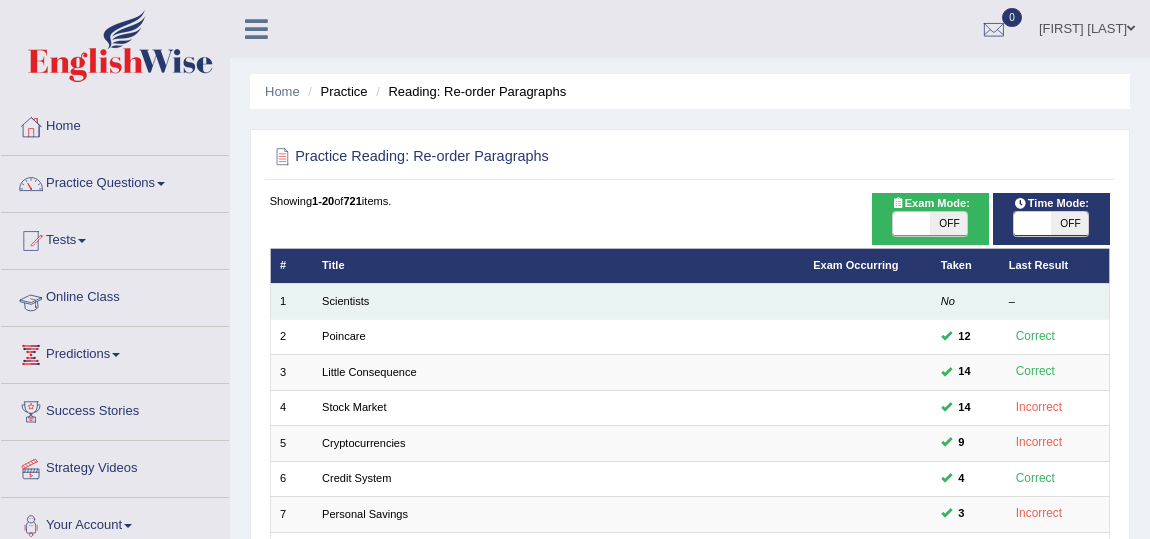 scroll, scrollTop: 0, scrollLeft: 0, axis: both 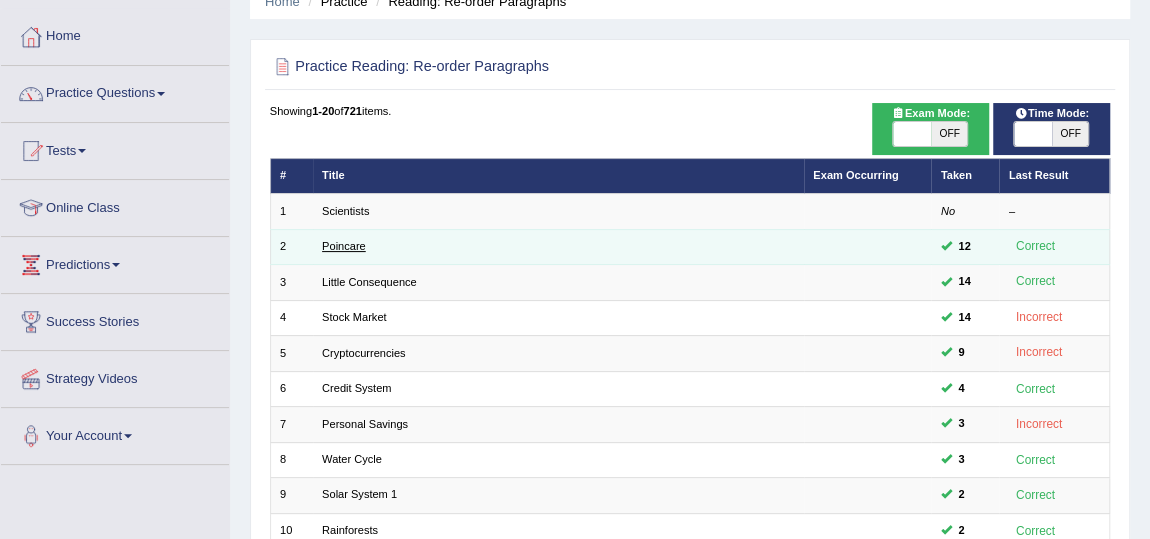 click on "Poincare" at bounding box center [344, 246] 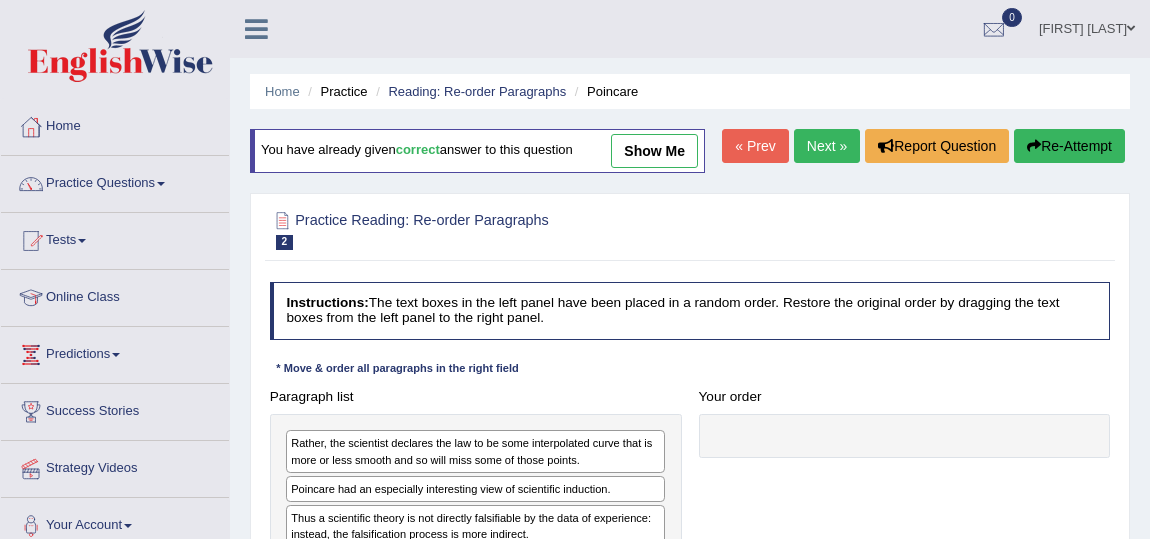 scroll, scrollTop: 363, scrollLeft: 0, axis: vertical 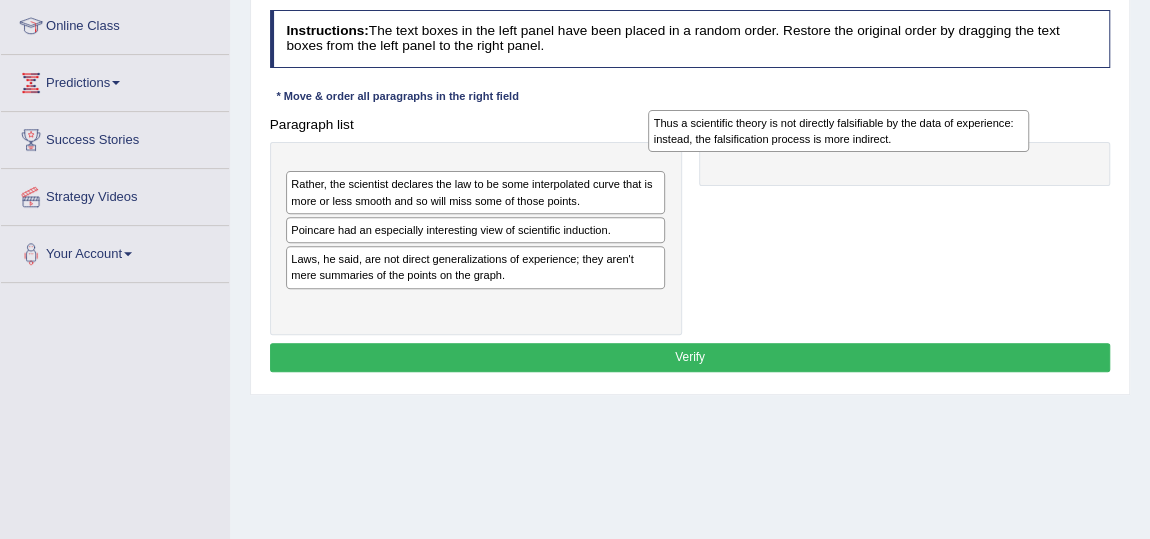 drag, startPoint x: 521, startPoint y: 260, endPoint x: 952, endPoint y: 139, distance: 447.6628 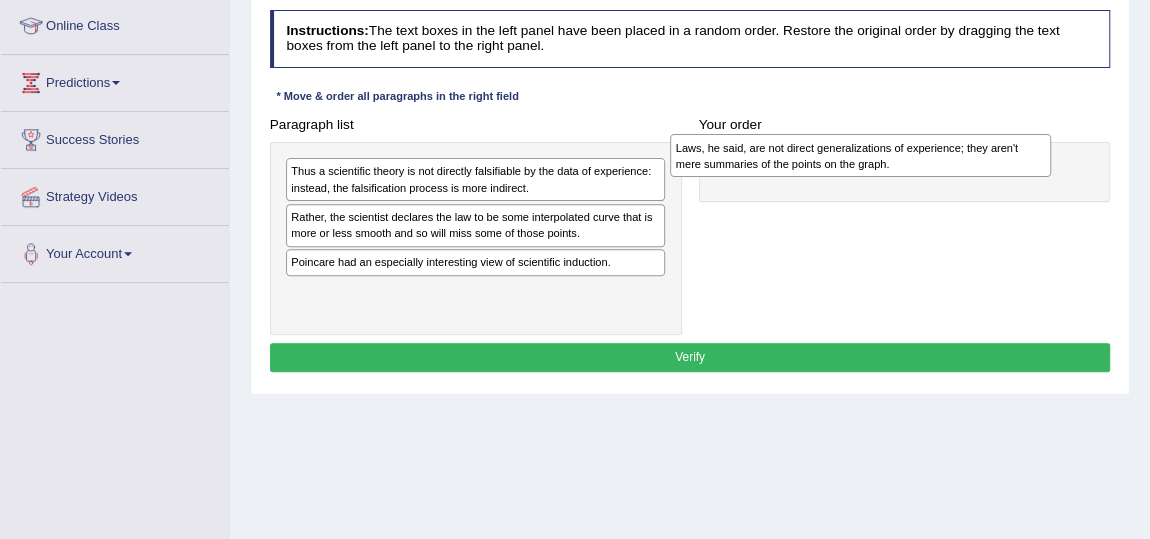 drag, startPoint x: 456, startPoint y: 285, endPoint x: 913, endPoint y: 147, distance: 477.3814 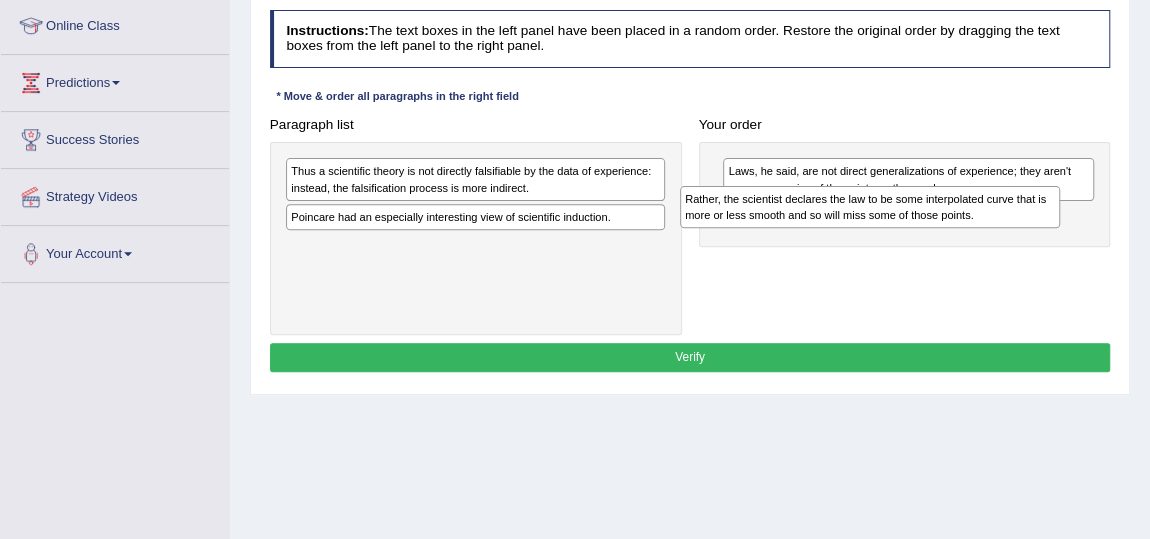 drag, startPoint x: 526, startPoint y: 233, endPoint x: 868, endPoint y: 241, distance: 342.09357 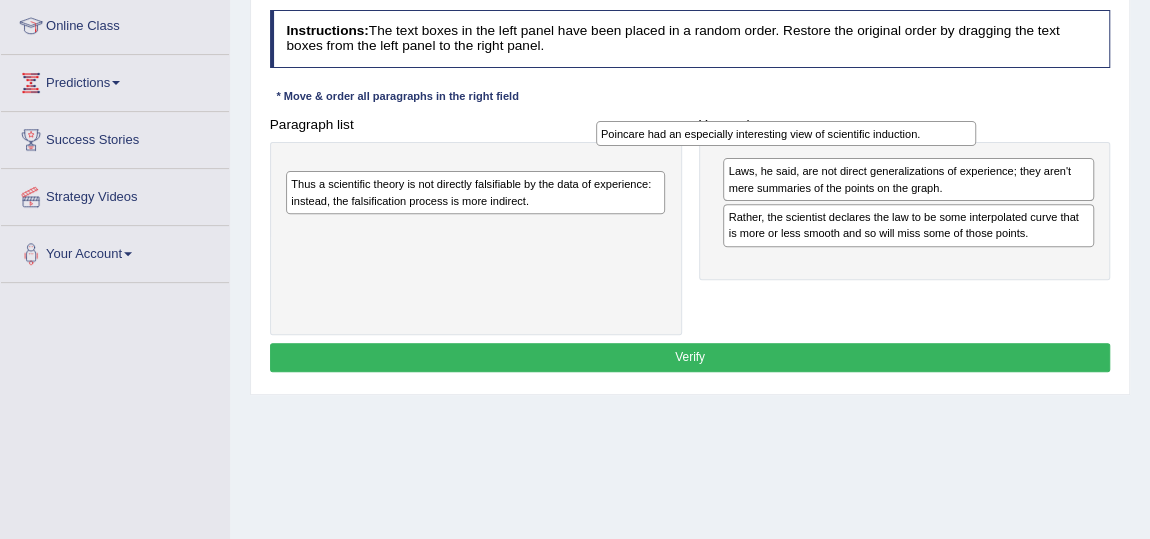 drag, startPoint x: 589, startPoint y: 219, endPoint x: 841, endPoint y: 182, distance: 254.70178 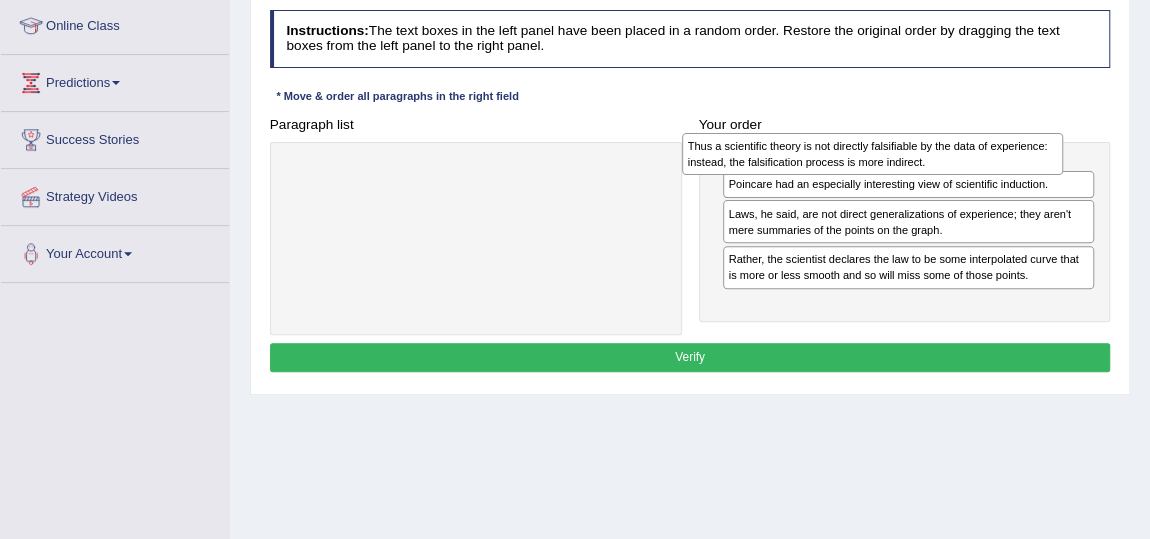 drag, startPoint x: 668, startPoint y: 172, endPoint x: 1012, endPoint y: 175, distance: 344.0131 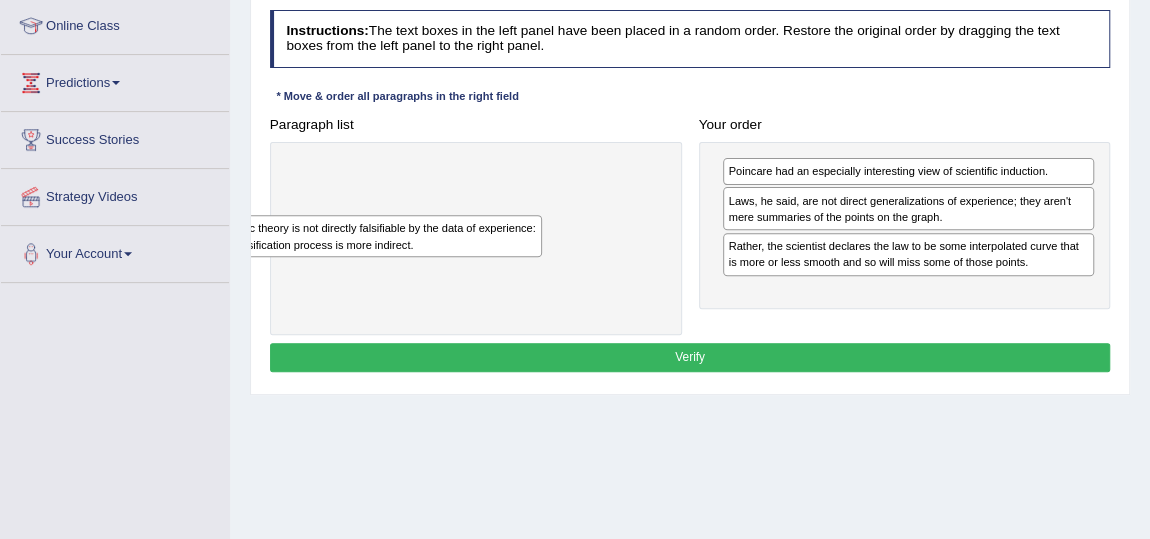 drag, startPoint x: 954, startPoint y: 177, endPoint x: 632, endPoint y: 235, distance: 327.18192 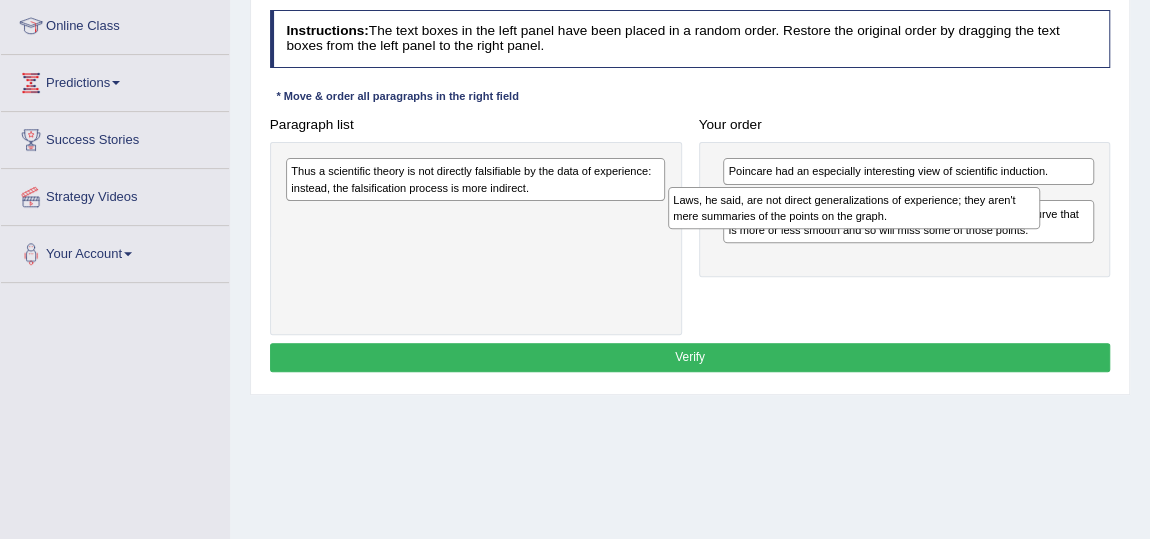 drag, startPoint x: 840, startPoint y: 190, endPoint x: 478, endPoint y: 247, distance: 366.46008 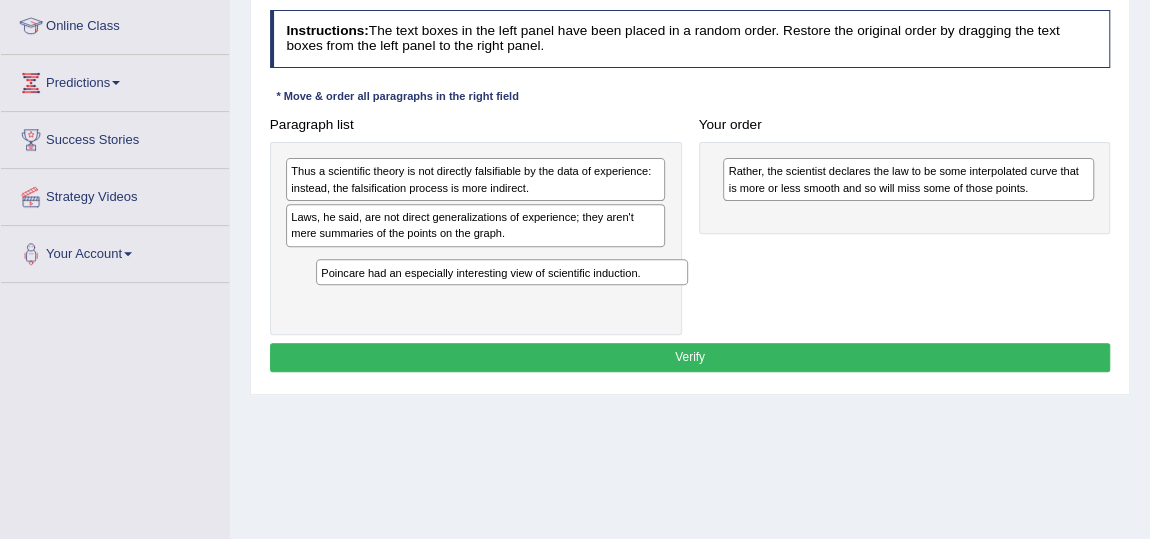 drag, startPoint x: 834, startPoint y: 177, endPoint x: 521, endPoint y: 250, distance: 321.40005 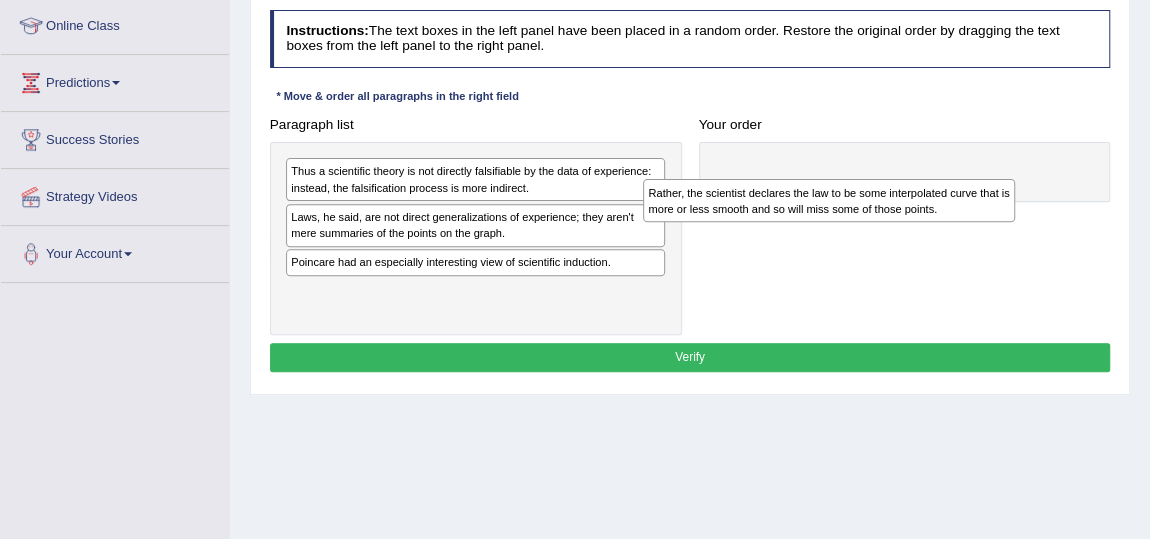 drag, startPoint x: 724, startPoint y: 209, endPoint x: 407, endPoint y: 313, distance: 333.62405 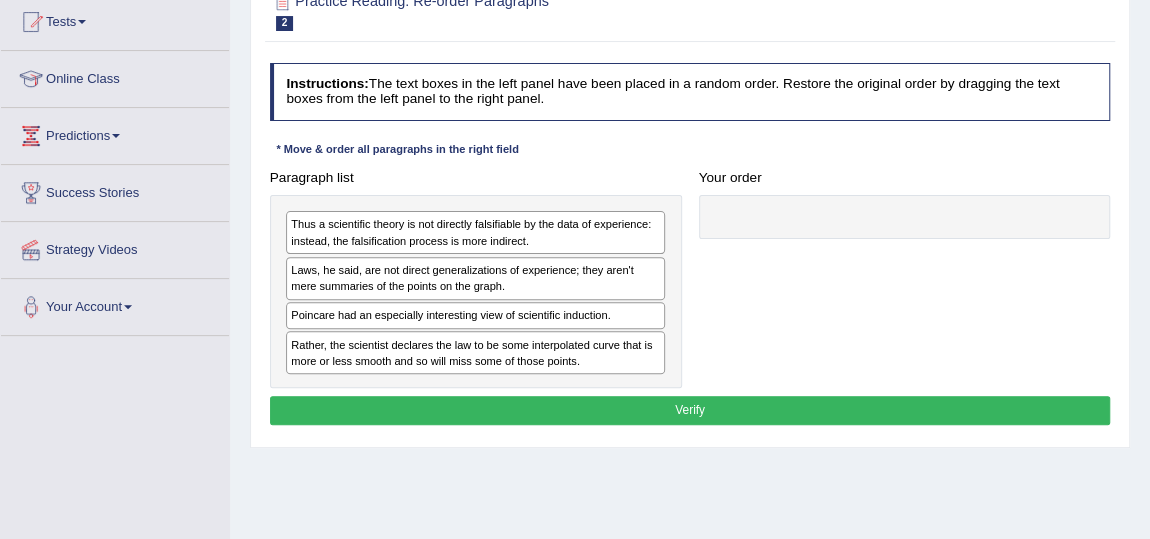 scroll, scrollTop: 272, scrollLeft: 0, axis: vertical 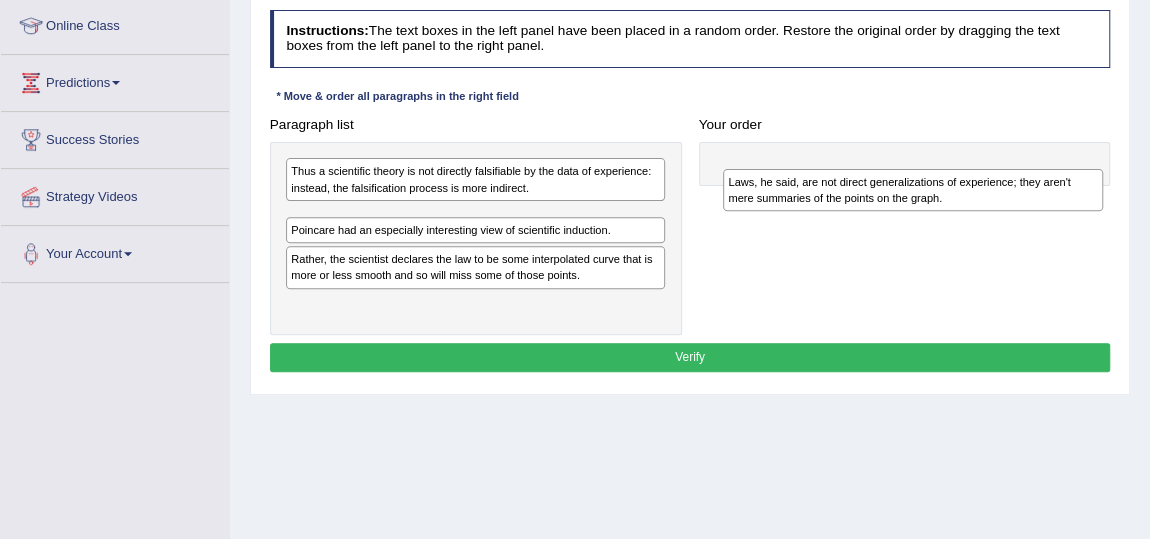 drag, startPoint x: 350, startPoint y: 220, endPoint x: 851, endPoint y: 161, distance: 504.4621 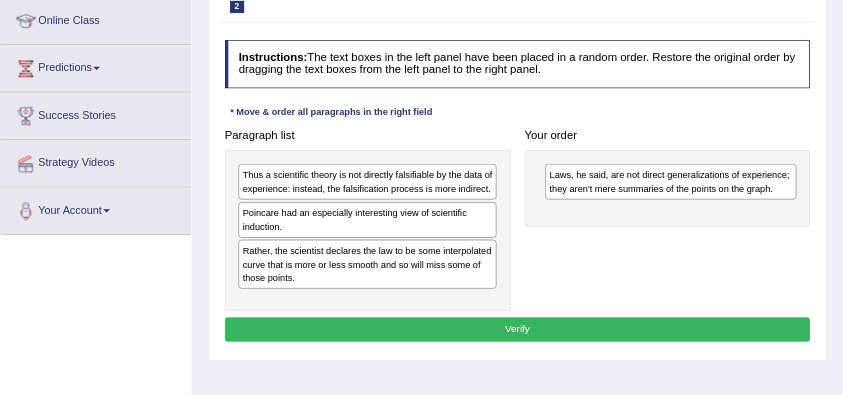 scroll, scrollTop: 273, scrollLeft: 0, axis: vertical 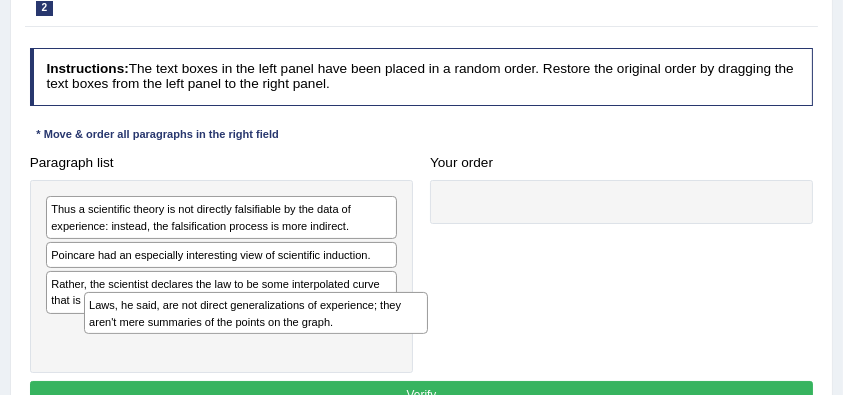 drag, startPoint x: 540, startPoint y: 206, endPoint x: 80, endPoint y: 341, distance: 479.40067 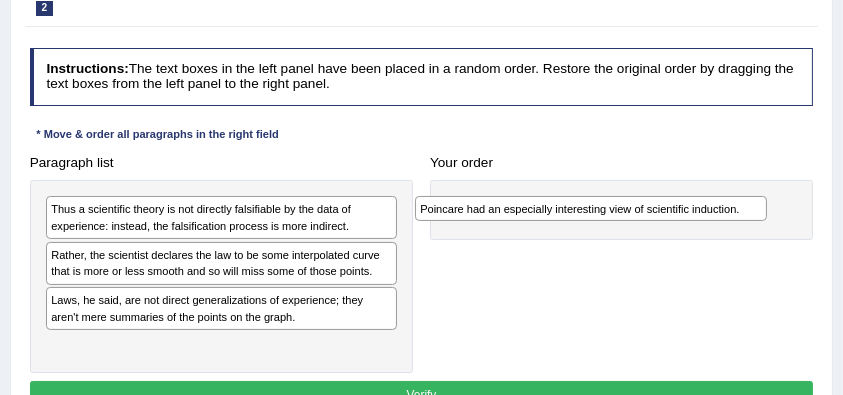 drag, startPoint x: 268, startPoint y: 249, endPoint x: 707, endPoint y: 213, distance: 440.4736 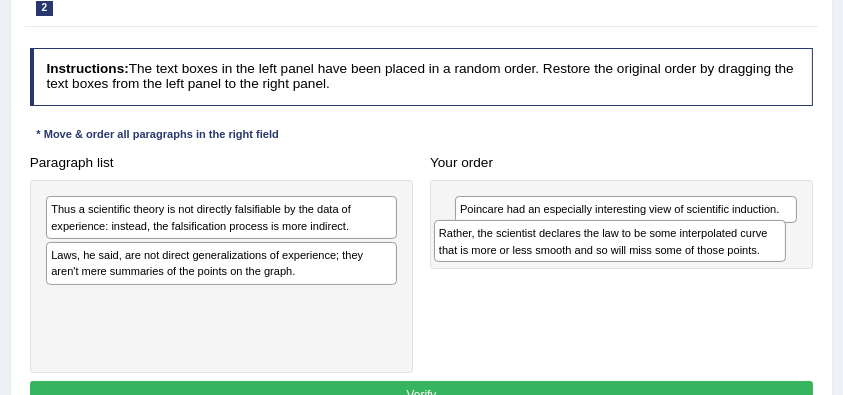 drag, startPoint x: 204, startPoint y: 257, endPoint x: 665, endPoint y: 250, distance: 461.05313 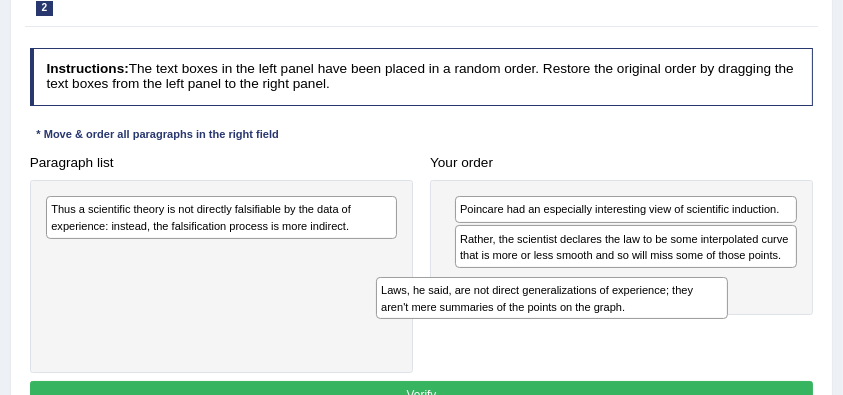 drag, startPoint x: 319, startPoint y: 271, endPoint x: 578, endPoint y: 291, distance: 259.77106 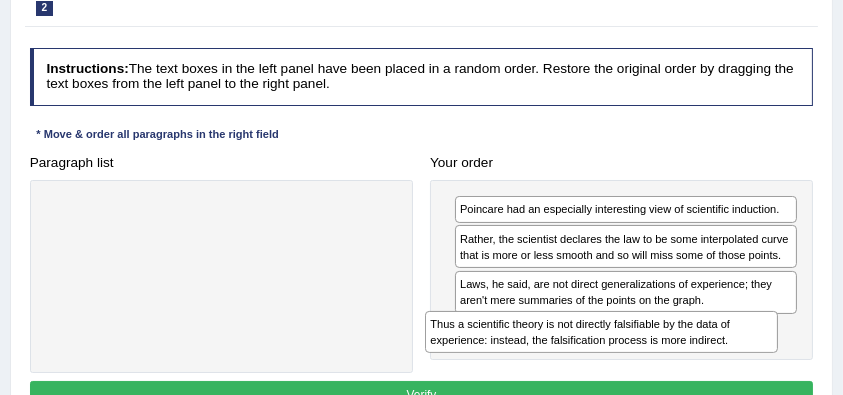 drag, startPoint x: 312, startPoint y: 205, endPoint x: 763, endPoint y: 348, distance: 473.1279 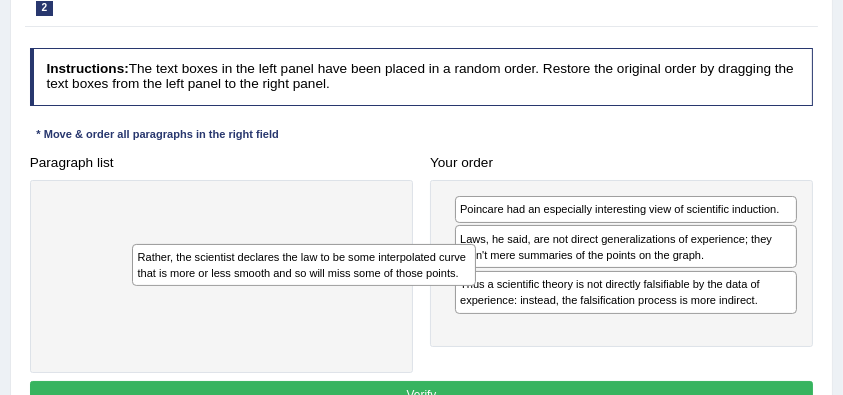 drag, startPoint x: 545, startPoint y: 228, endPoint x: 236, endPoint y: 250, distance: 309.7822 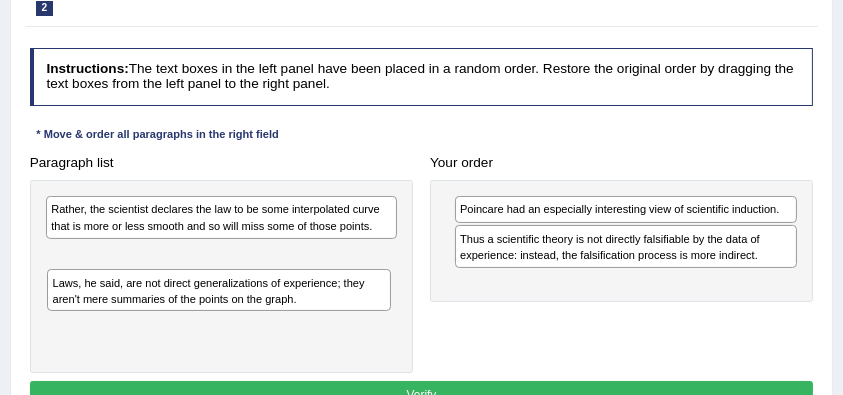 drag, startPoint x: 621, startPoint y: 234, endPoint x: 394, endPoint y: 249, distance: 227.49506 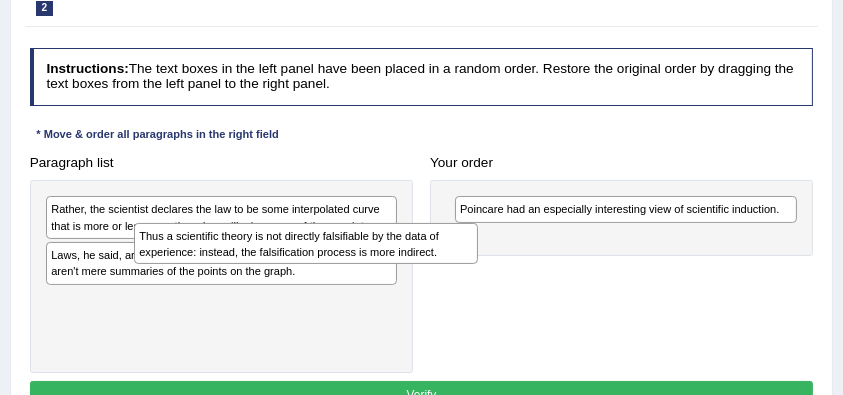drag, startPoint x: 657, startPoint y: 244, endPoint x: 305, endPoint y: 257, distance: 352.24 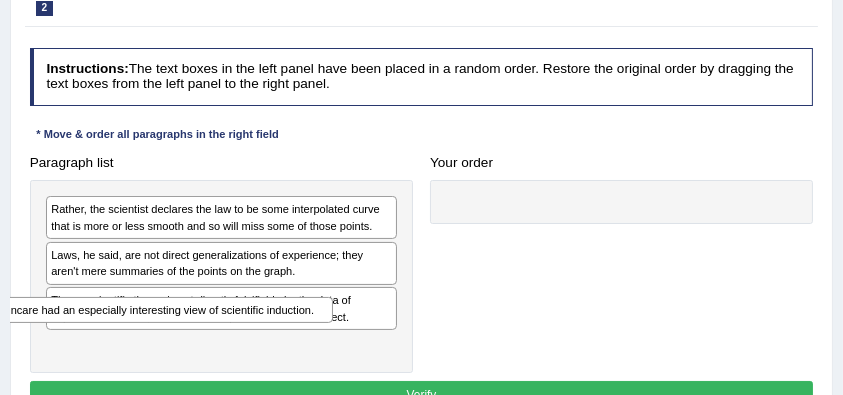 drag, startPoint x: 577, startPoint y: 208, endPoint x: 45, endPoint y: 312, distance: 542.0701 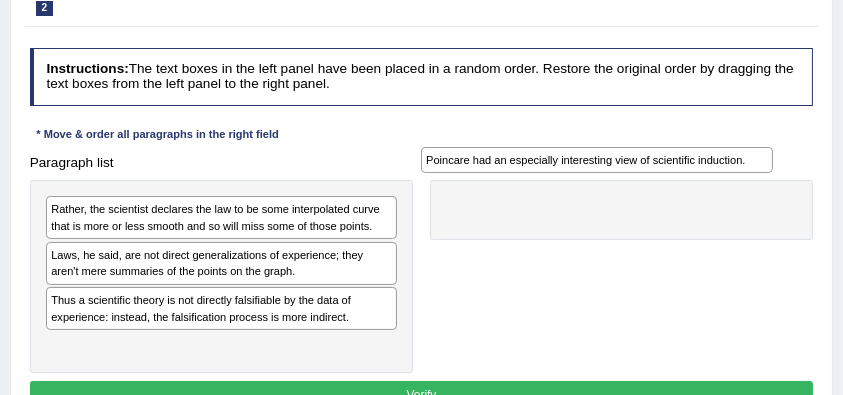 drag, startPoint x: 239, startPoint y: 335, endPoint x: 685, endPoint y: 155, distance: 480.95322 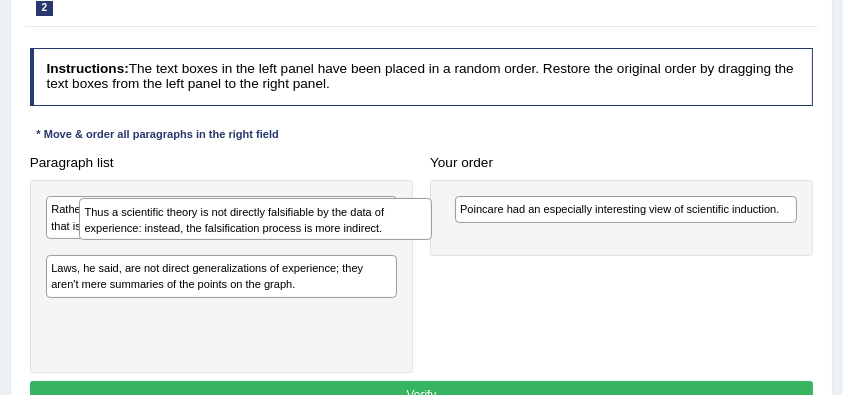 drag, startPoint x: 249, startPoint y: 296, endPoint x: 293, endPoint y: 219, distance: 88.68484 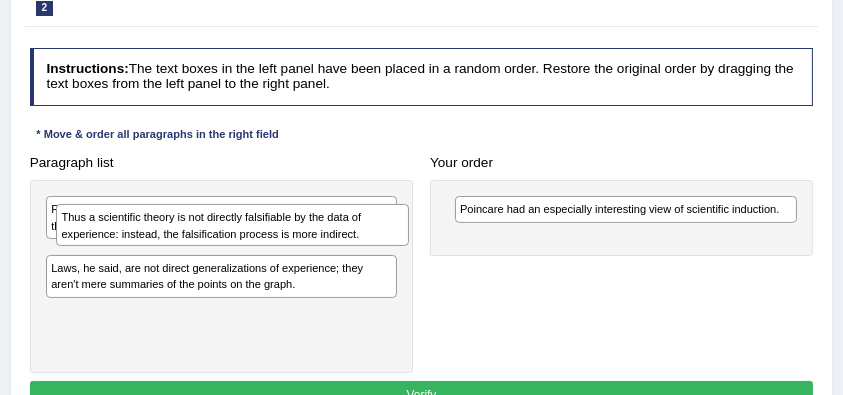 drag, startPoint x: 217, startPoint y: 306, endPoint x: 240, endPoint y: 230, distance: 79.40403 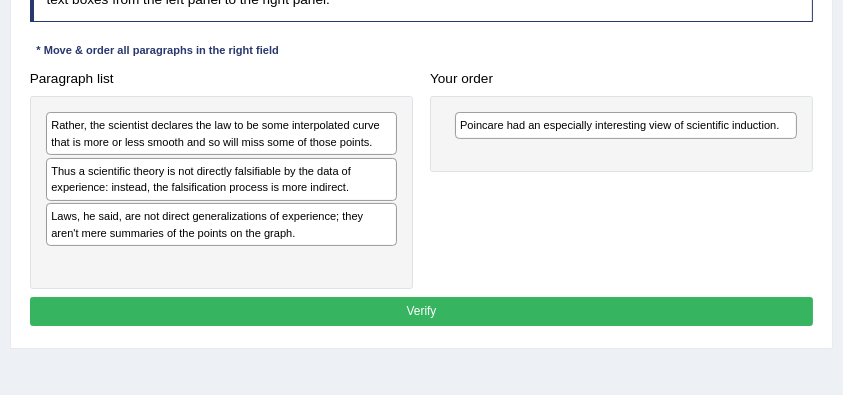 scroll, scrollTop: 290, scrollLeft: 0, axis: vertical 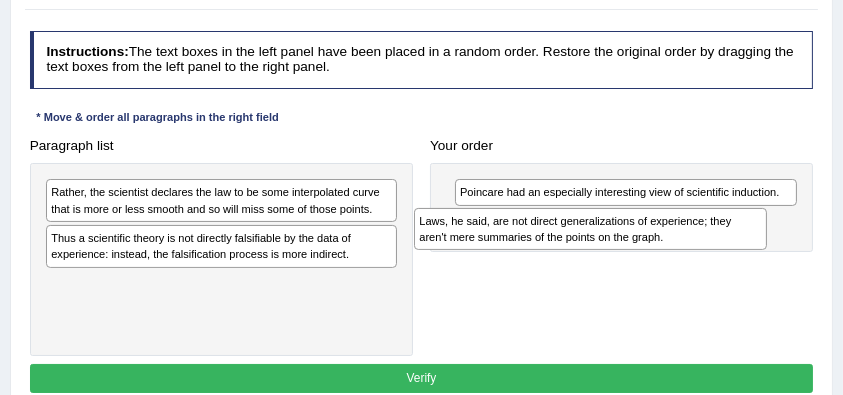 drag, startPoint x: 295, startPoint y: 288, endPoint x: 734, endPoint y: 238, distance: 441.8382 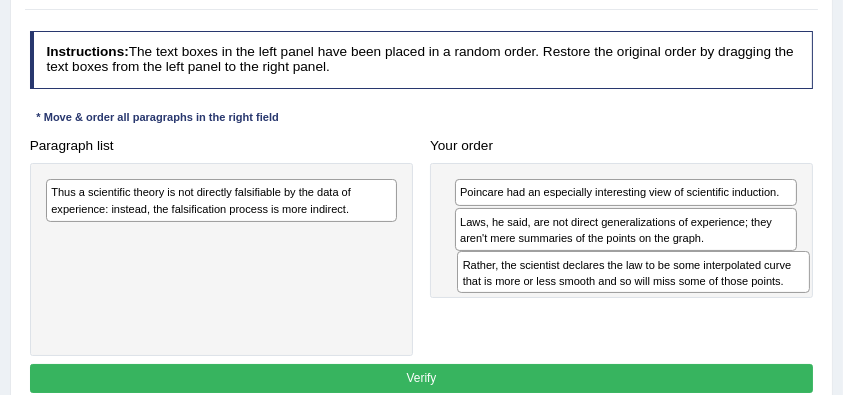 drag, startPoint x: 299, startPoint y: 178, endPoint x: 783, endPoint y: 273, distance: 493.23523 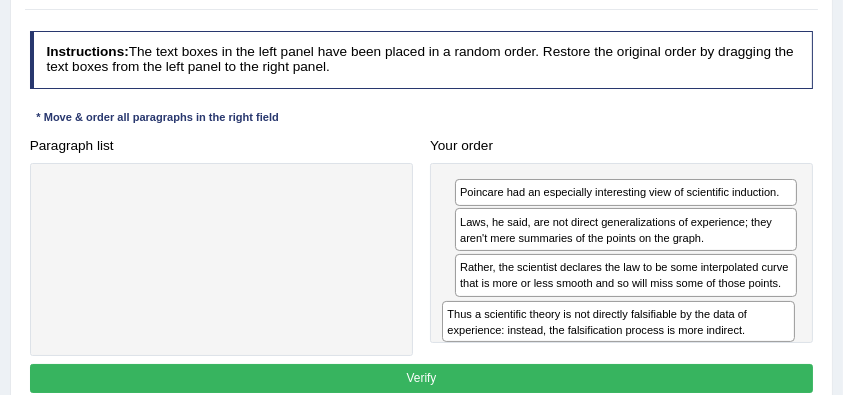 drag, startPoint x: 305, startPoint y: 204, endPoint x: 776, endPoint y: 355, distance: 494.61298 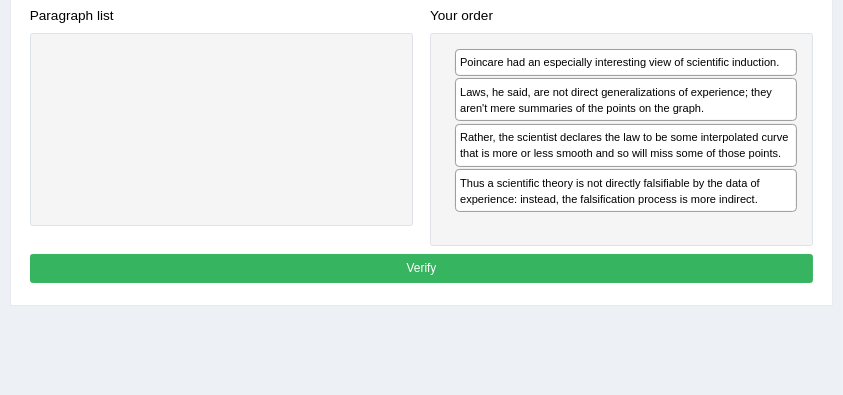 scroll, scrollTop: 424, scrollLeft: 0, axis: vertical 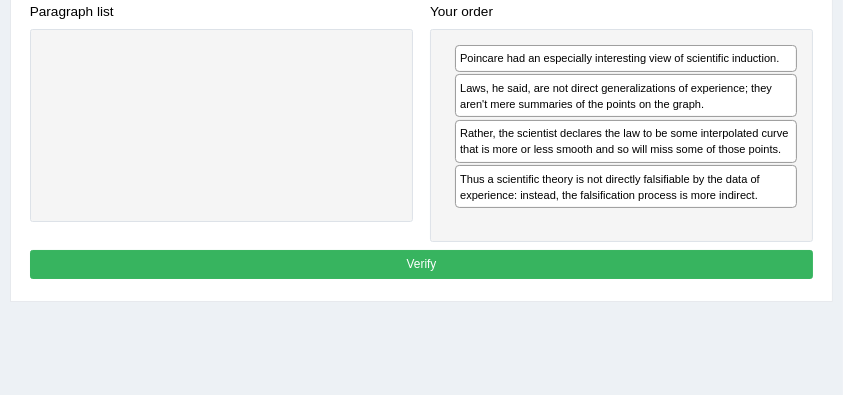 click on "Verify" at bounding box center [422, 264] 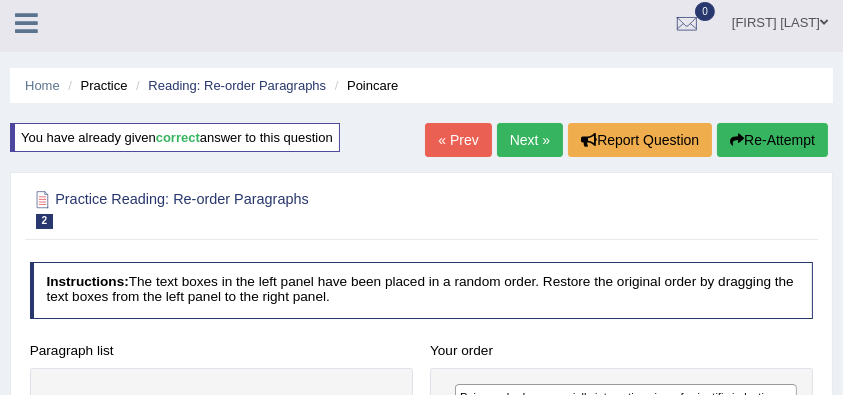 scroll, scrollTop: 0, scrollLeft: 0, axis: both 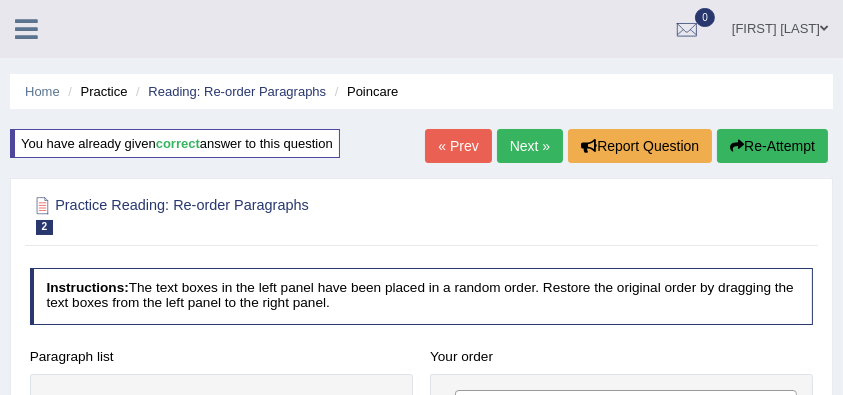 click on "Next »" at bounding box center (530, 146) 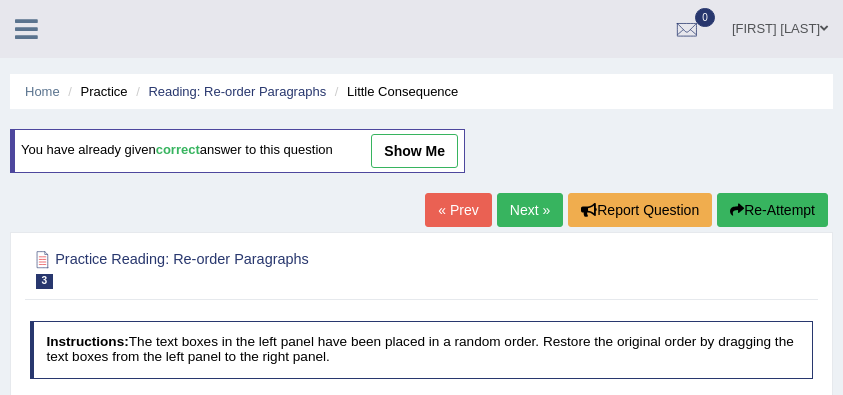 scroll, scrollTop: 333, scrollLeft: 0, axis: vertical 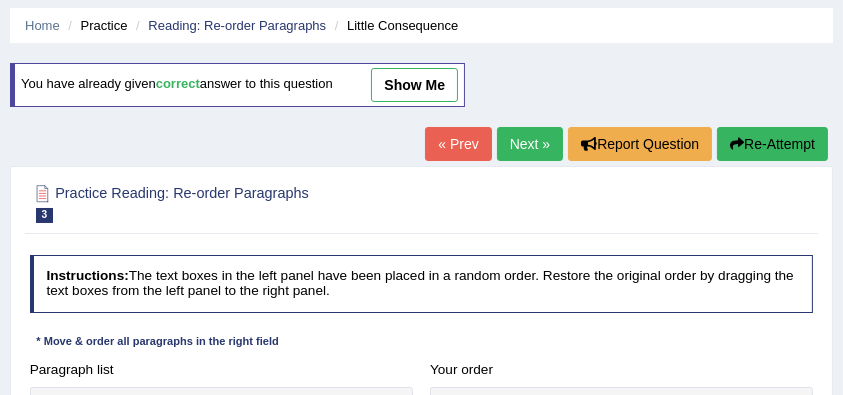 click on "Next »" at bounding box center (530, 144) 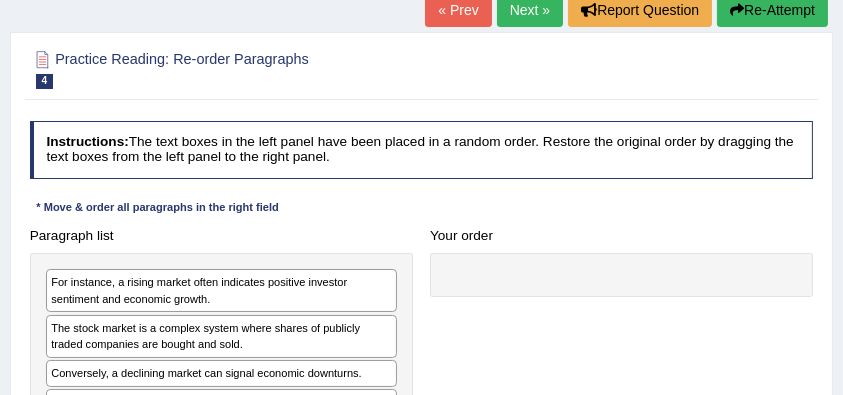 scroll, scrollTop: 0, scrollLeft: 0, axis: both 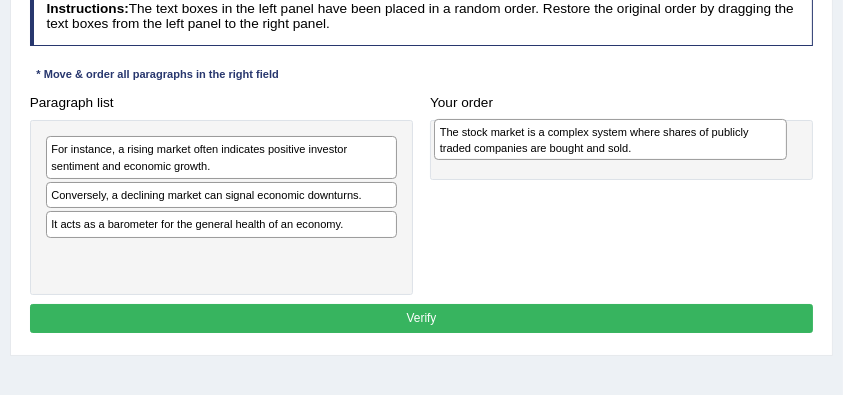 drag, startPoint x: 335, startPoint y: 207, endPoint x: 796, endPoint y: 153, distance: 464.15192 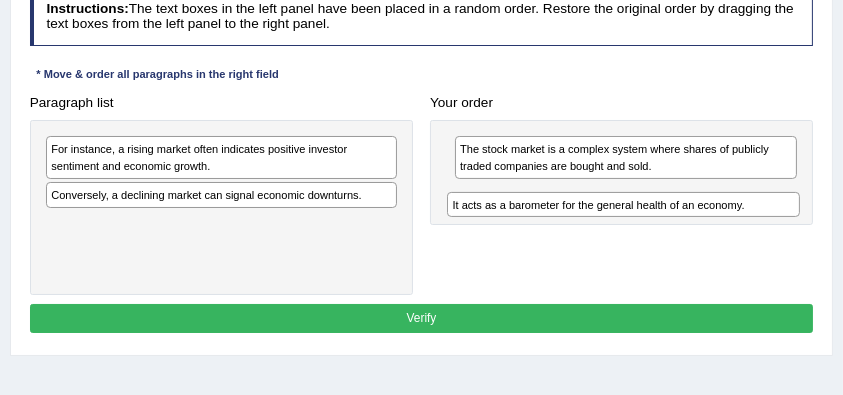 drag, startPoint x: 293, startPoint y: 219, endPoint x: 770, endPoint y: 221, distance: 477.00418 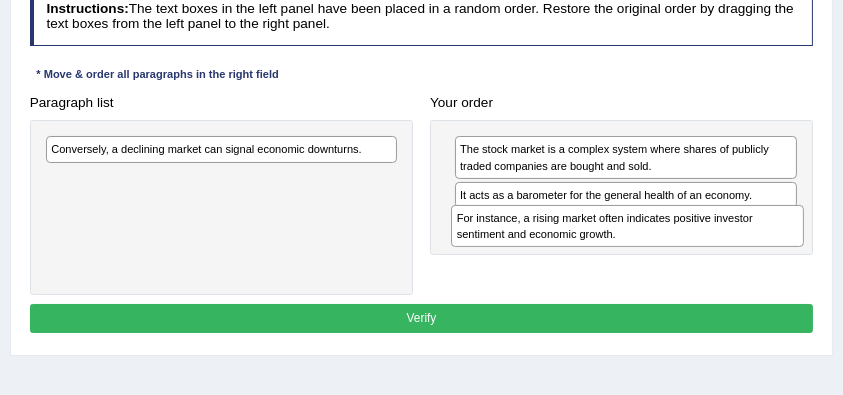 drag, startPoint x: 333, startPoint y: 148, endPoint x: 815, endPoint y: 238, distance: 490.3305 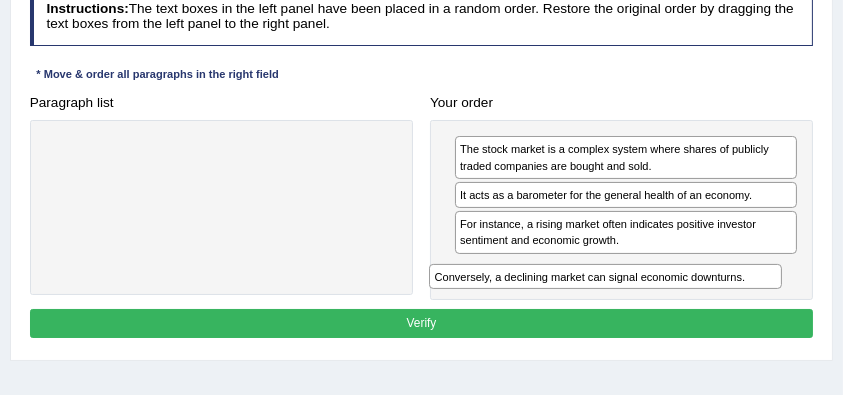 drag, startPoint x: 230, startPoint y: 148, endPoint x: 686, endPoint y: 308, distance: 483.2556 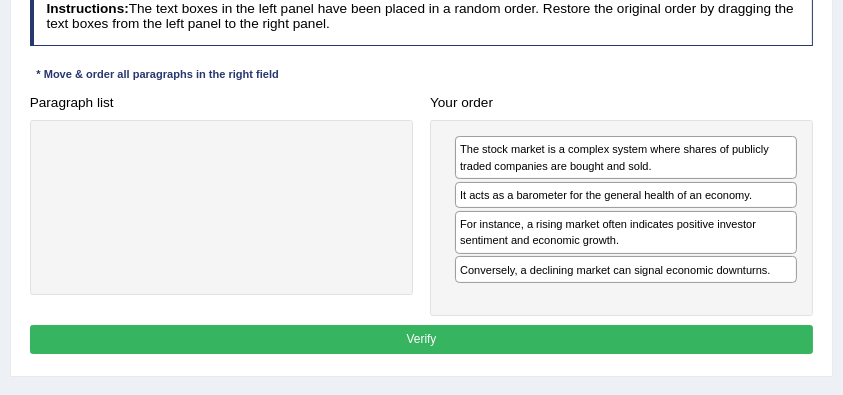 click on "Verify" at bounding box center [422, 339] 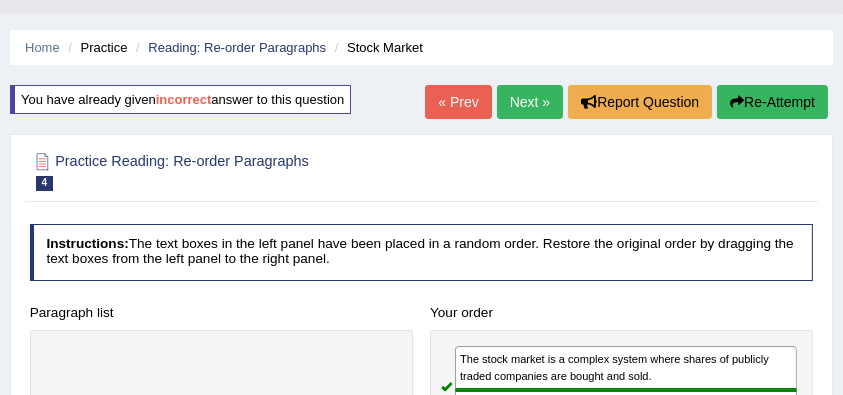 scroll, scrollTop: 13, scrollLeft: 0, axis: vertical 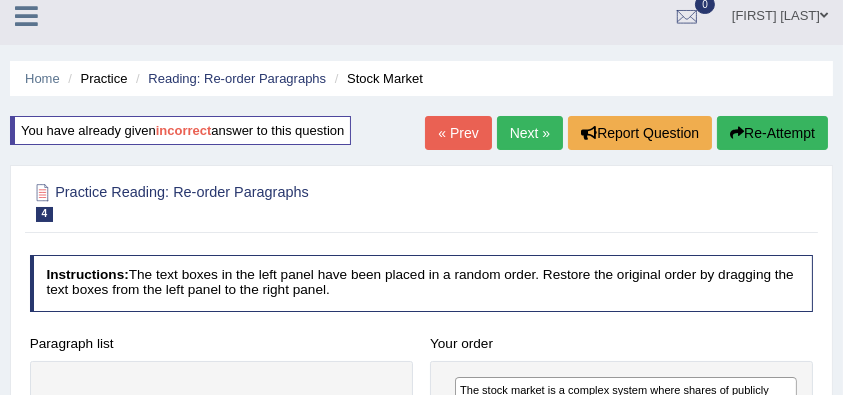 click on "« Prev" at bounding box center [458, 133] 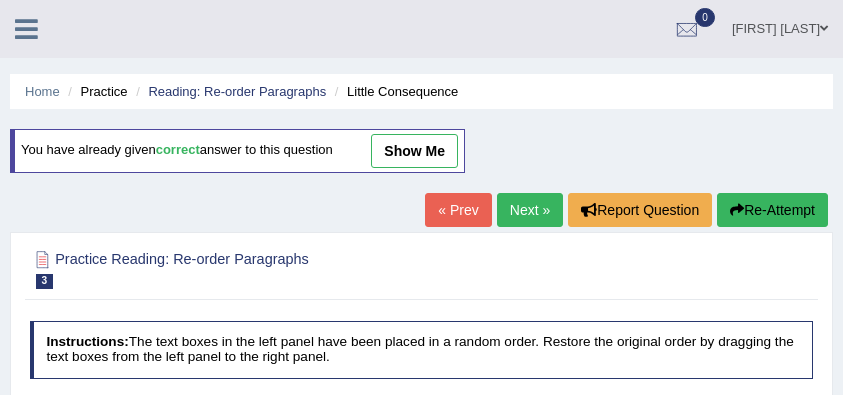 scroll, scrollTop: 200, scrollLeft: 0, axis: vertical 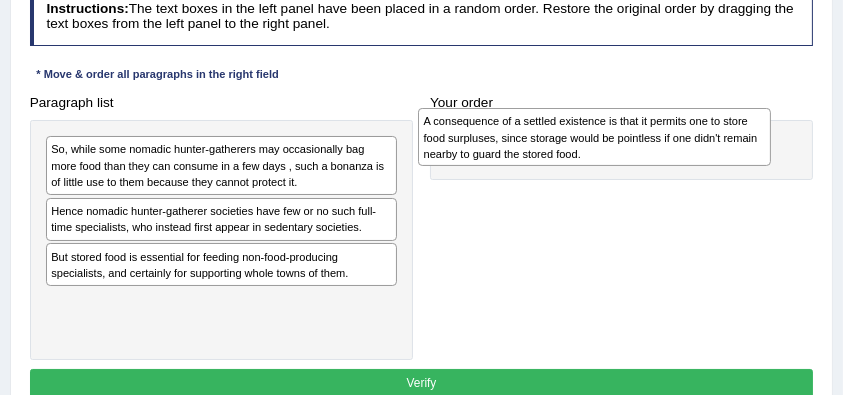 drag, startPoint x: 296, startPoint y: 258, endPoint x: 739, endPoint y: 128, distance: 461.68063 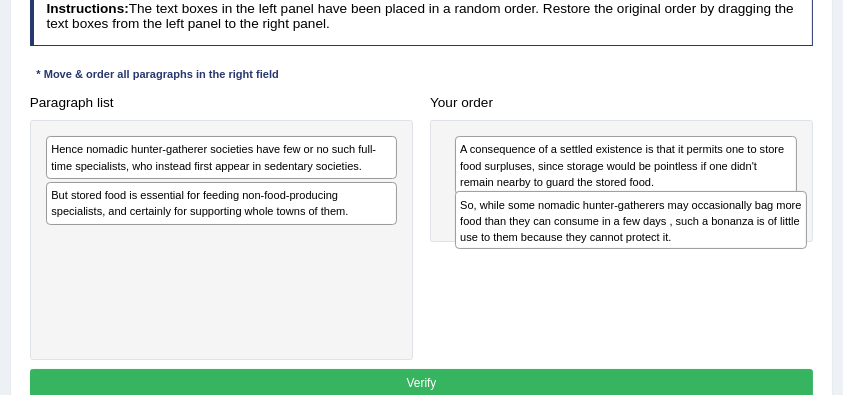 drag, startPoint x: 290, startPoint y: 162, endPoint x: 776, endPoint y: 236, distance: 491.60147 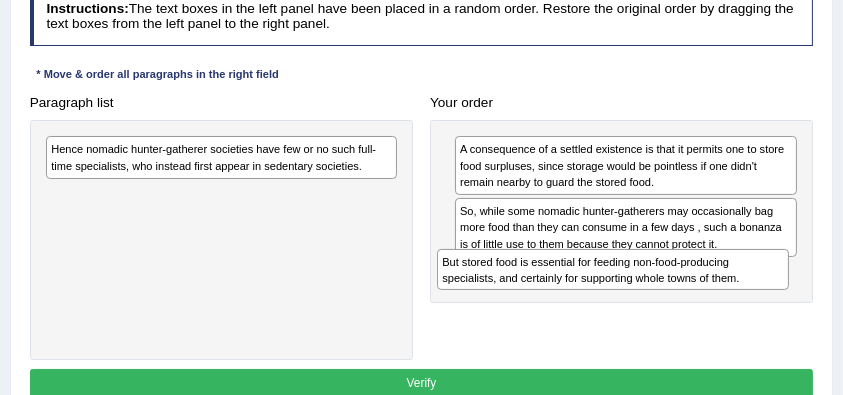 drag, startPoint x: 280, startPoint y: 204, endPoint x: 745, endPoint y: 301, distance: 475.00946 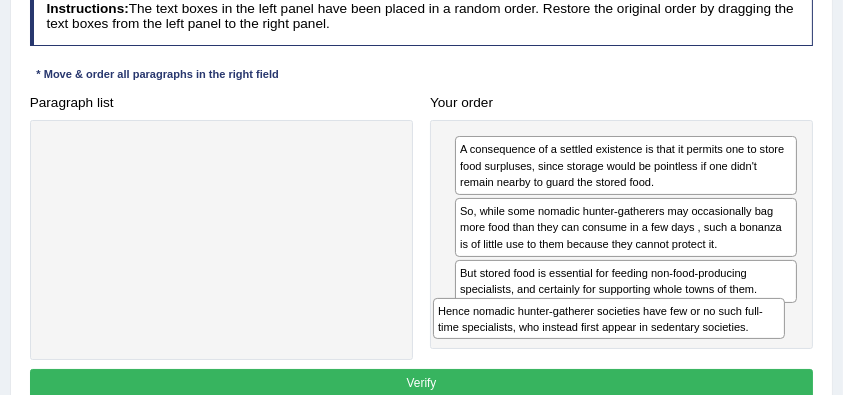 drag, startPoint x: 258, startPoint y: 156, endPoint x: 718, endPoint y: 354, distance: 500.80334 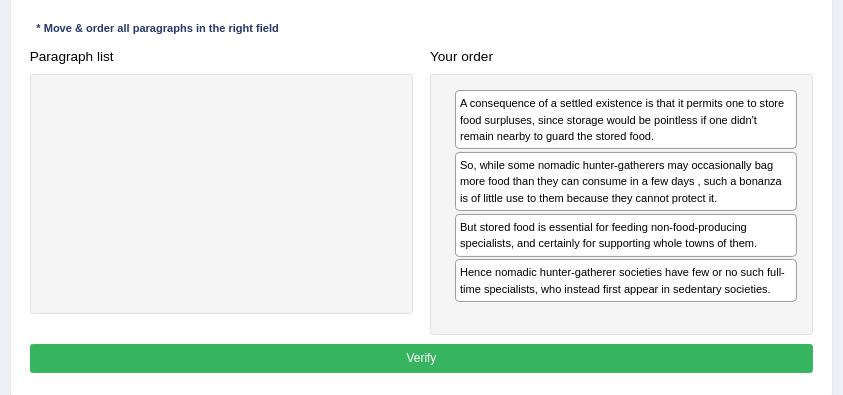 scroll, scrollTop: 400, scrollLeft: 0, axis: vertical 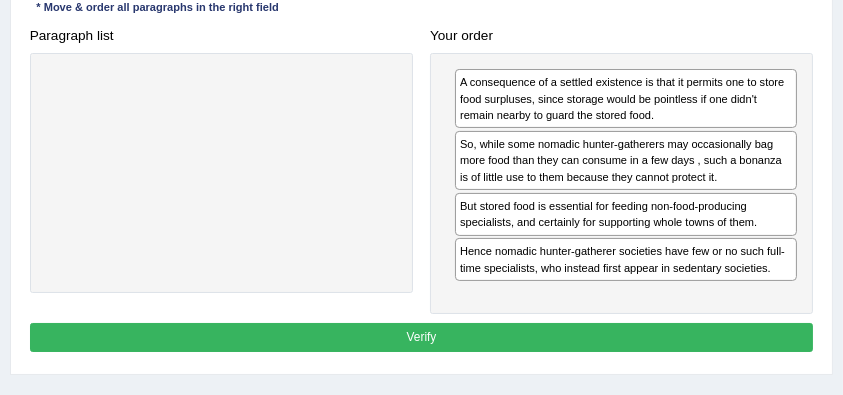 click on "Verify" at bounding box center (422, 337) 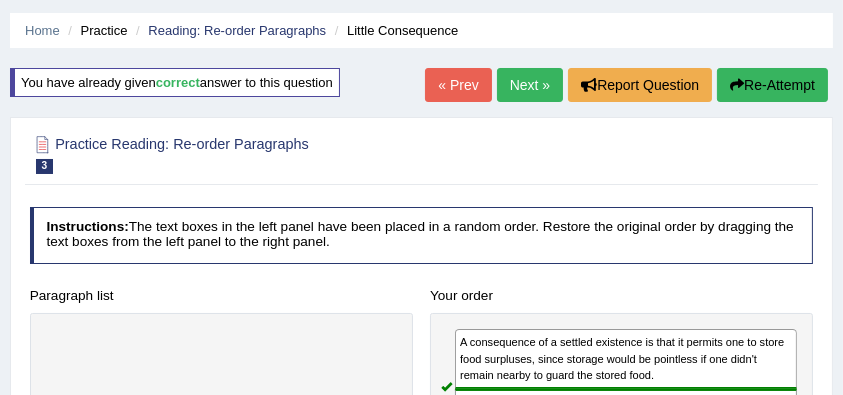scroll, scrollTop: 0, scrollLeft: 0, axis: both 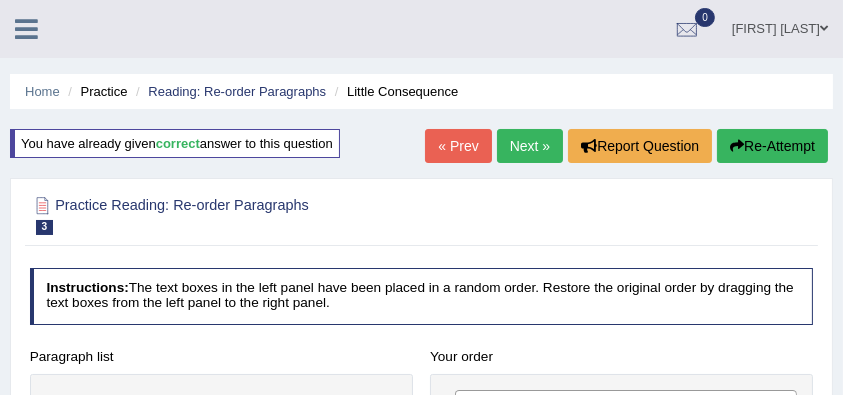 click on "Next »" at bounding box center [530, 146] 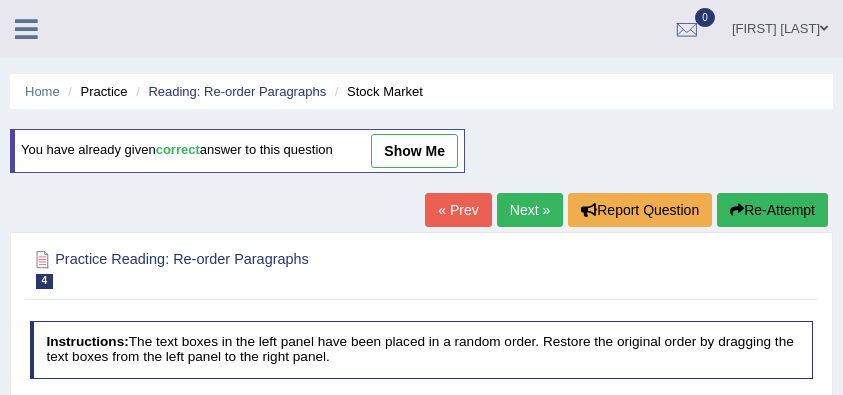 scroll, scrollTop: 0, scrollLeft: 0, axis: both 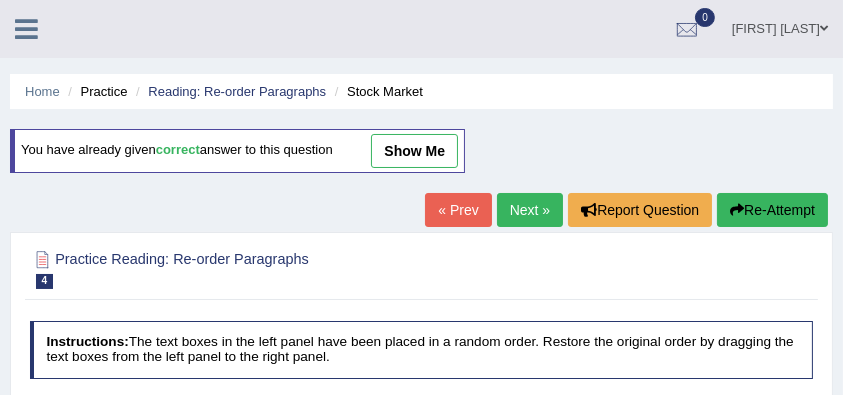 click on "Next »" at bounding box center (530, 210) 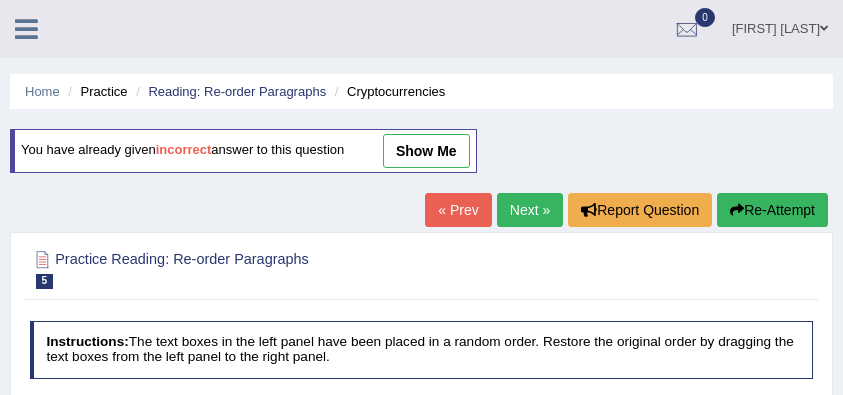 scroll, scrollTop: 216, scrollLeft: 0, axis: vertical 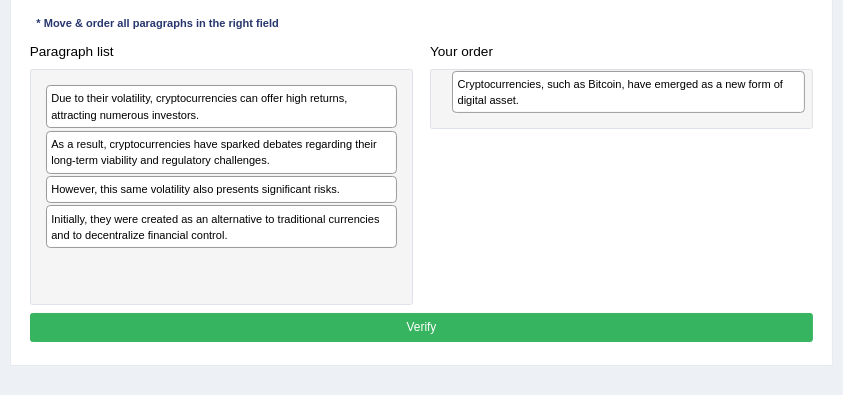 drag, startPoint x: 325, startPoint y: 153, endPoint x: 780, endPoint y: 147, distance: 455.03955 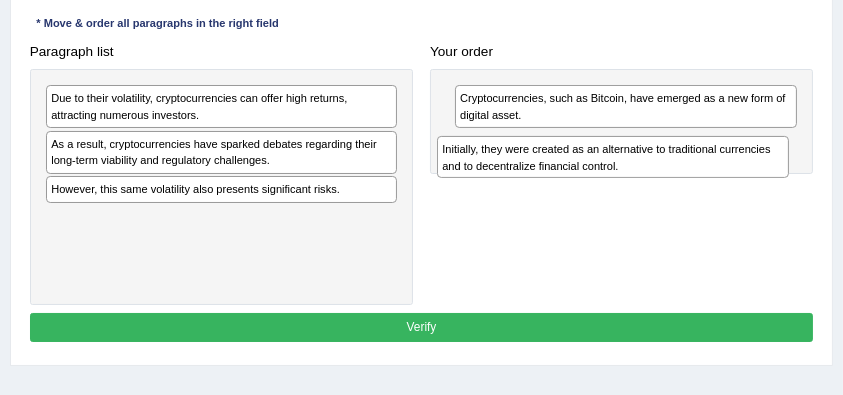 drag, startPoint x: 325, startPoint y: 221, endPoint x: 790, endPoint y: 172, distance: 467.5746 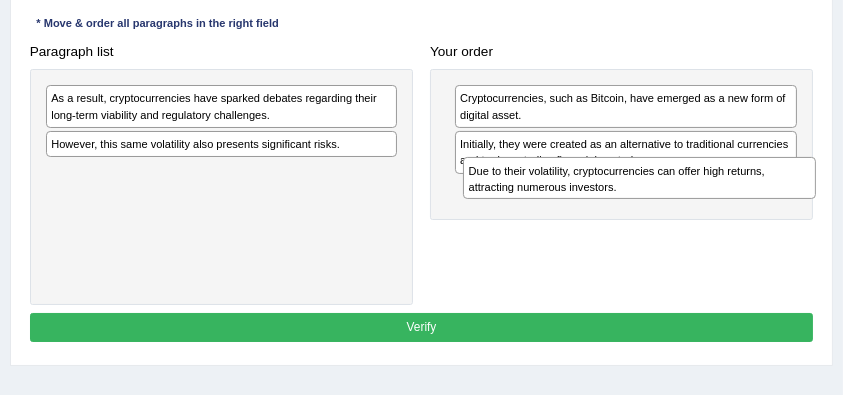 drag, startPoint x: 276, startPoint y: 99, endPoint x: 272, endPoint y: 217, distance: 118.06778 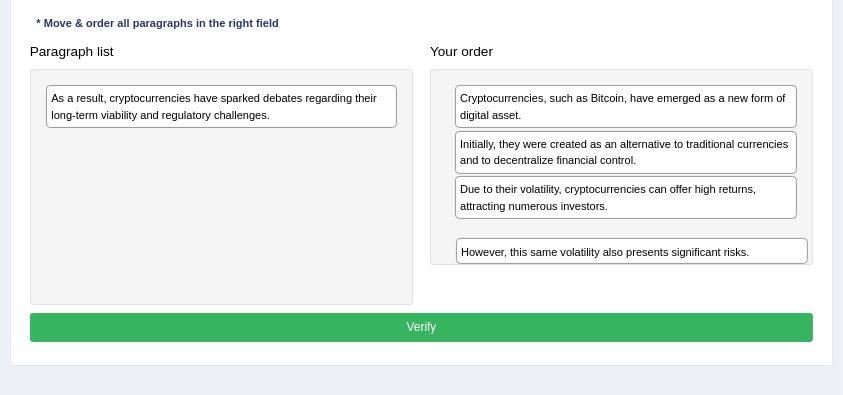 drag, startPoint x: 158, startPoint y: 148, endPoint x: 645, endPoint y: 293, distance: 508.12793 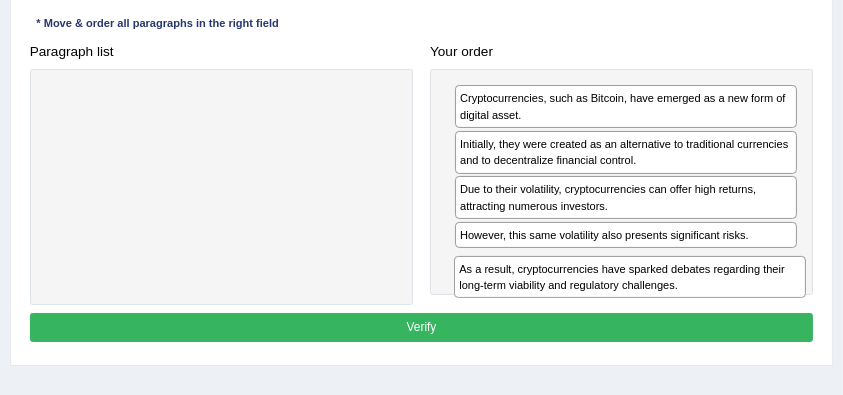 drag, startPoint x: 246, startPoint y: 102, endPoint x: 731, endPoint y: 312, distance: 528.5121 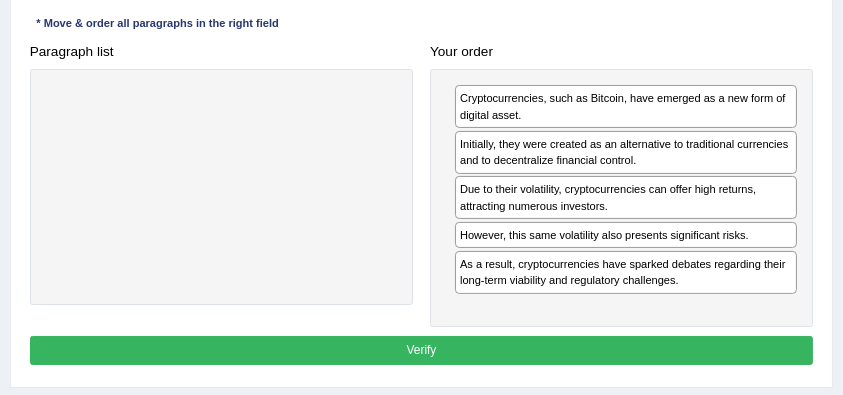 click on "Verify" at bounding box center [422, 350] 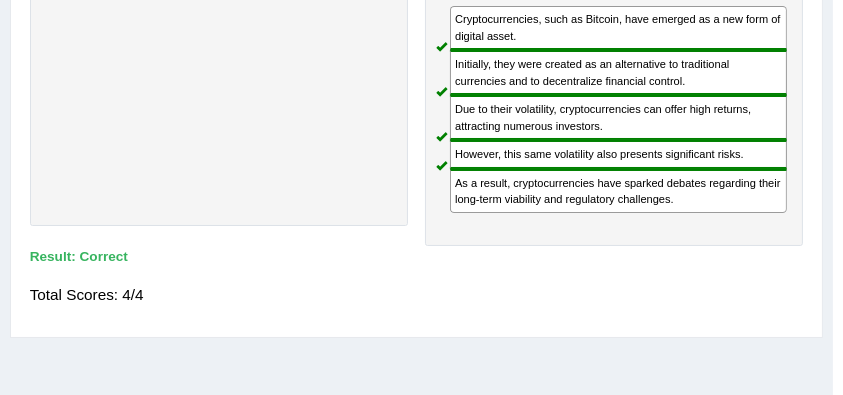 scroll, scrollTop: 305, scrollLeft: 0, axis: vertical 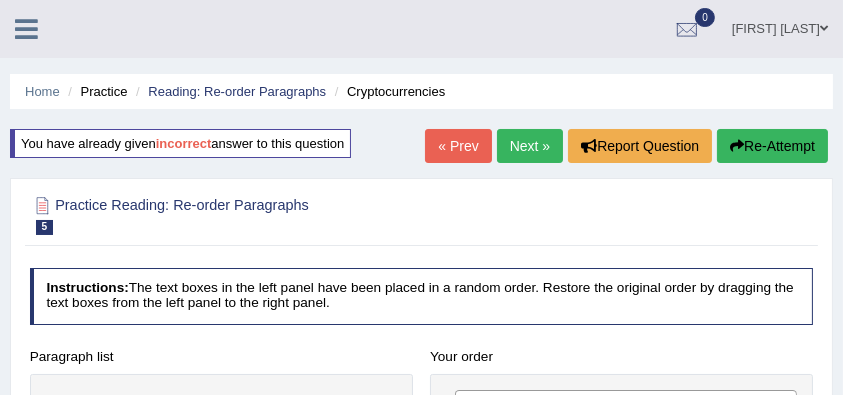 click on "Next »" at bounding box center (530, 146) 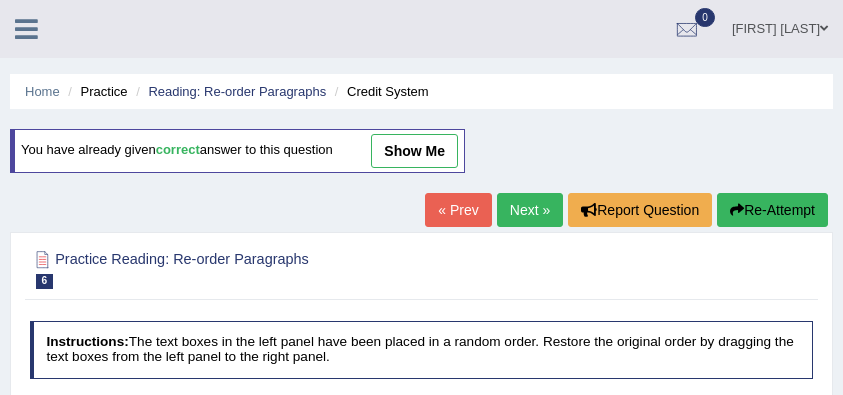 scroll, scrollTop: 266, scrollLeft: 0, axis: vertical 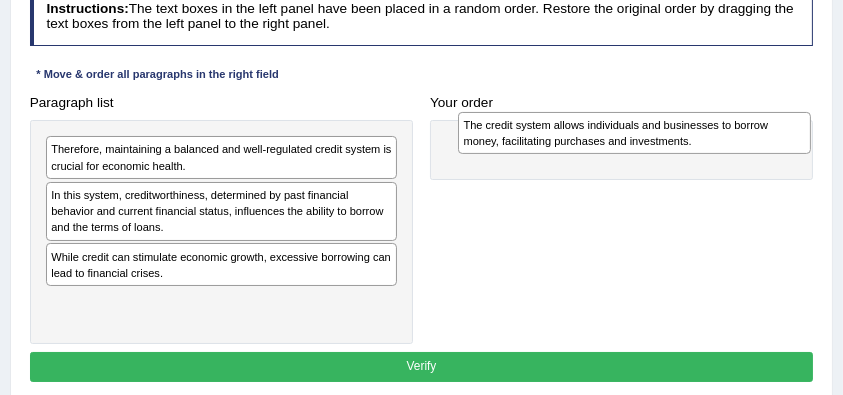 drag, startPoint x: 322, startPoint y: 208, endPoint x: 812, endPoint y: 145, distance: 494.0334 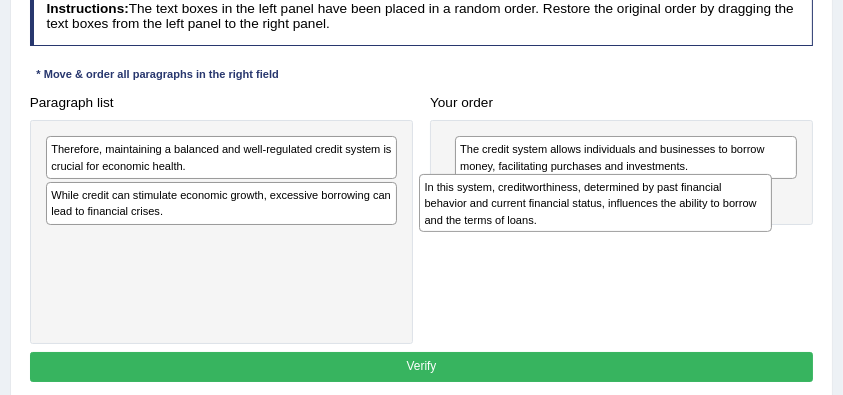 drag, startPoint x: 243, startPoint y: 221, endPoint x: 668, endPoint y: 216, distance: 425.02942 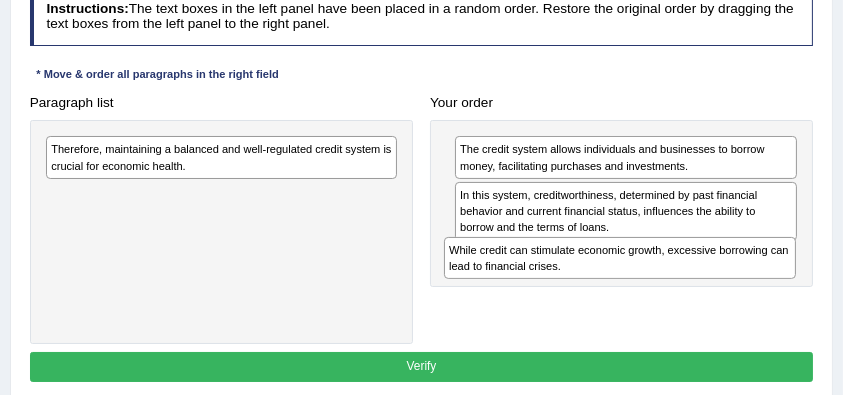 drag, startPoint x: 307, startPoint y: 206, endPoint x: 780, endPoint y: 289, distance: 480.22702 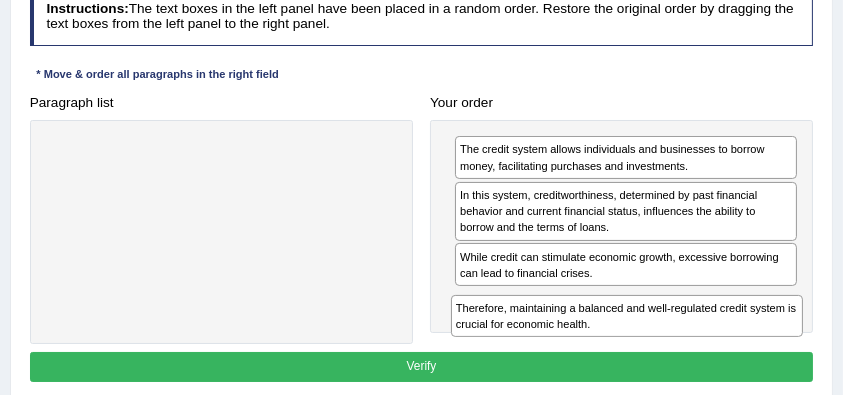 drag, startPoint x: 309, startPoint y: 148, endPoint x: 790, endPoint y: 344, distance: 519.40063 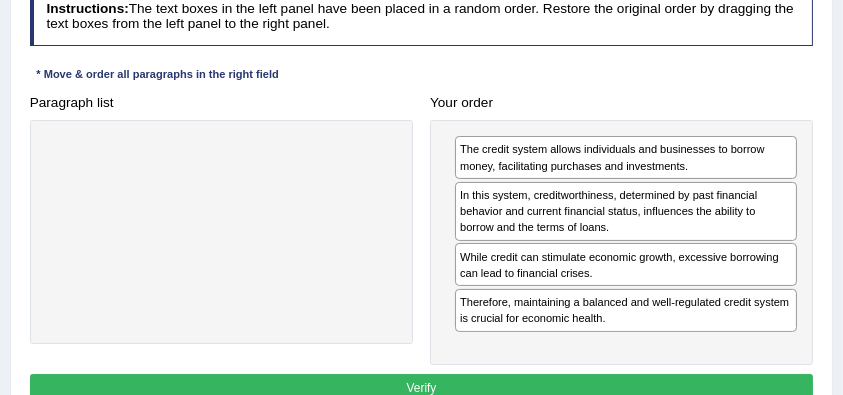 scroll, scrollTop: 400, scrollLeft: 0, axis: vertical 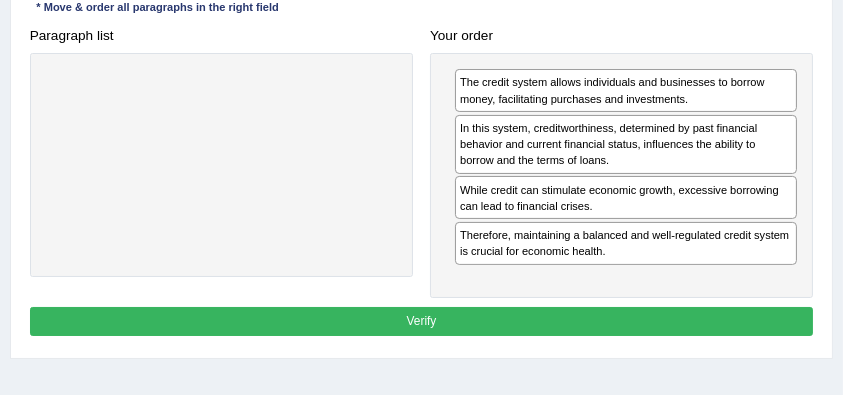 click on "Verify" at bounding box center [422, 321] 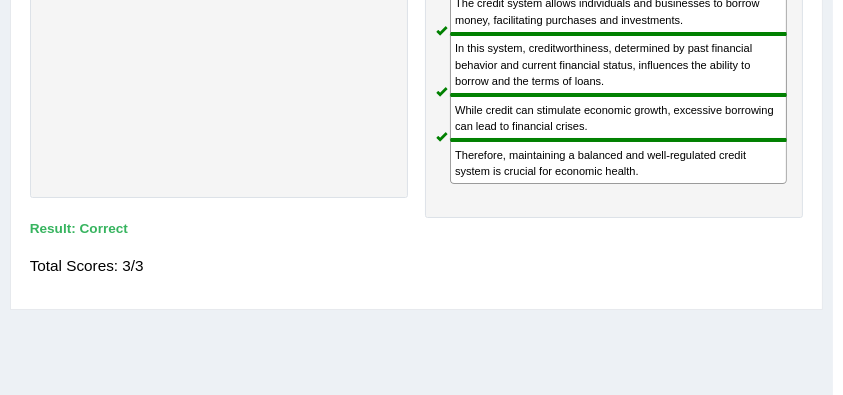 scroll, scrollTop: 322, scrollLeft: 0, axis: vertical 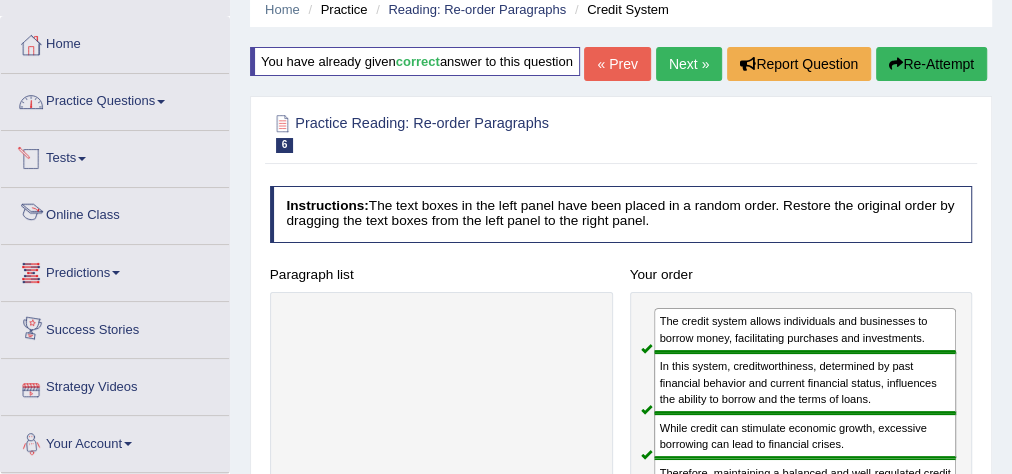 click at bounding box center [161, 102] 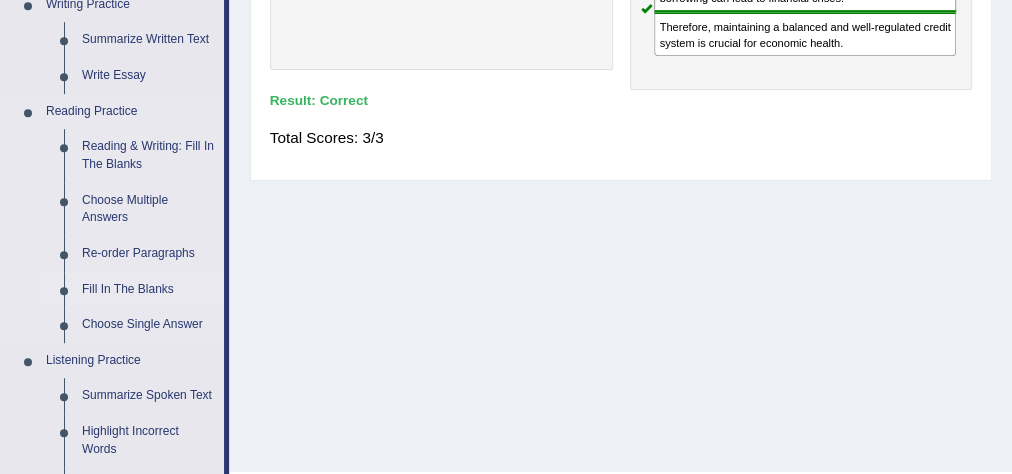 scroll, scrollTop: 562, scrollLeft: 0, axis: vertical 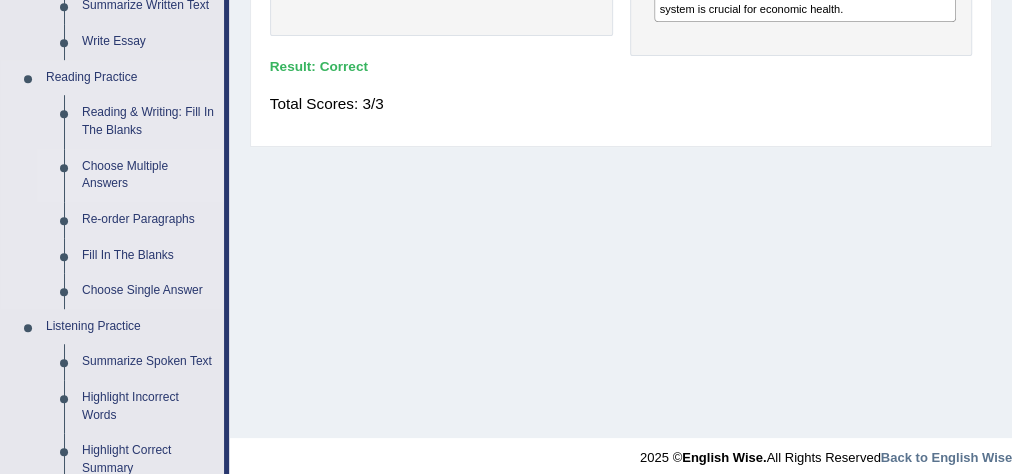 click on "Choose Multiple Answers" at bounding box center (148, 175) 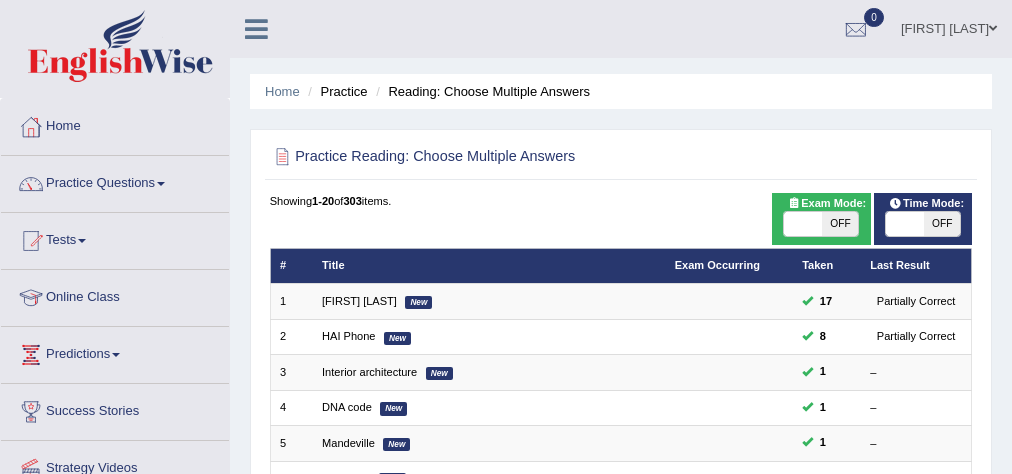 scroll, scrollTop: 0, scrollLeft: 0, axis: both 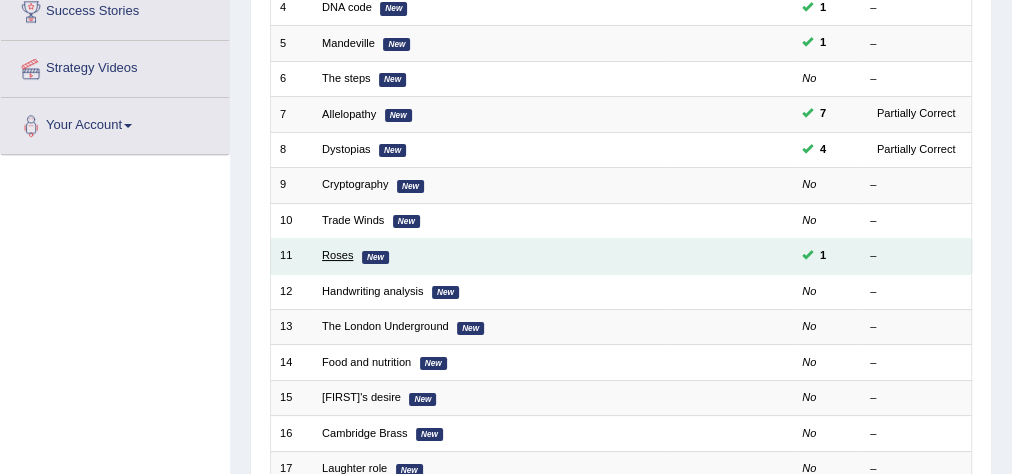 click on "Roses" at bounding box center (337, 255) 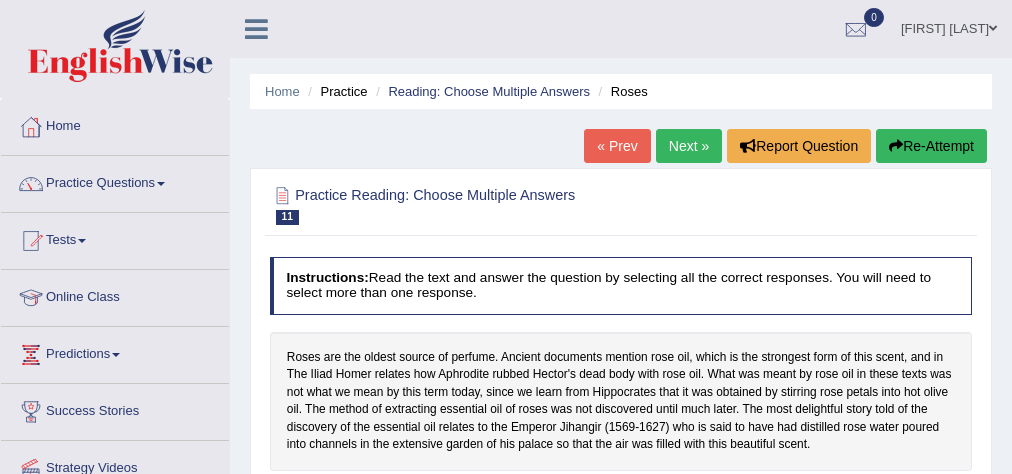 scroll, scrollTop: 0, scrollLeft: 0, axis: both 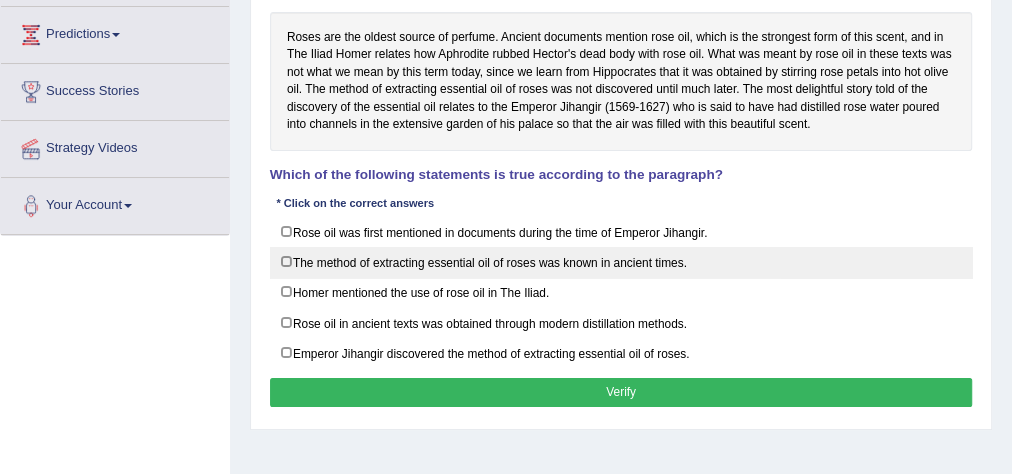 click on "The method of extracting essential oil of roses was known in ancient times." at bounding box center [621, 262] 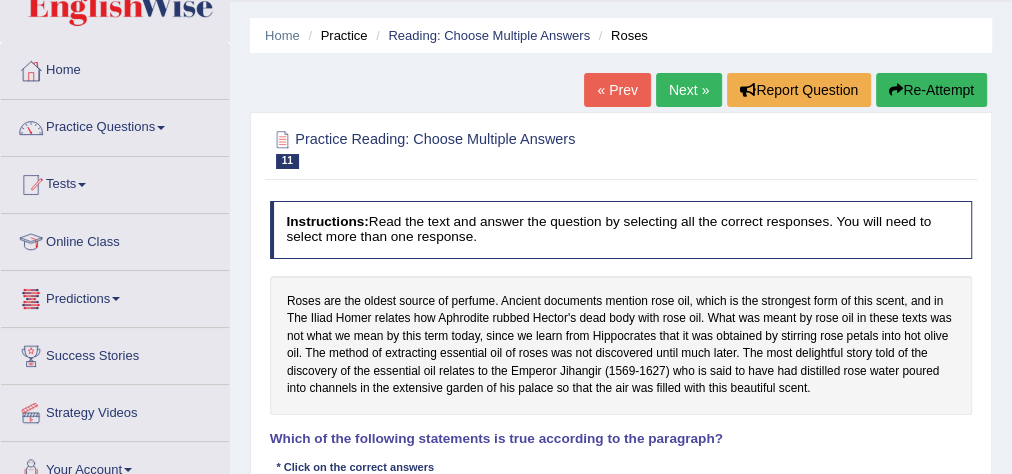 scroll, scrollTop: 0, scrollLeft: 0, axis: both 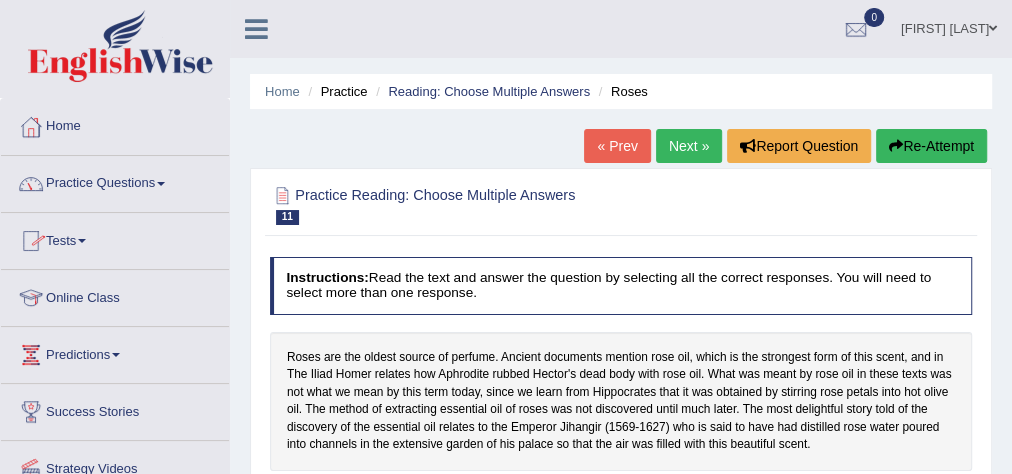 click on "Practice Questions" at bounding box center [115, 181] 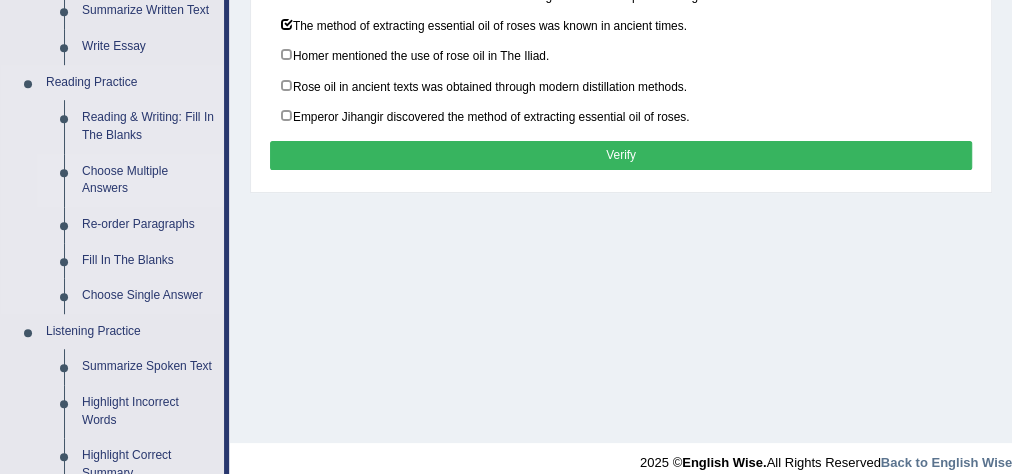 scroll, scrollTop: 560, scrollLeft: 0, axis: vertical 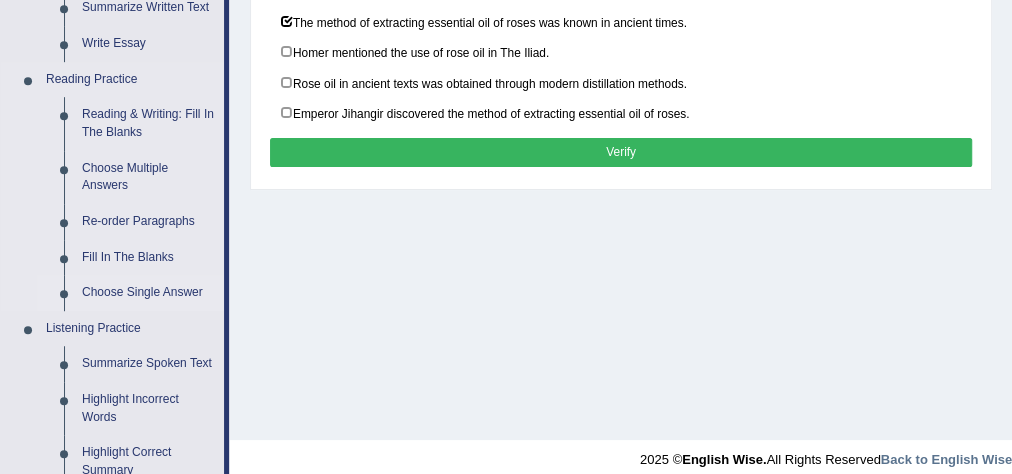 click on "Choose Single Answer" at bounding box center (148, 293) 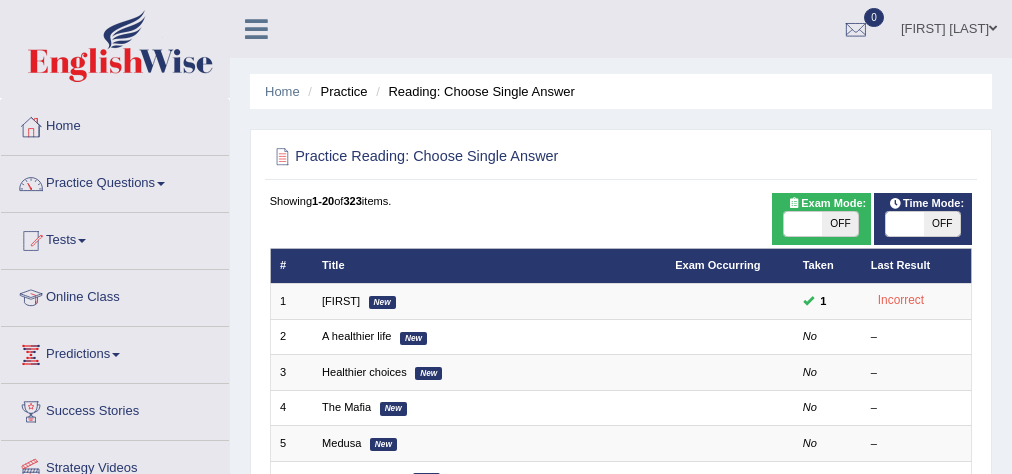 scroll, scrollTop: 0, scrollLeft: 0, axis: both 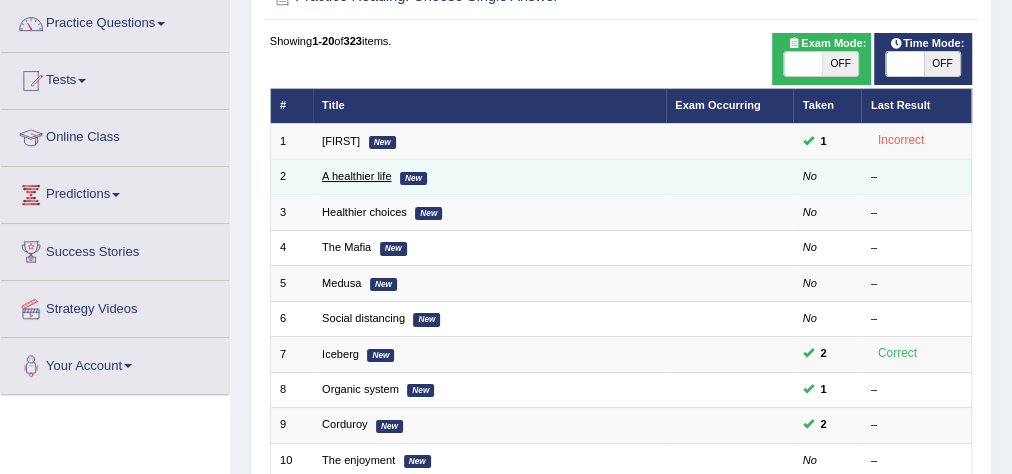 click on "A healthier life" at bounding box center [356, 176] 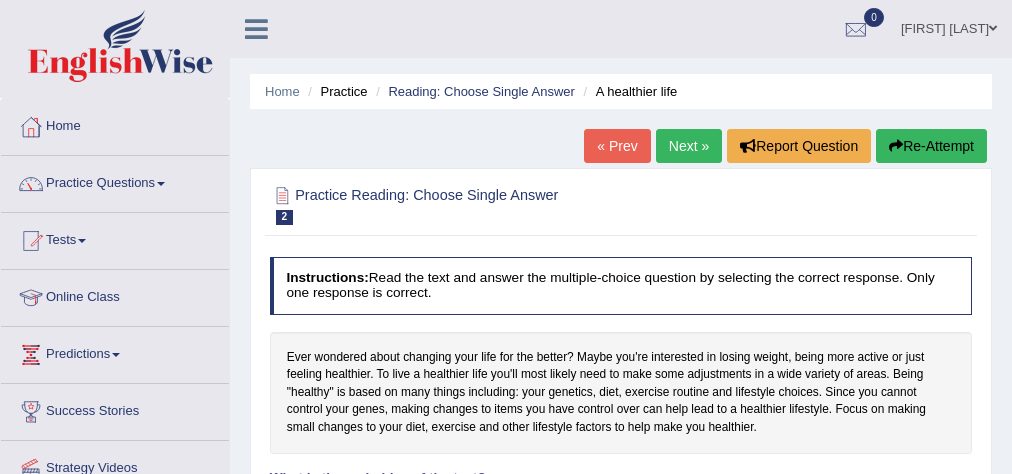 scroll, scrollTop: 240, scrollLeft: 0, axis: vertical 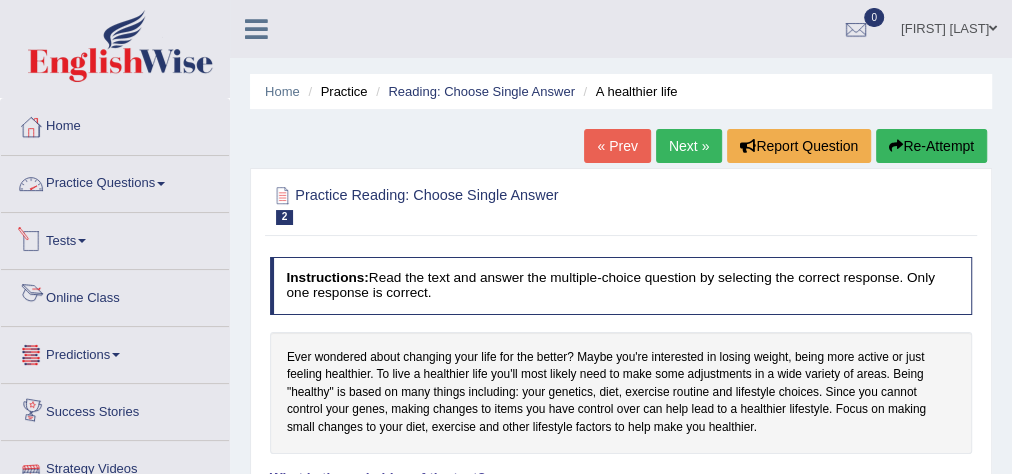 click on "Practice Questions" at bounding box center (115, 181) 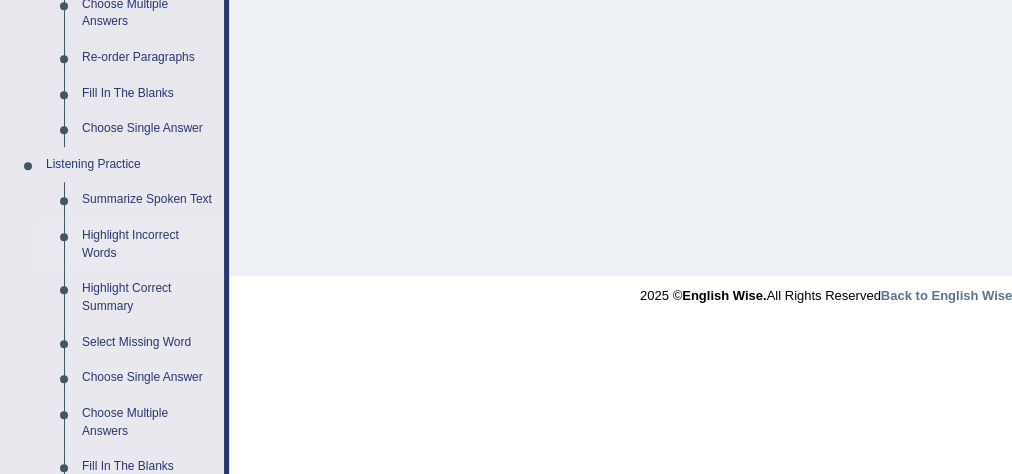 scroll, scrollTop: 880, scrollLeft: 0, axis: vertical 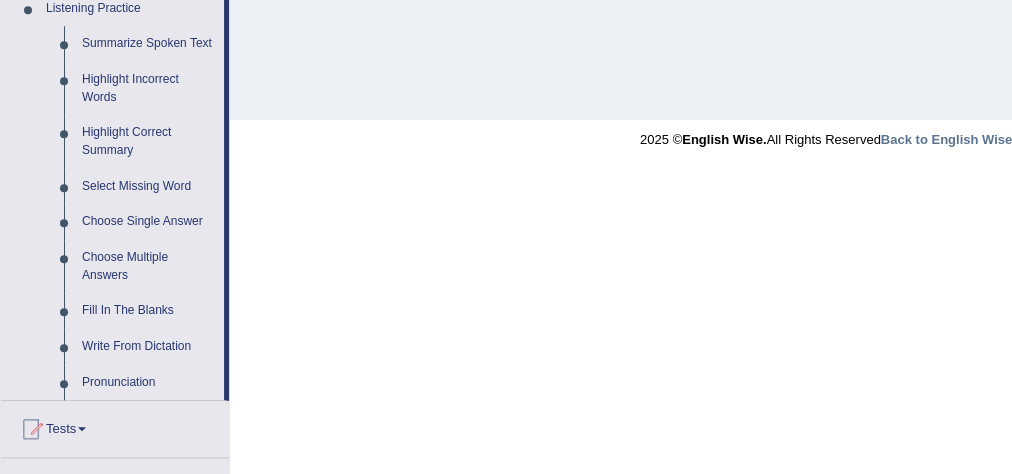 drag, startPoint x: 105, startPoint y: 456, endPoint x: 404, endPoint y: 290, distance: 341.98978 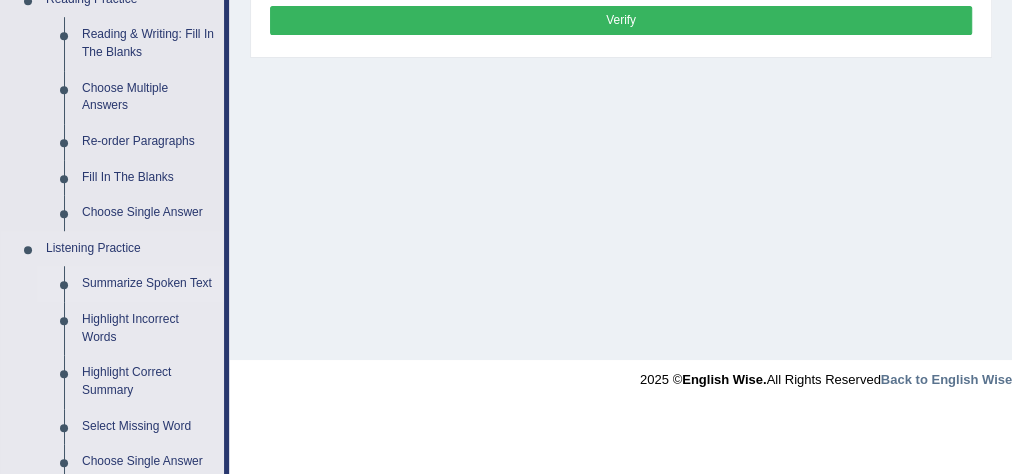 scroll, scrollTop: 720, scrollLeft: 0, axis: vertical 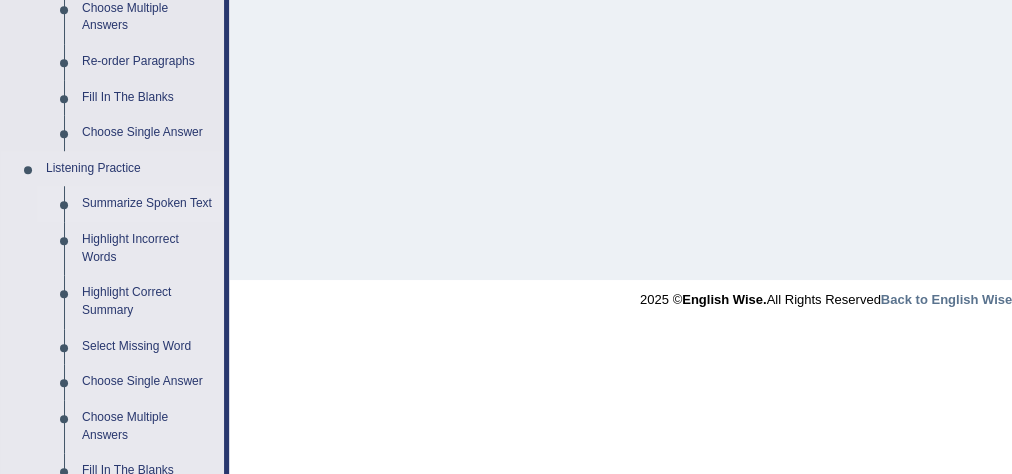 click on "Summarize Spoken Text" at bounding box center (148, 204) 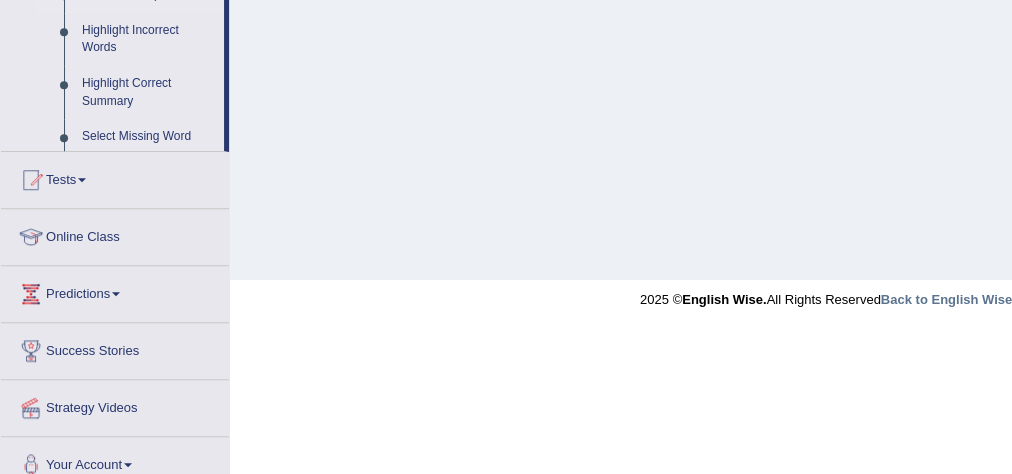 scroll, scrollTop: 398, scrollLeft: 0, axis: vertical 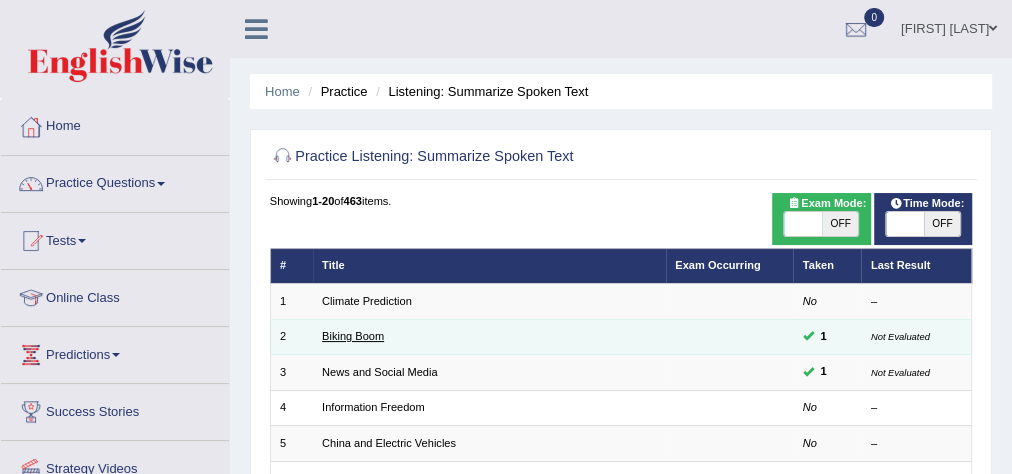 click on "Biking Boom" at bounding box center [353, 336] 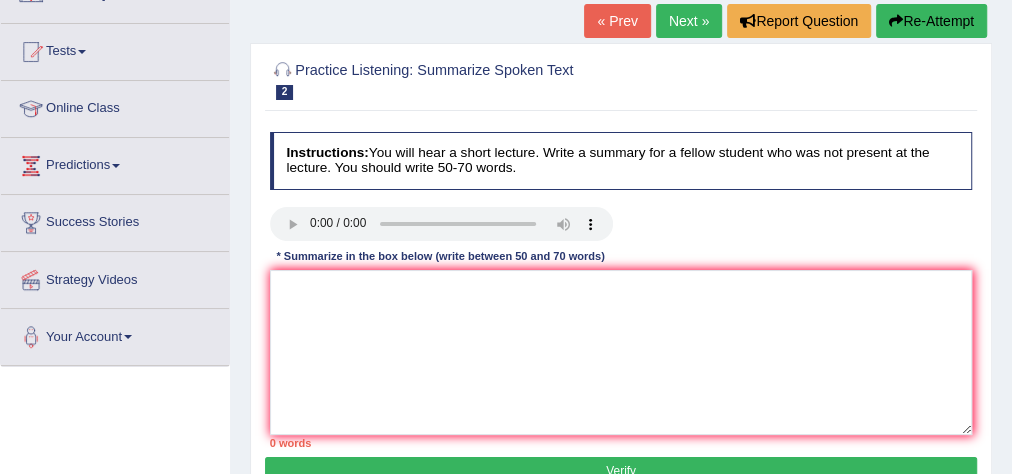 scroll, scrollTop: 240, scrollLeft: 0, axis: vertical 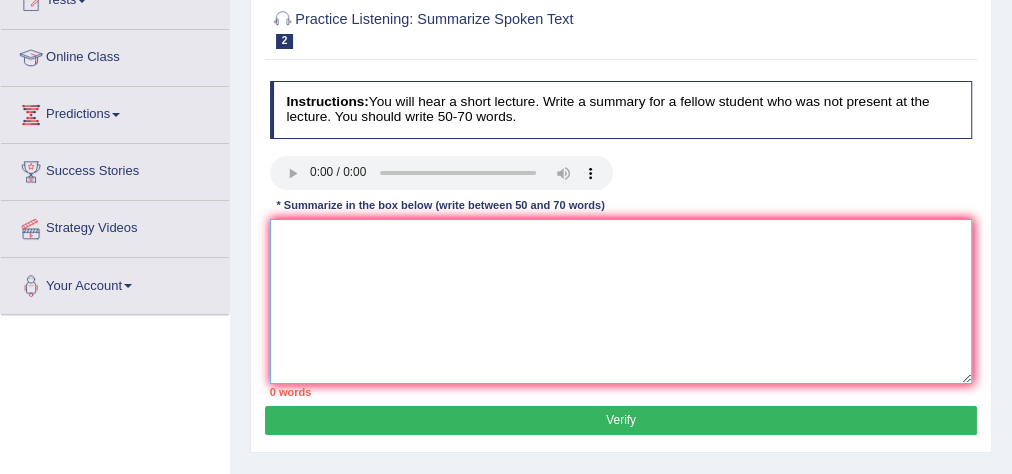 click at bounding box center [621, 301] 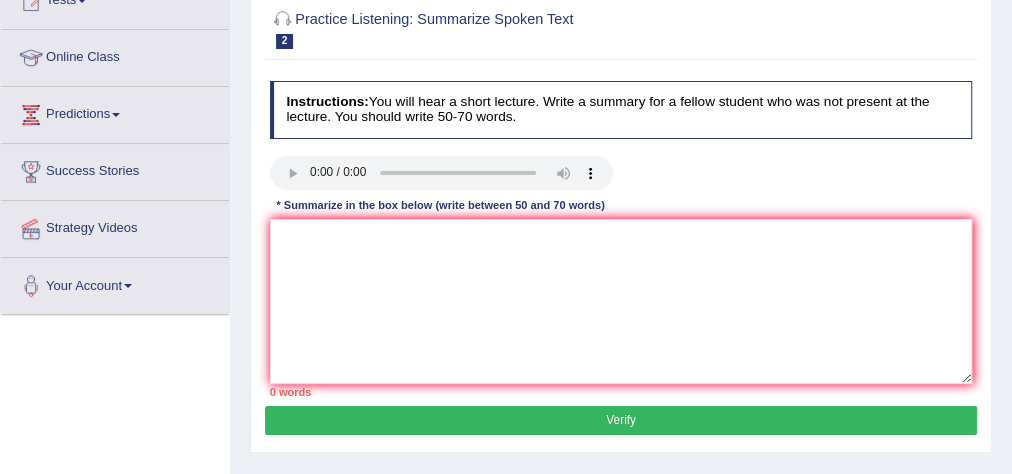 drag, startPoint x: 316, startPoint y: 383, endPoint x: 746, endPoint y: 295, distance: 438.9123 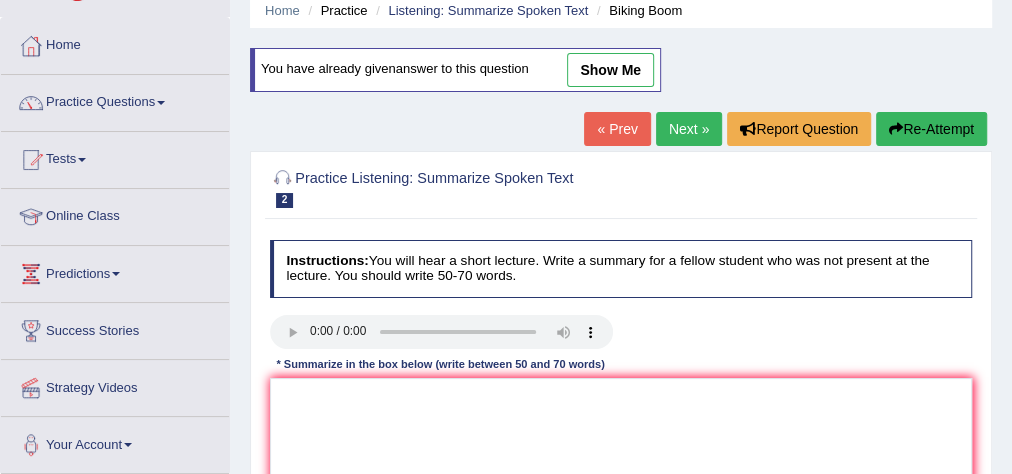 scroll, scrollTop: 80, scrollLeft: 0, axis: vertical 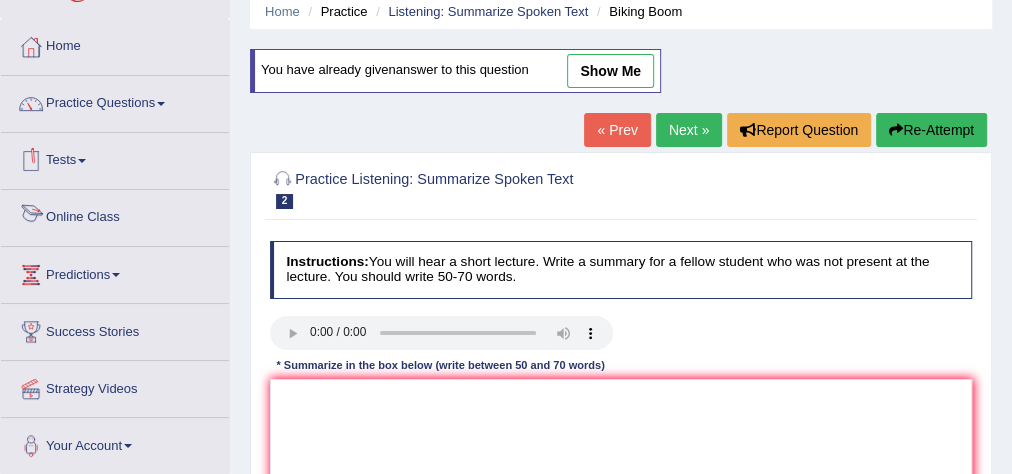 drag, startPoint x: 92, startPoint y: 173, endPoint x: 167, endPoint y: 96, distance: 107.48953 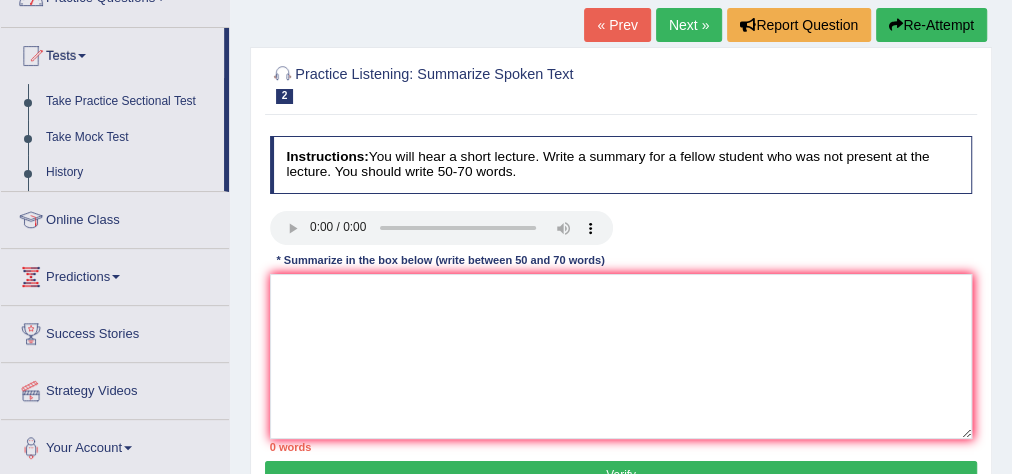 scroll, scrollTop: 160, scrollLeft: 0, axis: vertical 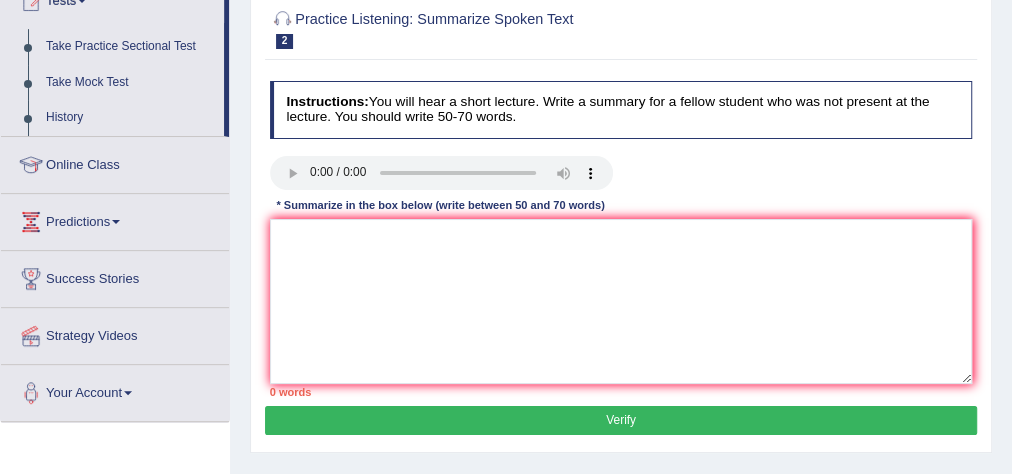 type 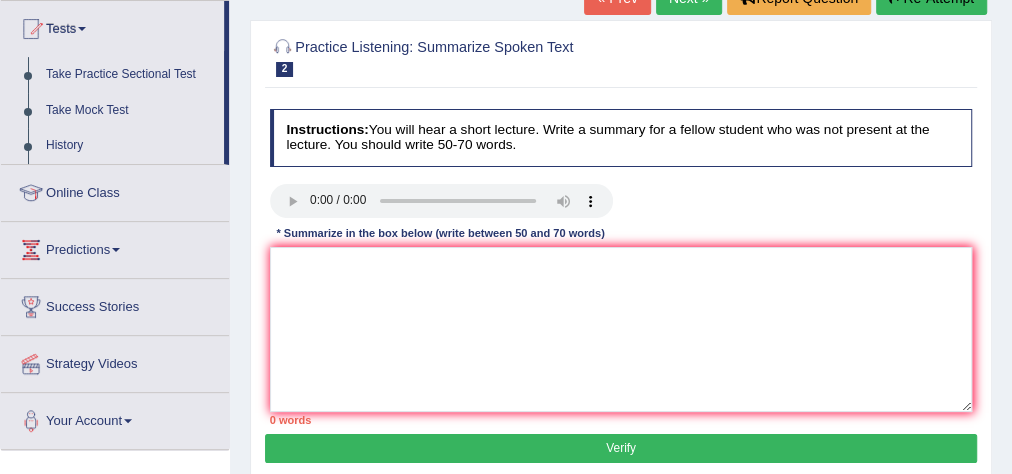 scroll, scrollTop: 0, scrollLeft: 0, axis: both 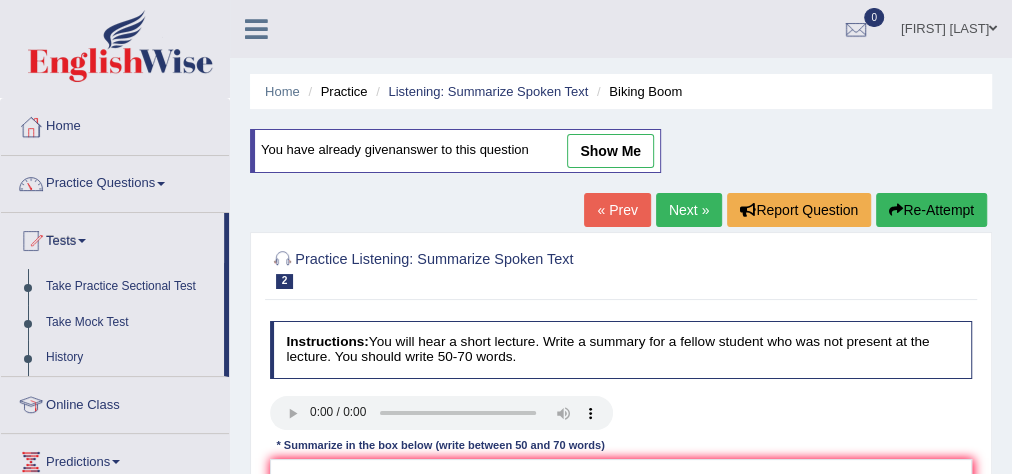 click on "show me" at bounding box center [610, 151] 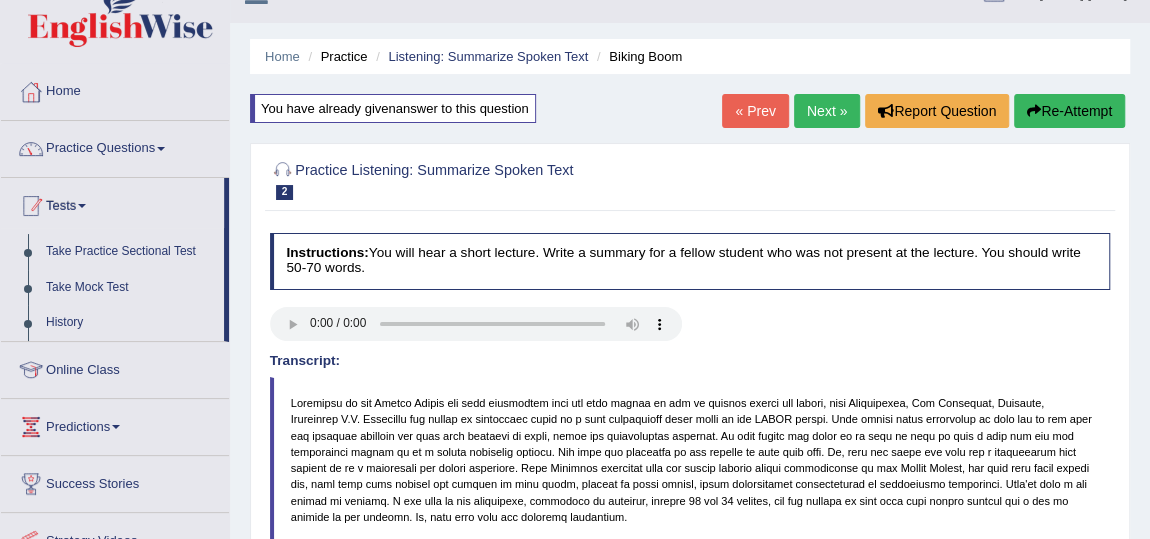 scroll, scrollTop: 0, scrollLeft: 0, axis: both 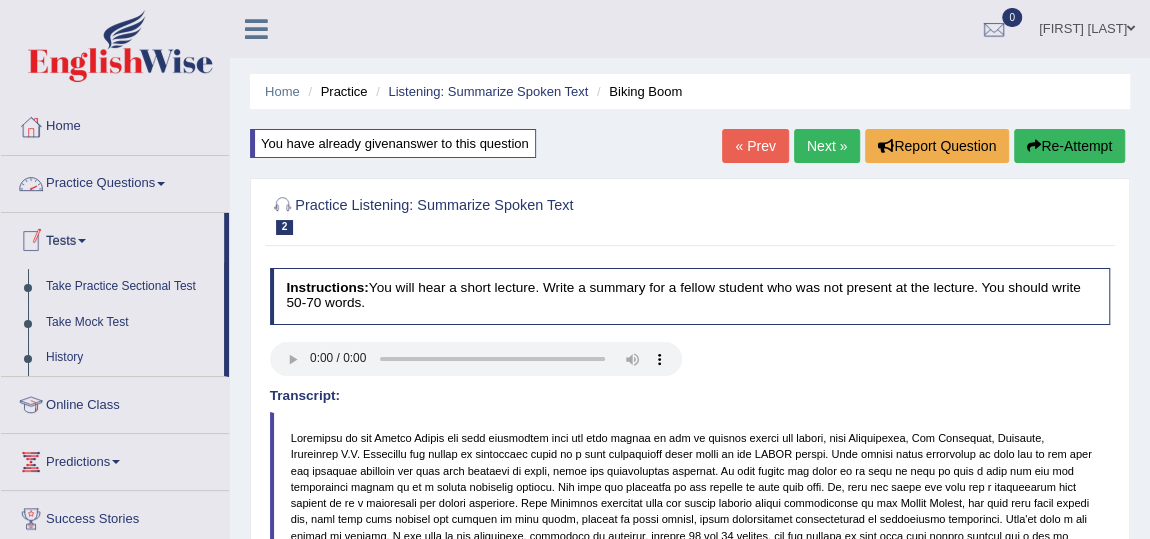 click on "Practice Questions" at bounding box center (115, 181) 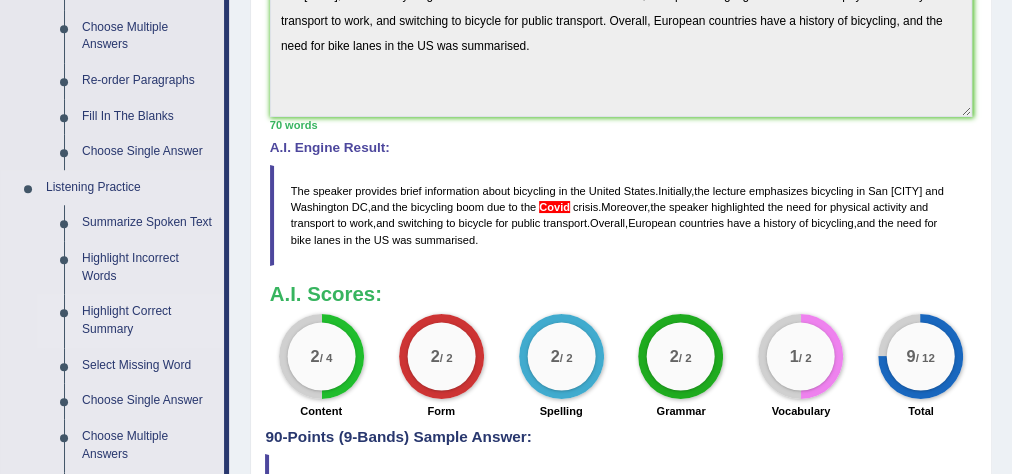scroll, scrollTop: 777, scrollLeft: 0, axis: vertical 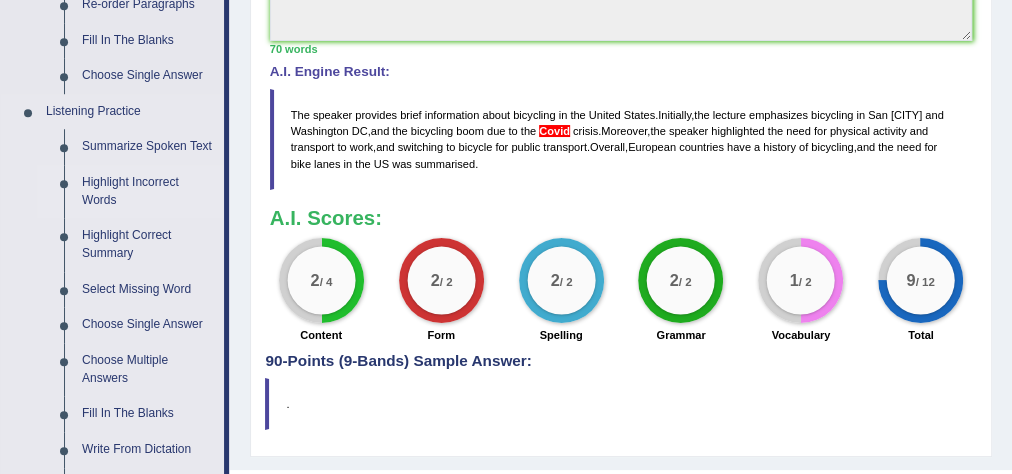click on "Highlight Incorrect Words" at bounding box center (148, 191) 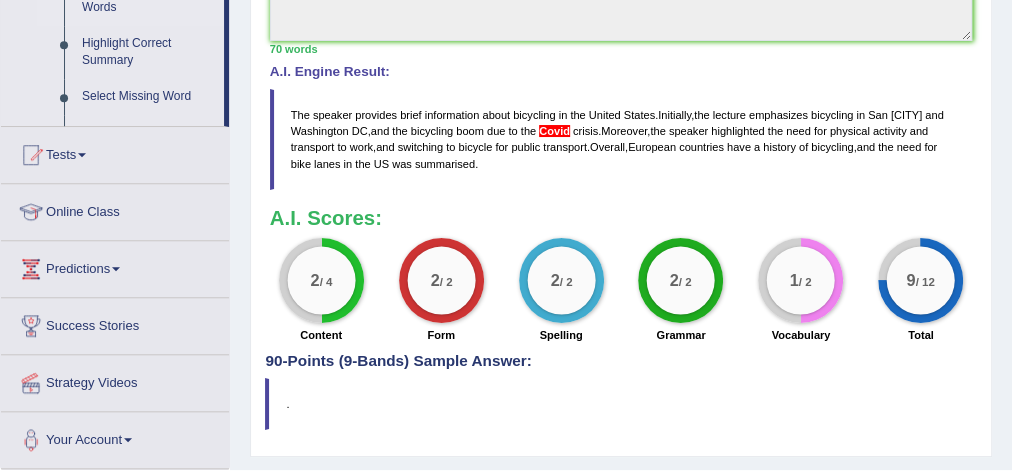 scroll, scrollTop: 705, scrollLeft: 0, axis: vertical 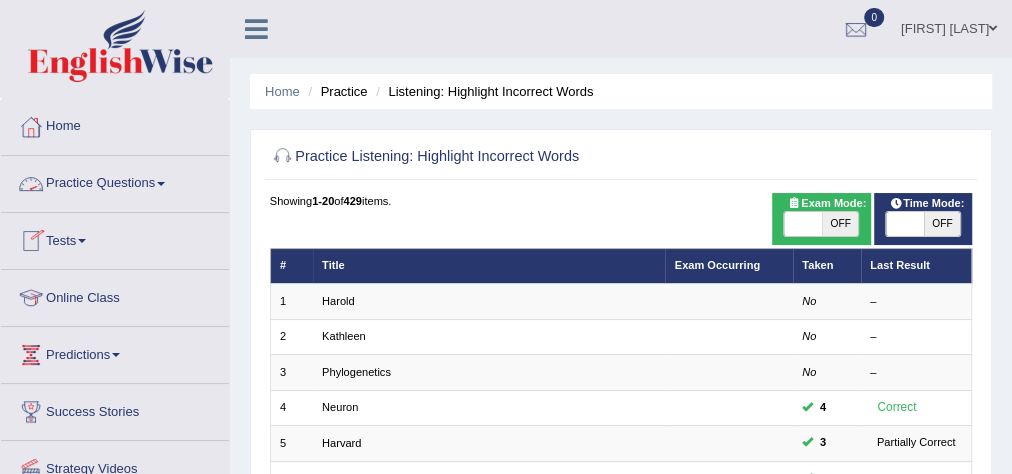 click on "Practice Questions" at bounding box center (115, 181) 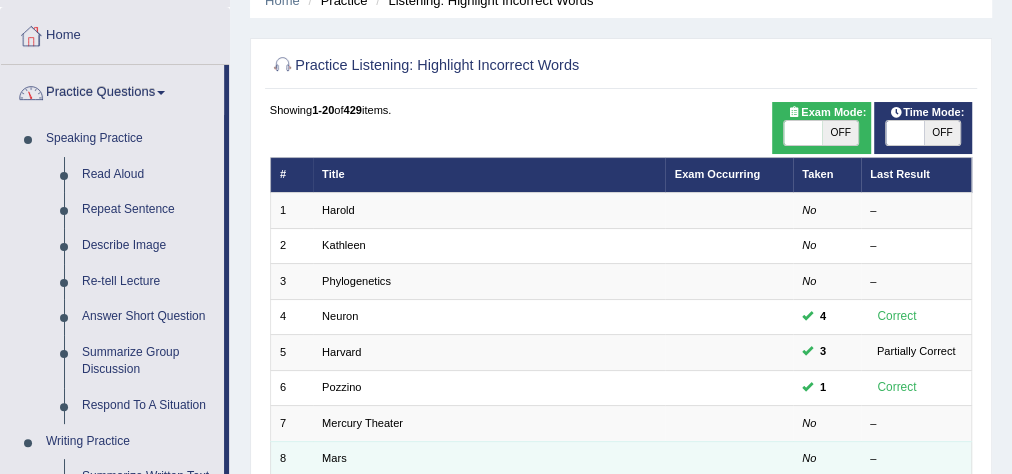 scroll, scrollTop: 160, scrollLeft: 0, axis: vertical 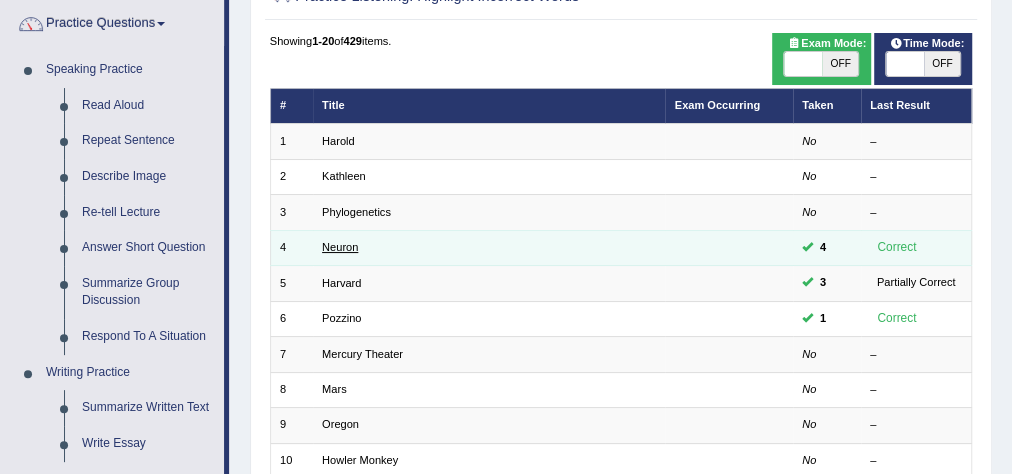 click on "Neuron" at bounding box center (340, 247) 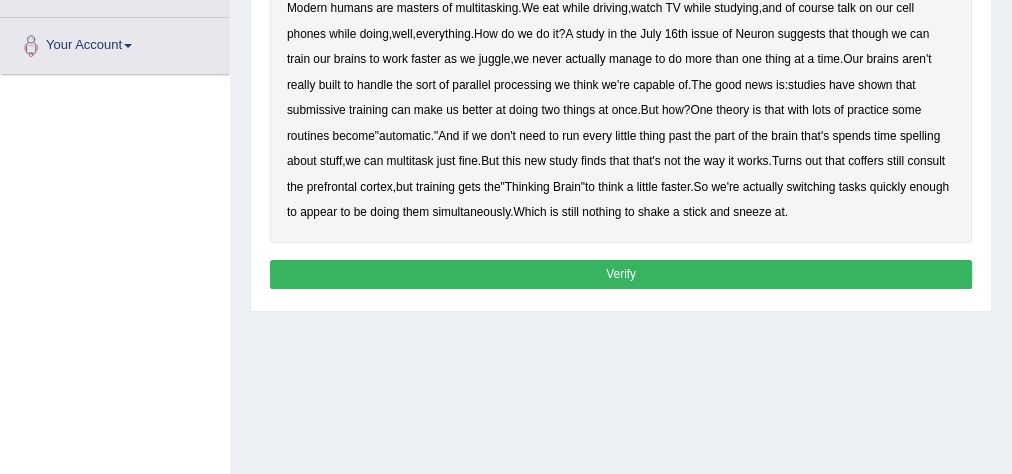 scroll, scrollTop: 0, scrollLeft: 0, axis: both 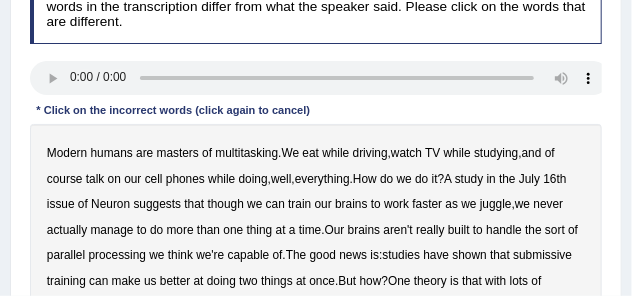 click on "multitasking" at bounding box center [246, 153] 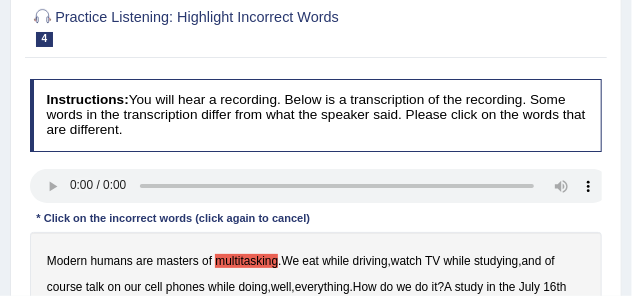 scroll, scrollTop: 300, scrollLeft: 0, axis: vertical 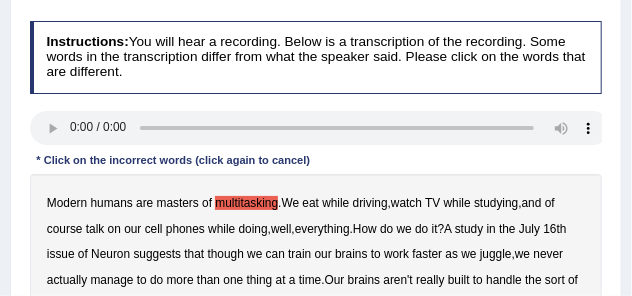 click on "multitasking" at bounding box center [246, 203] 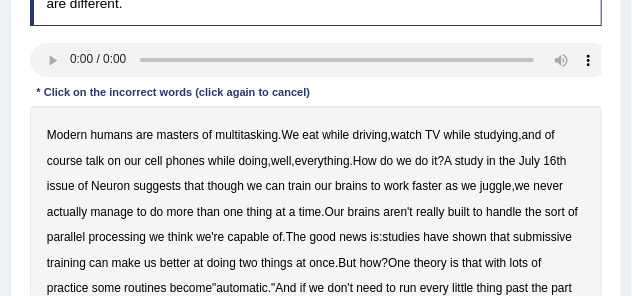scroll, scrollTop: 400, scrollLeft: 0, axis: vertical 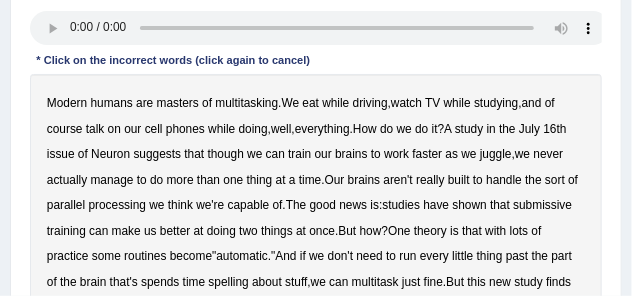 click on "Modern   humans   are   masters   of   multitasking .  We   eat   while   driving ,  watch   TV   while   studying ,  and   of   course   talk   on   our   cell   phones   while   doing ,  well ,  everything .  How   do   we   do   it ?  A   study   in   the   July   16th   issue   of   Neuron   suggests   that   though   we   can   train   our   brains   to   work   faster   as   we   juggle ,  we   never   actually   manage   to   do   more   than   one   thing   at   a   time .  Our   brains   aren't   really   built   to   handle   the   sort   of   parallel   processing   we   think   we're   capable   of .  The   good   news   is :  studies   have   shown   that   submissive   training   can   make   us   better   at   doing   two   things   at   once .  But   how ?  One   theory   is   that   with   lots   of   practice   some   routines   become  " automatic ."  And   if   we   don't   need   to   run   every   little   thing   past   the   part   of   the   brain   that's   spends   time   spelling" at bounding box center [316, 231] 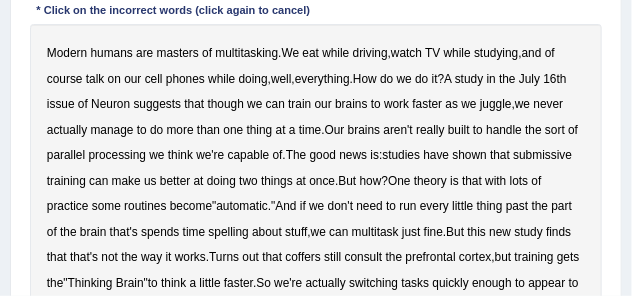 scroll, scrollTop: 400, scrollLeft: 0, axis: vertical 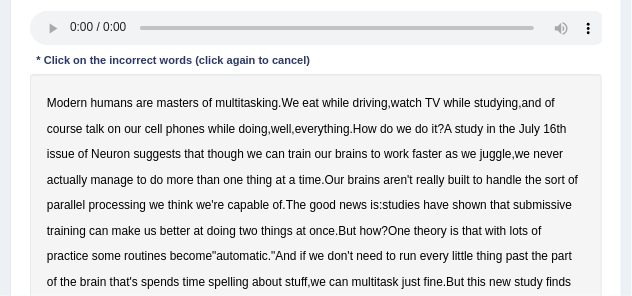 drag, startPoint x: 247, startPoint y: 108, endPoint x: 280, endPoint y: 116, distance: 33.955853 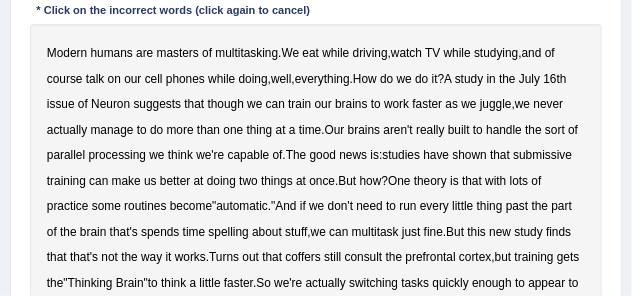 scroll, scrollTop: 500, scrollLeft: 0, axis: vertical 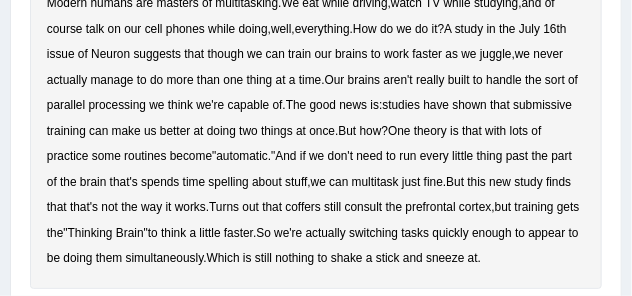 click on "submissive" at bounding box center (542, 105) 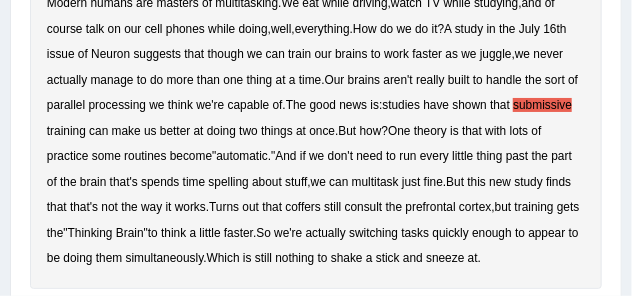 click on "Modern   humans   are   masters   of   multitasking .  We   eat   while   driving ,  watch   TV   while   studying ,  and   of   course   talk   on   our   cell   phones   while   doing ,  well ,  everything .  How   do   we   do   it ?  A   study   in   the   July   16th   issue   of   Neuron   suggests   that   though   we   can   train   our   brains   to   work   faster   as   we   juggle ,  we   never   actually   manage   to   do   more   than   one   thing   at   a   time .  Our   brains   aren't   really   built   to   handle   the   sort   of   parallel   processing   we   think   we're   capable   of .  The   good   news   is :  studies   have   shown   that   submissive   training   can   make   us   better   at   doing   two   things   at   once .  But   how ?  One   theory   is   that   with   lots   of   practice   some   routines   become  " automatic ."  And   if   we   don't   need   to   run   every   little   thing   past   the   part   of   the   brain   that's   spends   time   spelling" at bounding box center (316, 131) 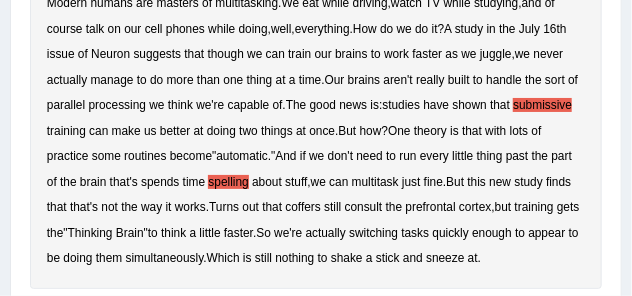 click on "coffers" at bounding box center [302, 207] 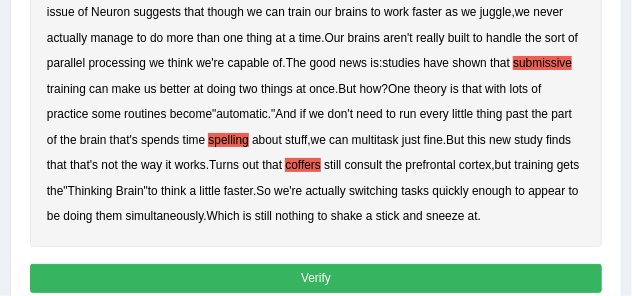 scroll, scrollTop: 600, scrollLeft: 0, axis: vertical 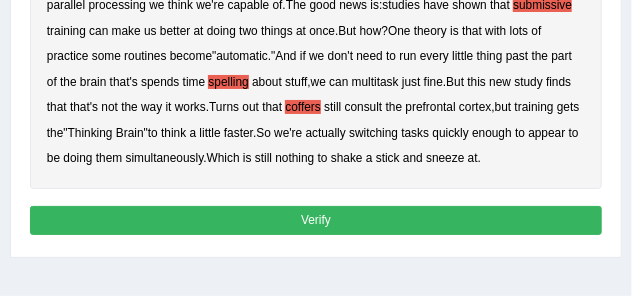click on "Verify" at bounding box center (316, 220) 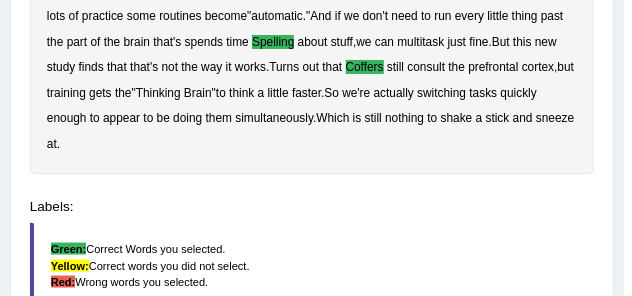 scroll, scrollTop: 560, scrollLeft: 0, axis: vertical 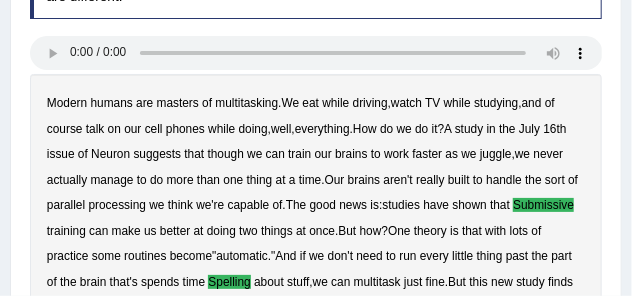 click on "course" at bounding box center [65, 129] 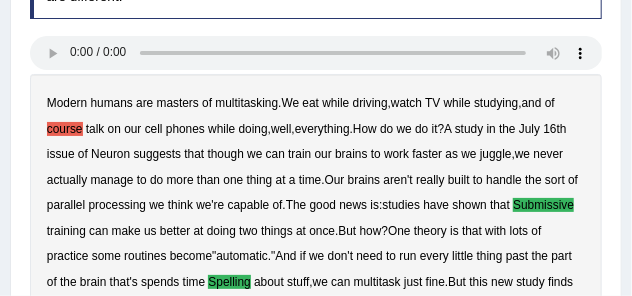 click on "talk" at bounding box center (95, 129) 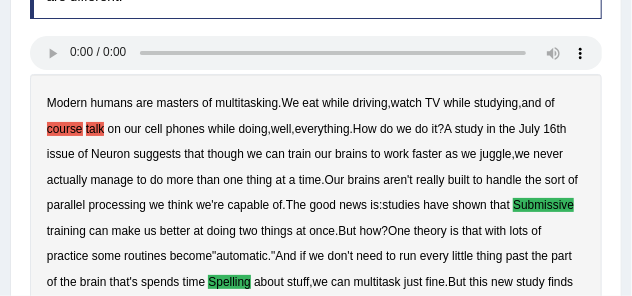 click on "talk" at bounding box center (95, 129) 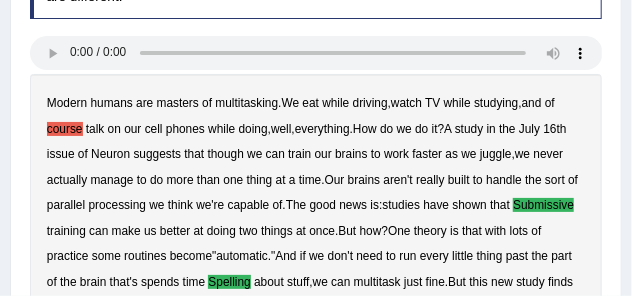 click on "course" at bounding box center [65, 129] 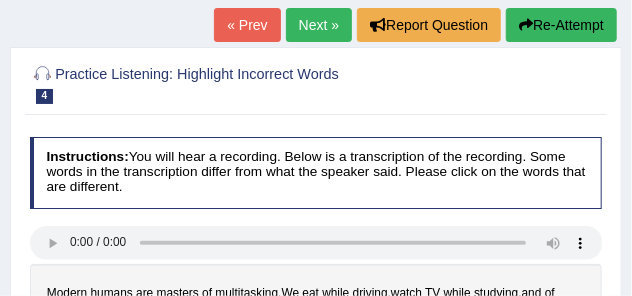 scroll, scrollTop: 60, scrollLeft: 0, axis: vertical 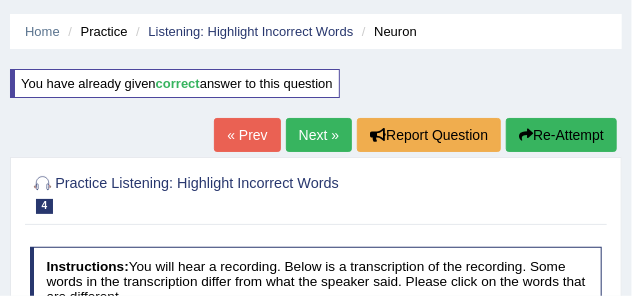 click on "Next »" at bounding box center [319, 135] 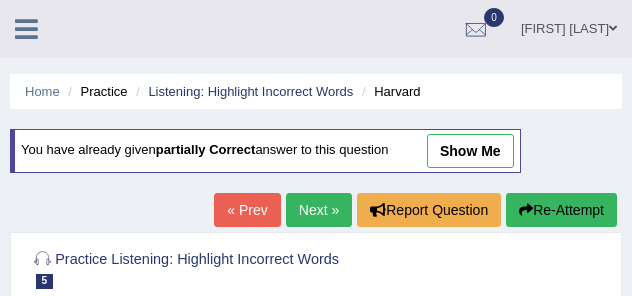 scroll, scrollTop: 600, scrollLeft: 0, axis: vertical 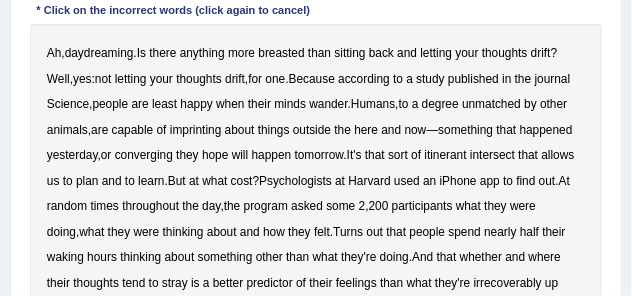 click on "breasted" at bounding box center [281, 53] 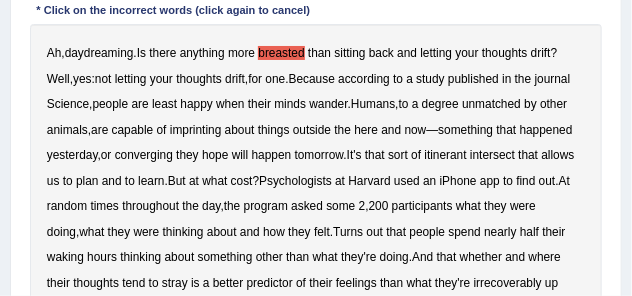 click on "imprinting" at bounding box center (196, 130) 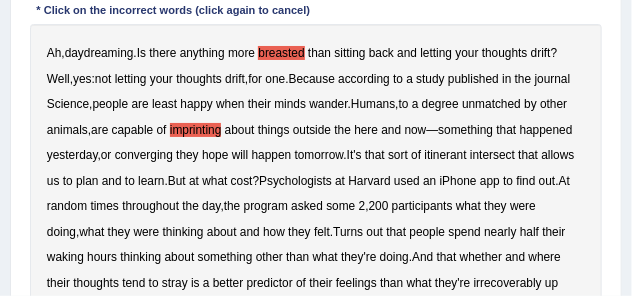 click on "converging" at bounding box center [144, 155] 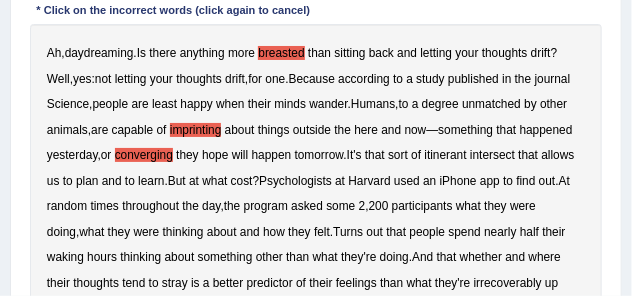 click on "intersect" at bounding box center [492, 155] 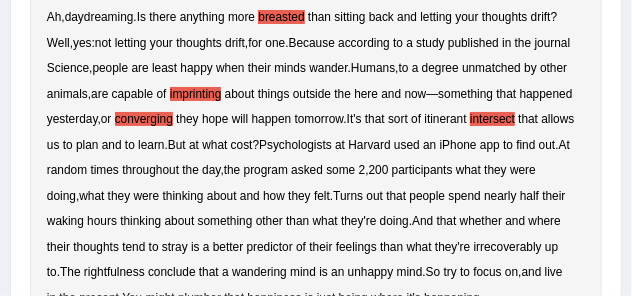 scroll, scrollTop: 500, scrollLeft: 0, axis: vertical 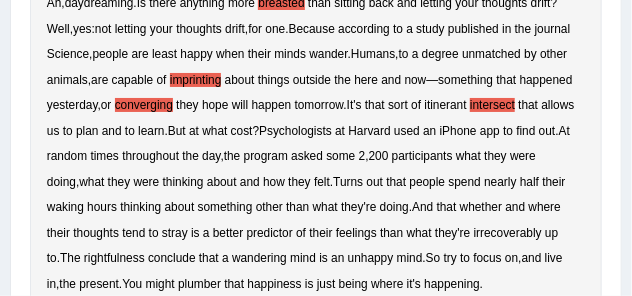 click on "irrecoverably" at bounding box center [508, 233] 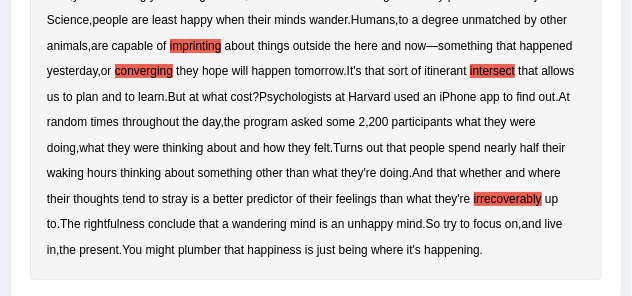 scroll, scrollTop: 550, scrollLeft: 0, axis: vertical 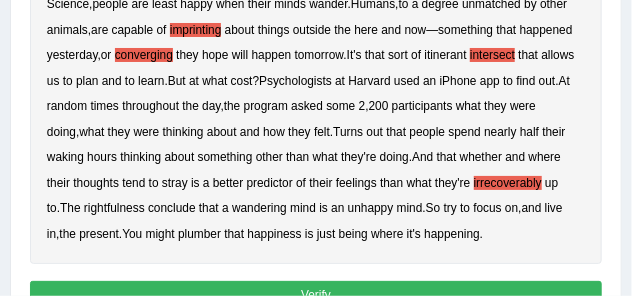 click on "rightfulness" at bounding box center [114, 208] 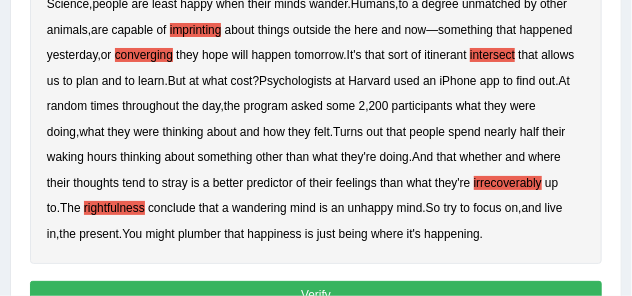 click on "plumber" at bounding box center [199, 234] 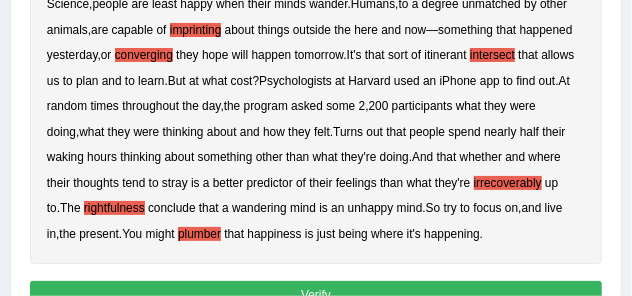 click on "Verify" at bounding box center (316, 295) 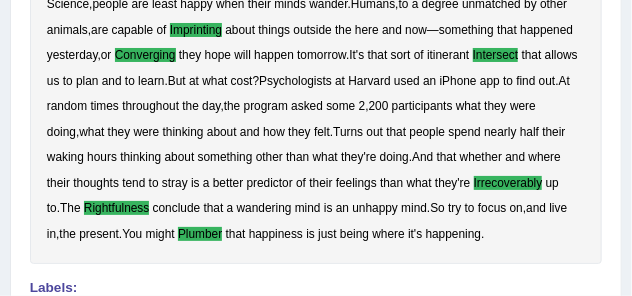 scroll, scrollTop: 460, scrollLeft: 0, axis: vertical 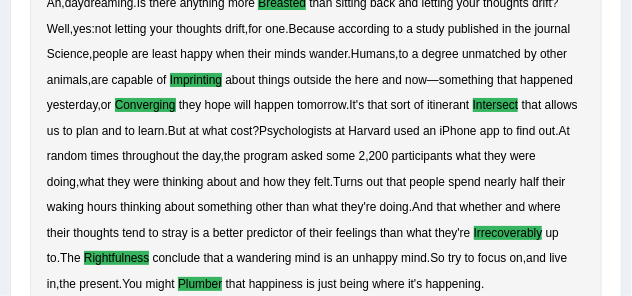 click on "Ah ,  daydreaming .  Is   there   anything   more   breasted   than   sitting   back   and   letting   your   thoughts   drift ?  Well ,  yes :  not   letting   your   thoughts   drift ,  for   one .  Because   according   to   a   study   published   in   the   journal   Science ,  people   are   least   happy   when   their   minds   wander .  Humans ,  to   a   degree   unmatched   by   other   animals ,  are   capable   of   imprinting   about   things   outside   the   here   and   now — something   that   happened   yesterday ,  or   converging   they   hope   will   happen   tomorrow .  It's   that   sort   of   itinerant   intersect   that   allows   us   to   plan   and   to   learn .  But   at   what   cost ?  Psychologists   at   Harvard   used   an   iPhone   app   to   find   out .  At   random   times   throughout   the   day ,  the   program   asked   some   2 , 200   participants   what   they   were   doing ,  what   they   were   thinking   about   and   how   they   felt .  Turns   out" at bounding box center [316, 144] 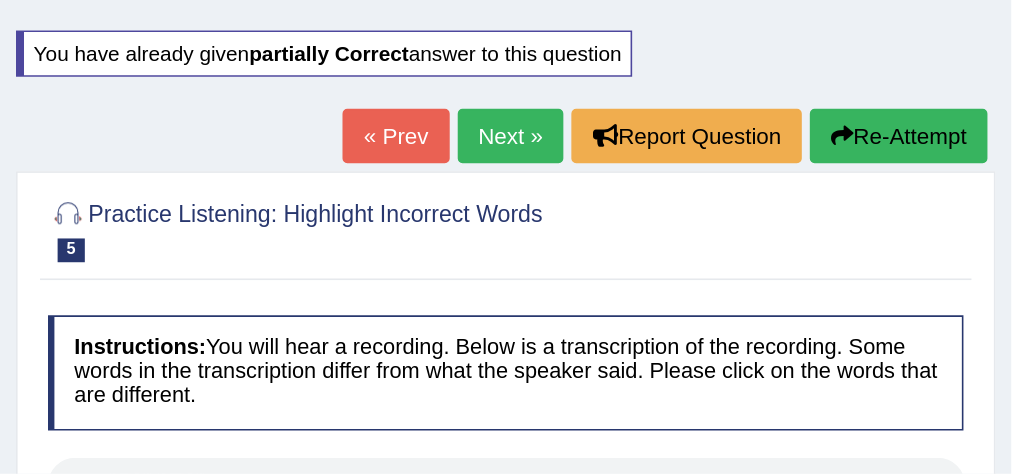 scroll, scrollTop: 110, scrollLeft: 0, axis: vertical 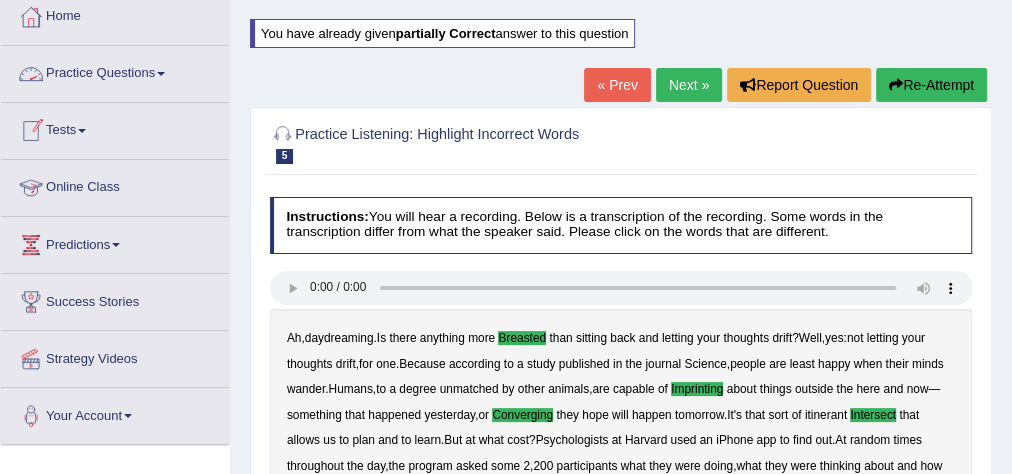 click on "Practice Questions" at bounding box center (115, 71) 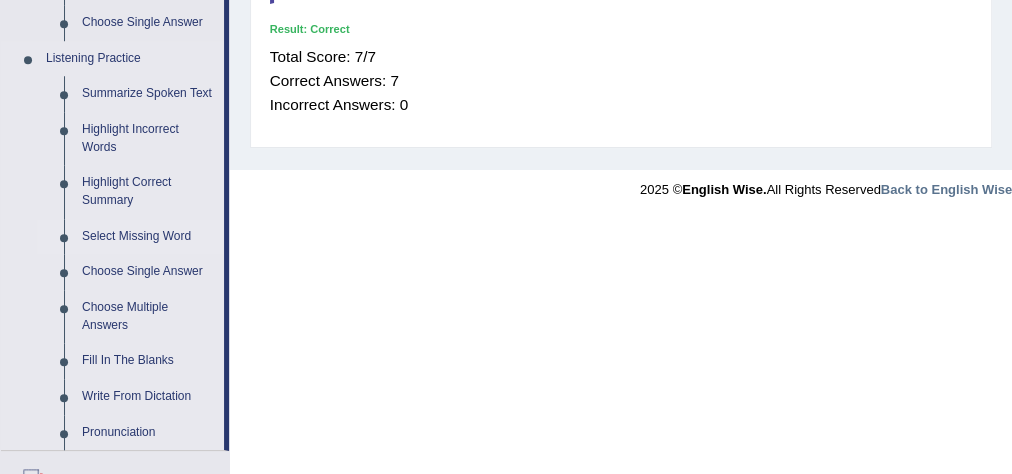 scroll, scrollTop: 910, scrollLeft: 0, axis: vertical 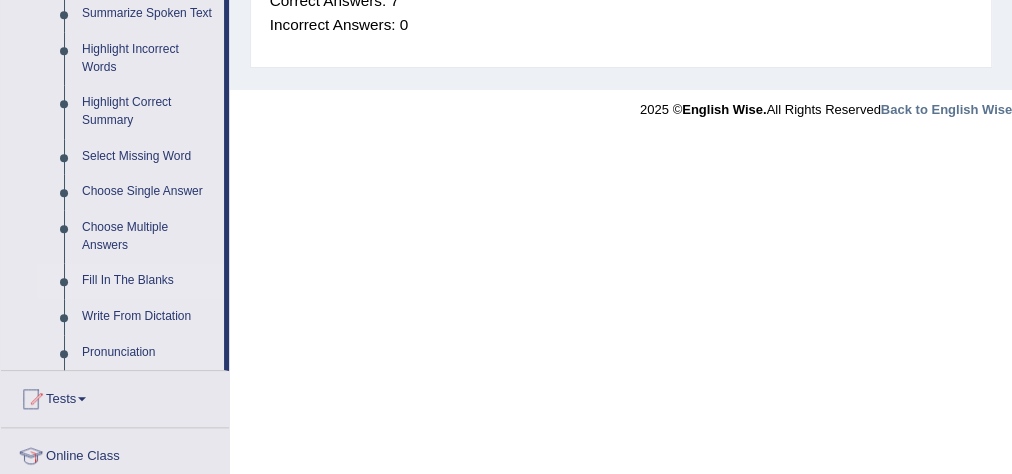 click on "Fill In The Blanks" at bounding box center [148, 281] 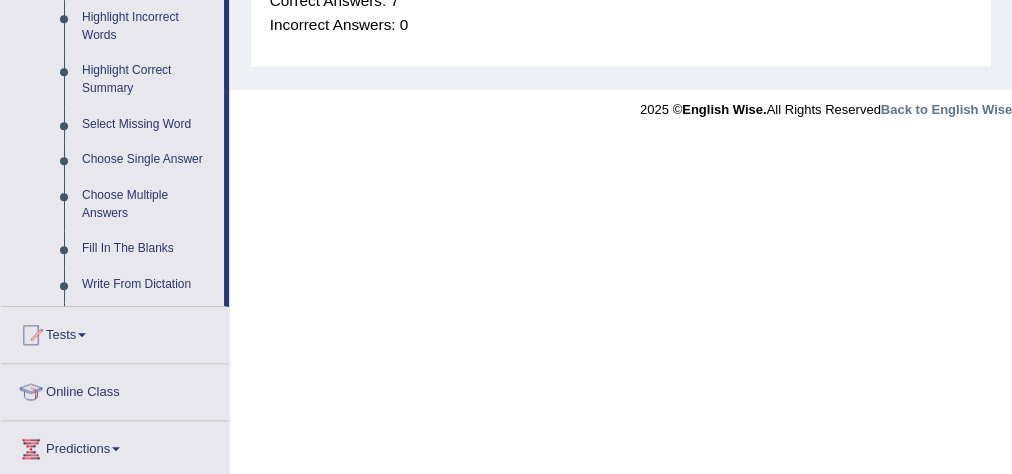 scroll, scrollTop: 575, scrollLeft: 0, axis: vertical 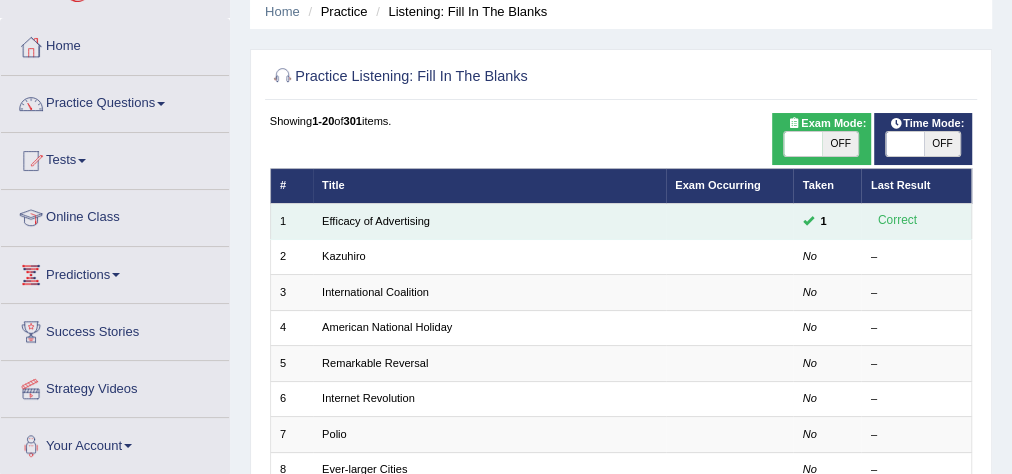 click on "Efficacy of Advertising" at bounding box center (489, 221) 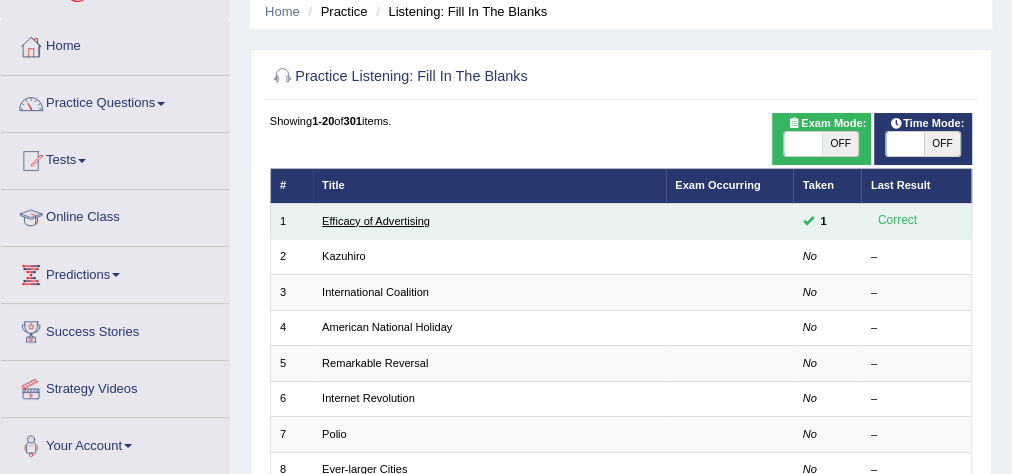 click on "Efficacy of Advertising" at bounding box center (376, 221) 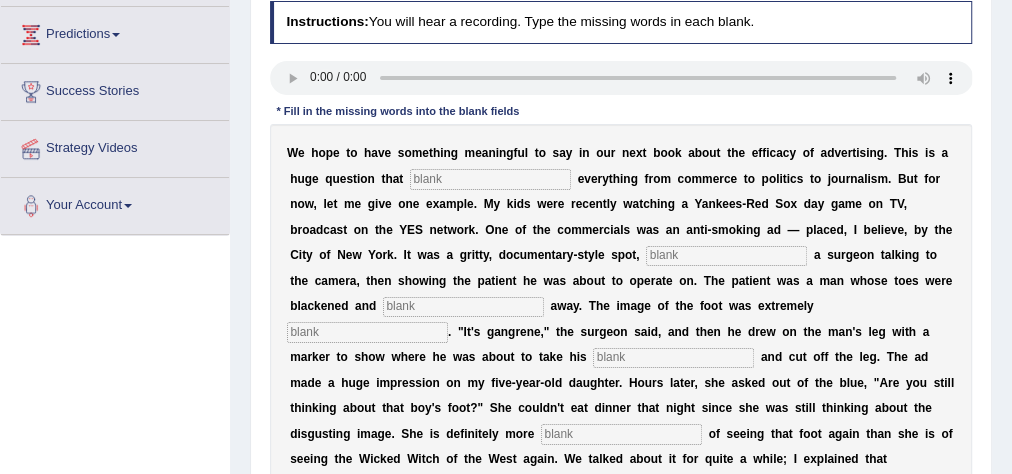 scroll, scrollTop: 0, scrollLeft: 0, axis: both 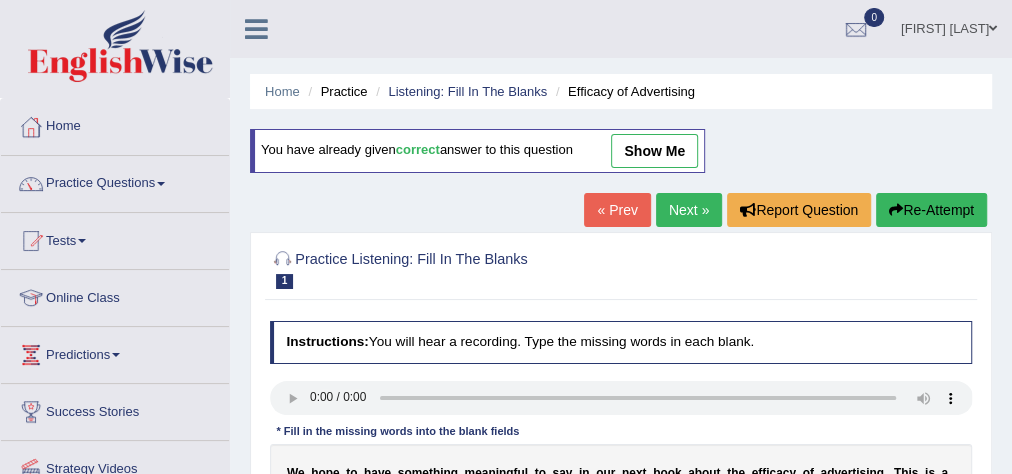 click on "Next »" at bounding box center (689, 210) 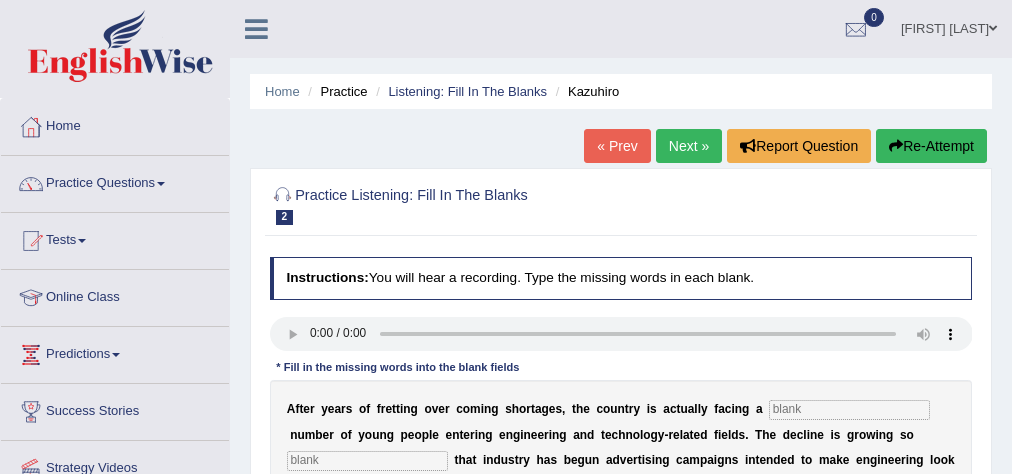 scroll, scrollTop: 320, scrollLeft: 0, axis: vertical 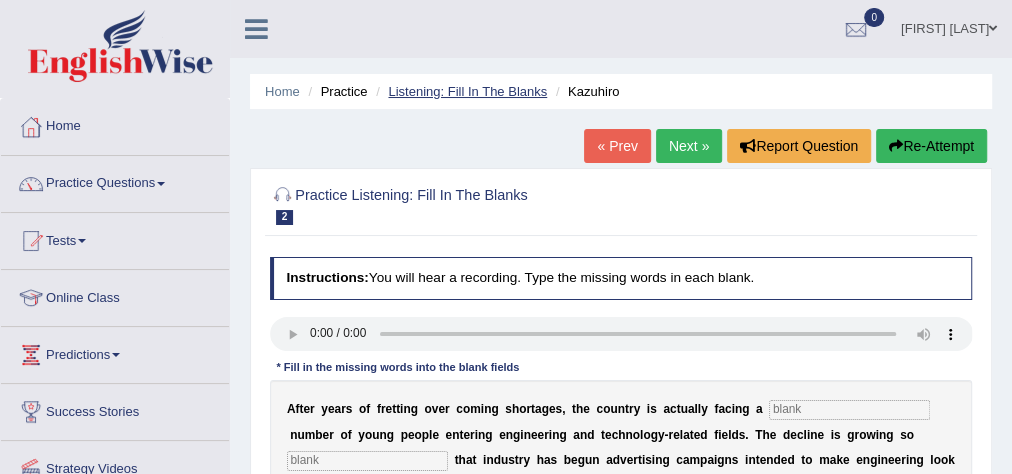 click on "Listening: Fill In The Blanks" at bounding box center (467, 91) 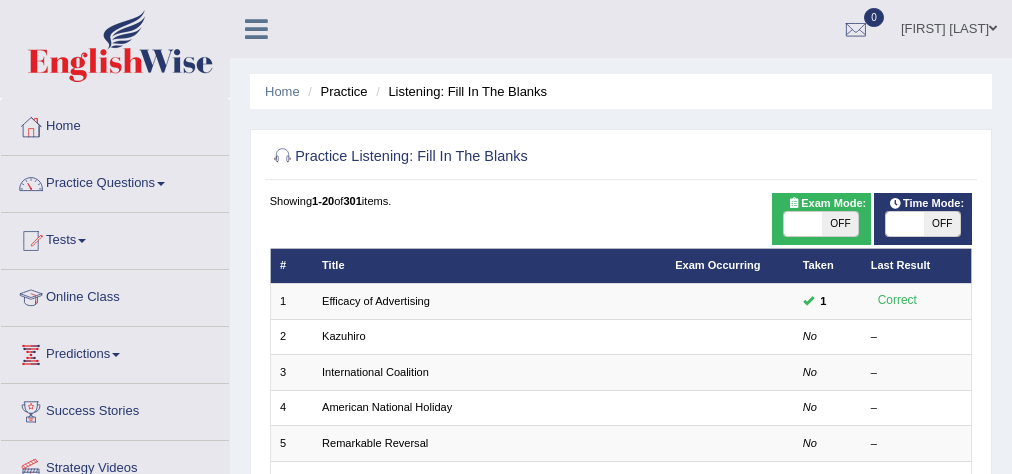 scroll, scrollTop: 662, scrollLeft: 0, axis: vertical 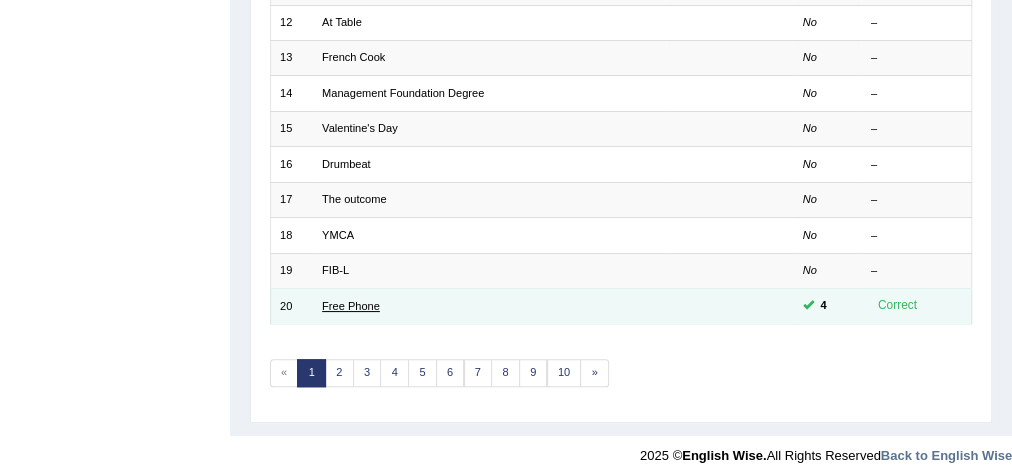 click on "Free Phone" at bounding box center [351, 306] 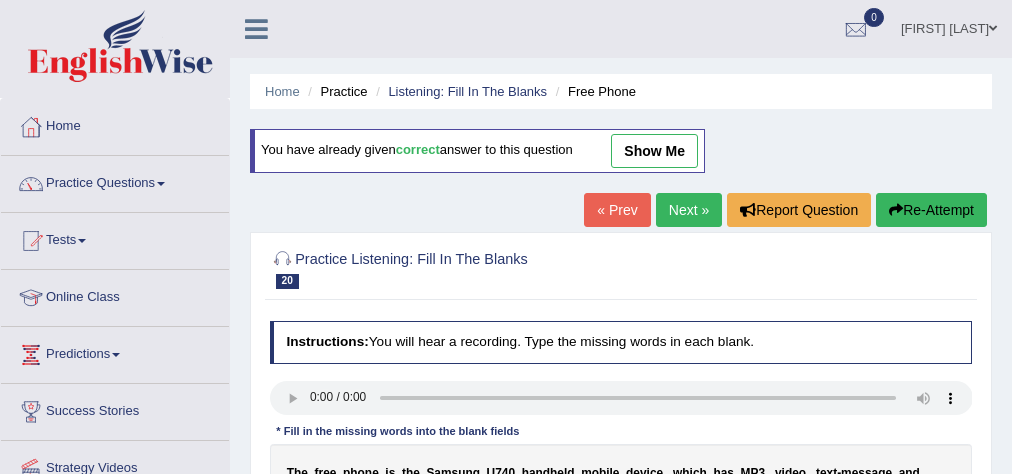 scroll, scrollTop: 240, scrollLeft: 0, axis: vertical 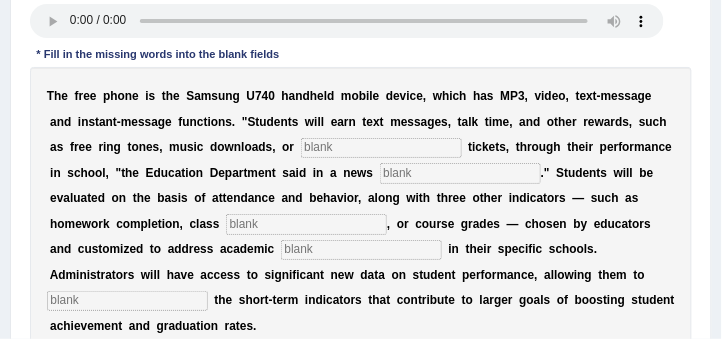 click at bounding box center [381, 148] 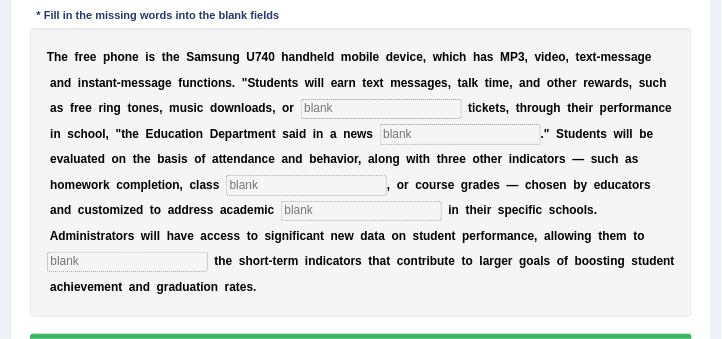 scroll, scrollTop: 434, scrollLeft: 0, axis: vertical 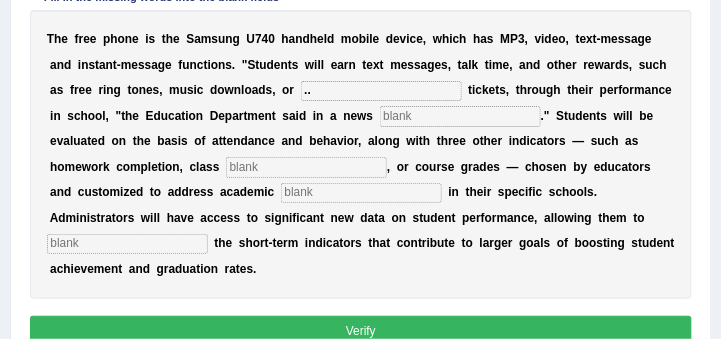 type on "." 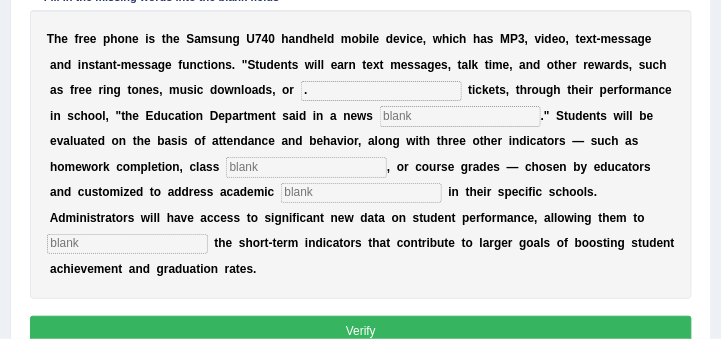 type 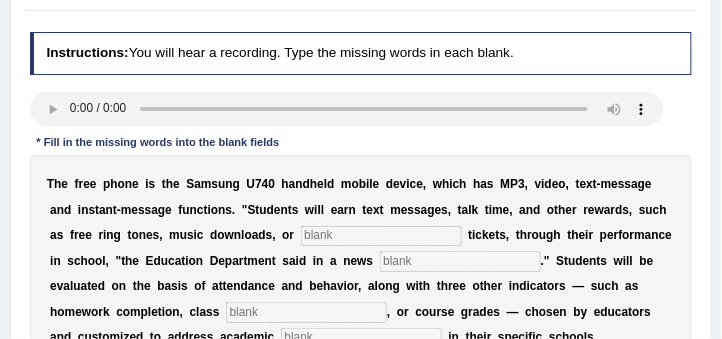 scroll, scrollTop: 263, scrollLeft: 0, axis: vertical 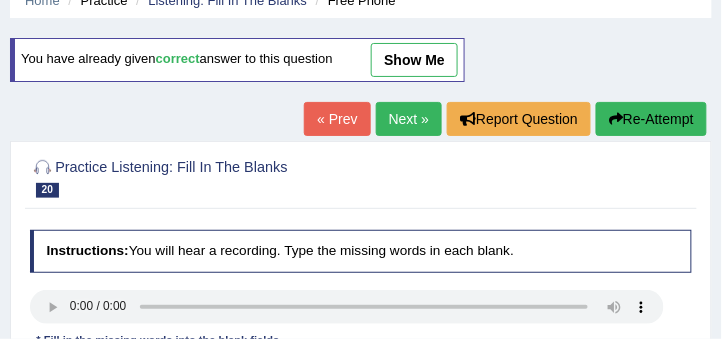 click on "Next »" at bounding box center [409, 119] 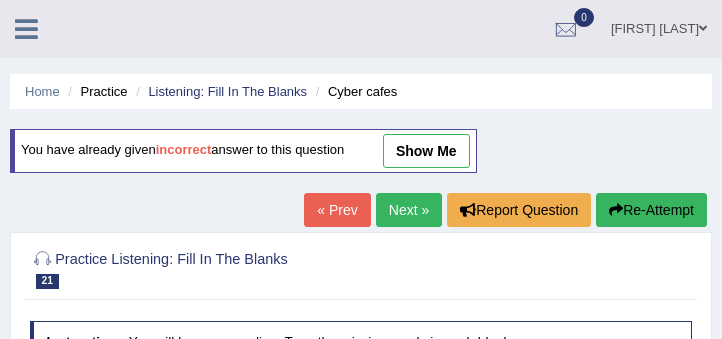 scroll, scrollTop: 457, scrollLeft: 0, axis: vertical 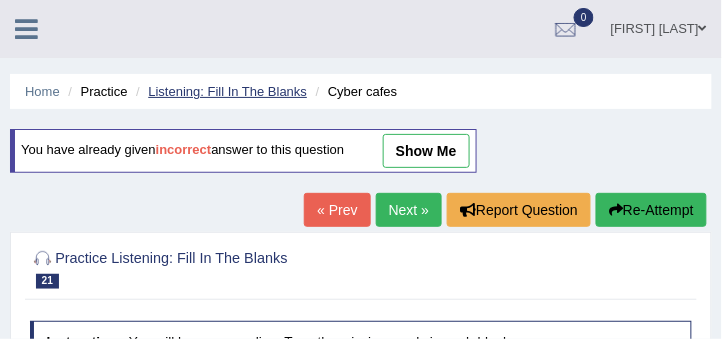 click on "Listening: Fill In The Blanks" at bounding box center (227, 91) 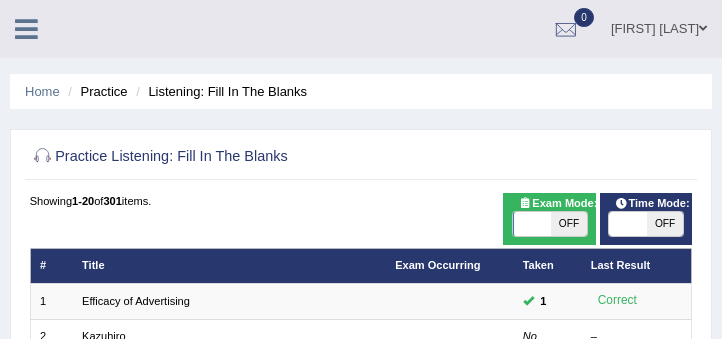 scroll, scrollTop: 232, scrollLeft: 0, axis: vertical 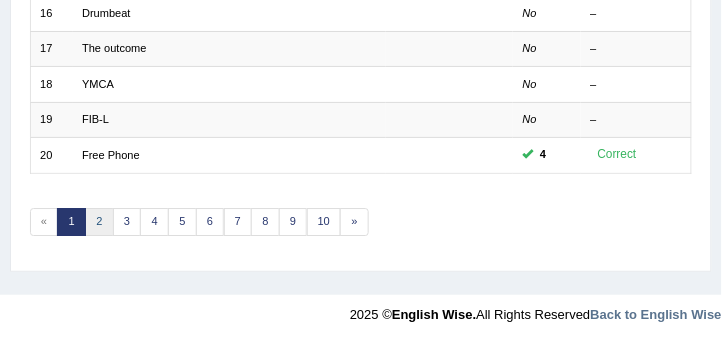 click on "2" at bounding box center [99, 222] 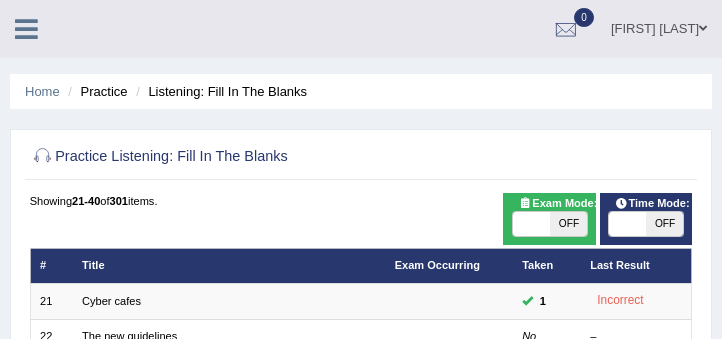 scroll, scrollTop: 228, scrollLeft: 0, axis: vertical 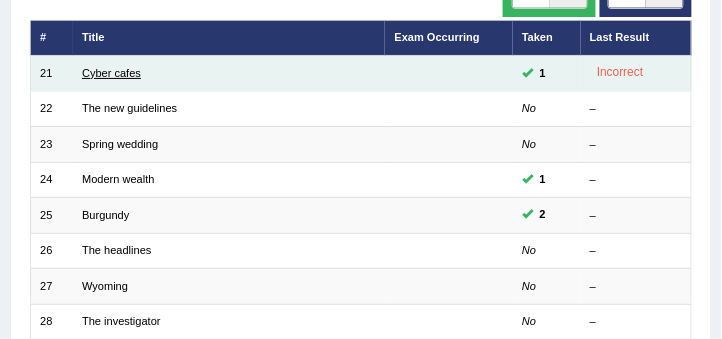 click on "Cyber cafes" at bounding box center [111, 73] 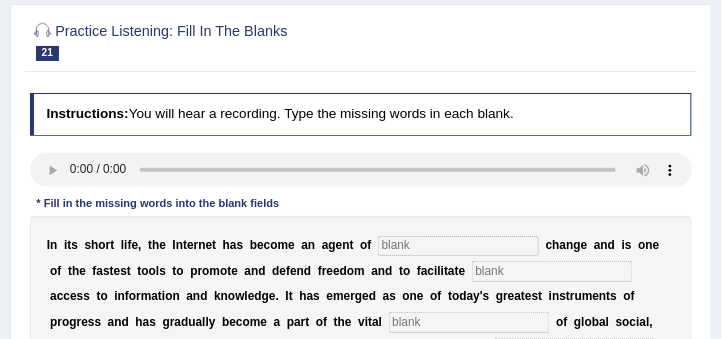 scroll, scrollTop: 0, scrollLeft: 0, axis: both 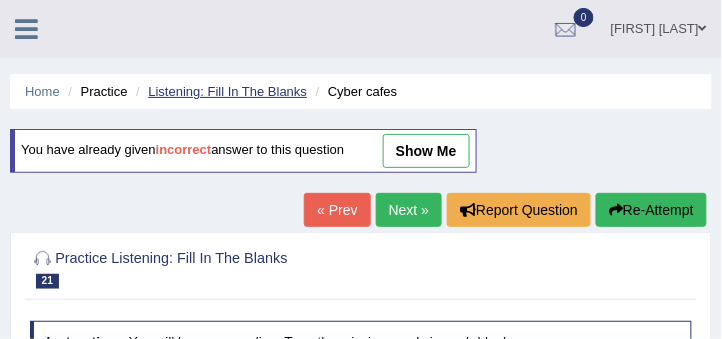click on "Listening: Fill In The Blanks" at bounding box center (227, 91) 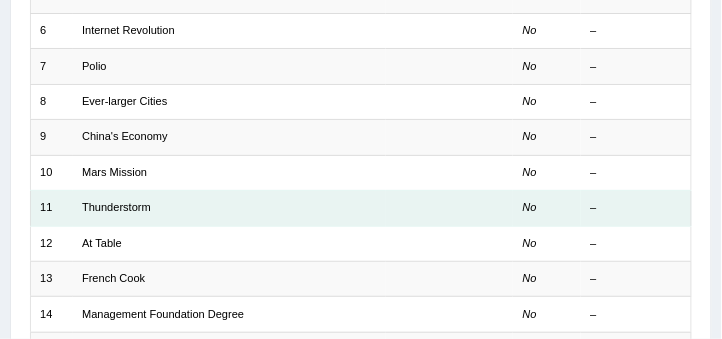scroll, scrollTop: 514, scrollLeft: 0, axis: vertical 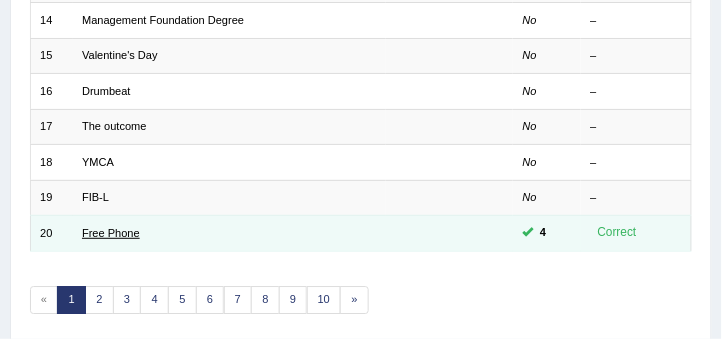 click on "Free Phone" at bounding box center [111, 233] 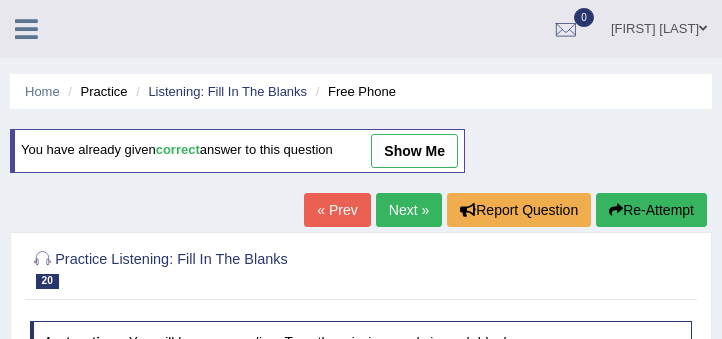 scroll, scrollTop: 228, scrollLeft: 0, axis: vertical 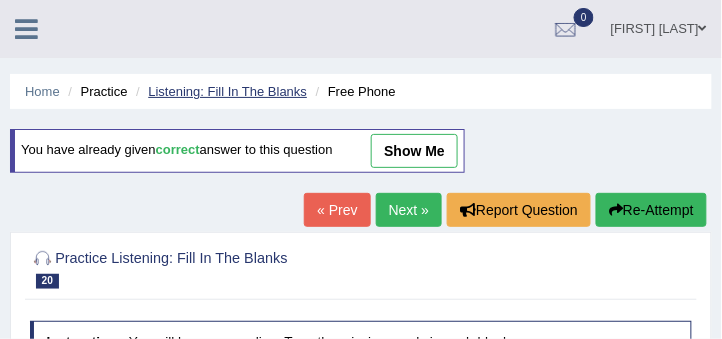 click on "Listening: Fill In The Blanks" at bounding box center (227, 91) 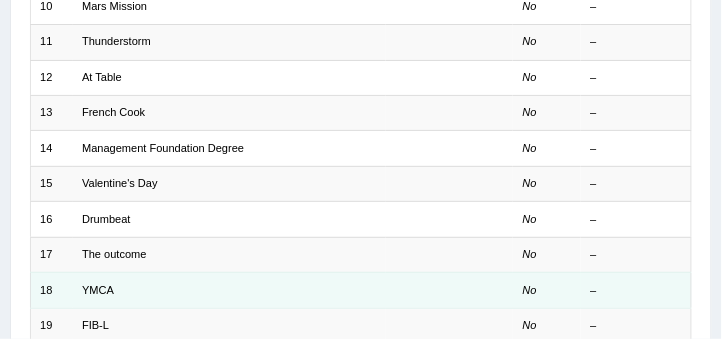 scroll, scrollTop: 0, scrollLeft: 0, axis: both 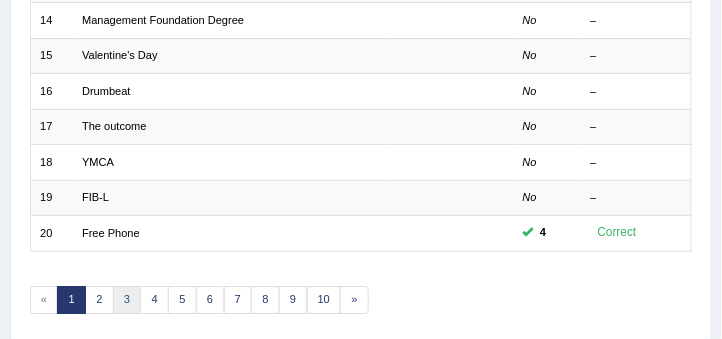 click on "3" at bounding box center [127, 300] 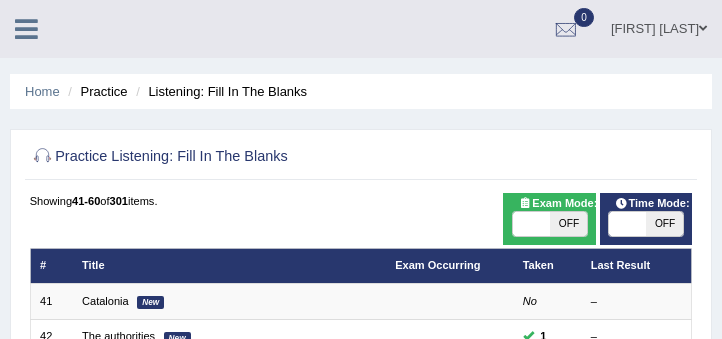 scroll, scrollTop: 228, scrollLeft: 0, axis: vertical 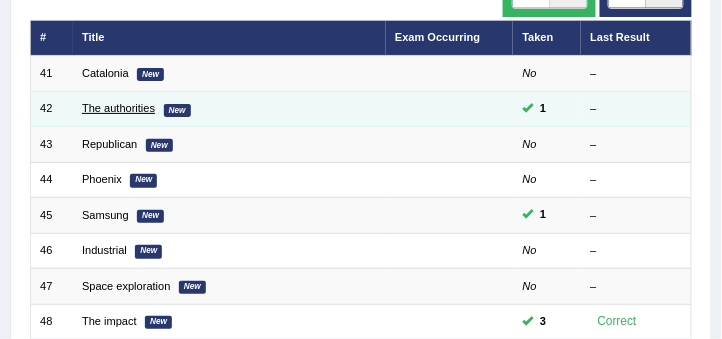 click on "The authorities" at bounding box center [118, 108] 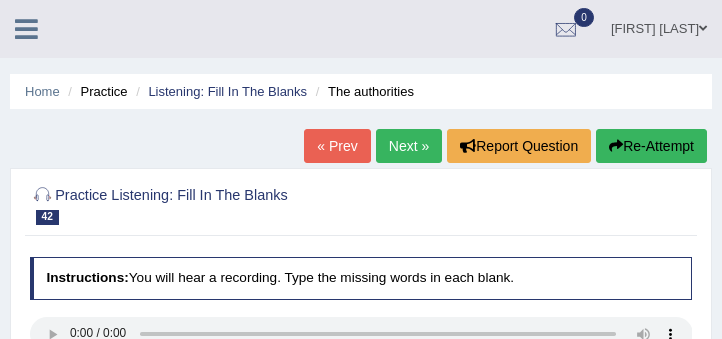 scroll, scrollTop: 285, scrollLeft: 0, axis: vertical 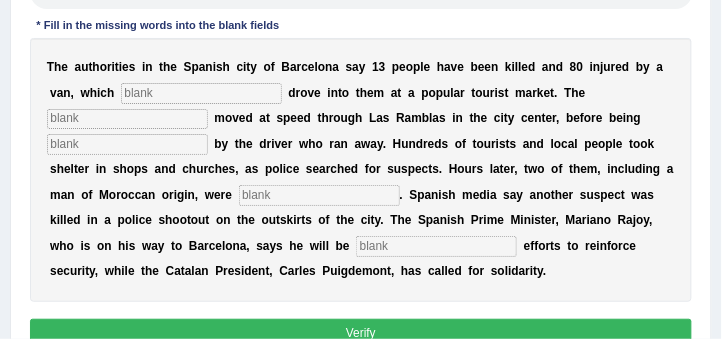 click on "T h e    a u t h o r i t i e s    i n    t h e    S p a n i s h    c i t y    o f    B a r c e l o n a    s a y    1 3    p e o p l e    h a v e    b e e n    k i l l e d    a n d    8 0    i n j u r e d    b y    a    v a n ,    w h i c h       d r o v e    i n t o    t h e m    a t    a    p o p u l a r    t o u r i s t    m a r k e t .    T h e       m o v e d    a t    s p e e d    t h r o u g h    L a s    R a m b l a s    i n    t h e    c i t y    c e n t e r ,    b e f o r e    b e i n g       b y    t h e    d r i v e r    w h o    r a n    a w a y .    H u n d r e d s    o f    t o u r i s t s    a n d    l o c a l    p e o p l e    t o o k    s h e l t e r    i n    s h o p s    a n d    c h u r c h e s ,    a s    p o l i c e    s e a r c h e d    f o r    s u s p e c t s .    H o u r s    l a t e r ,    t w o    o f    t h e m ,    i n c l u d i n g    a    m a n    o f    M o r o c c a n    o r i g i n ,    w e r e ." at bounding box center [361, 170] 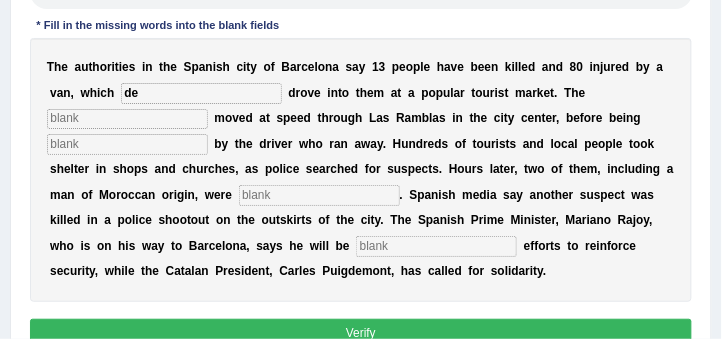type on "d" 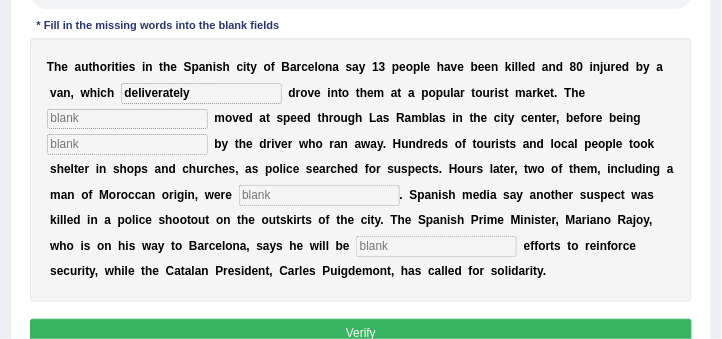 type on "deliverately" 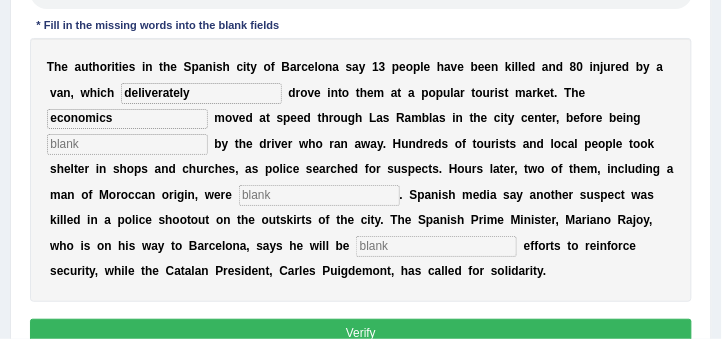 type on "economics" 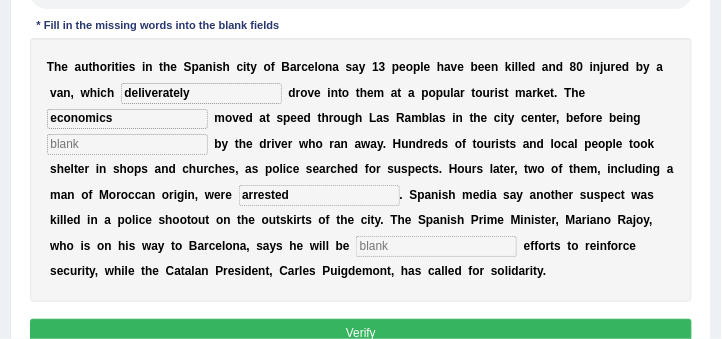 type on "arrested" 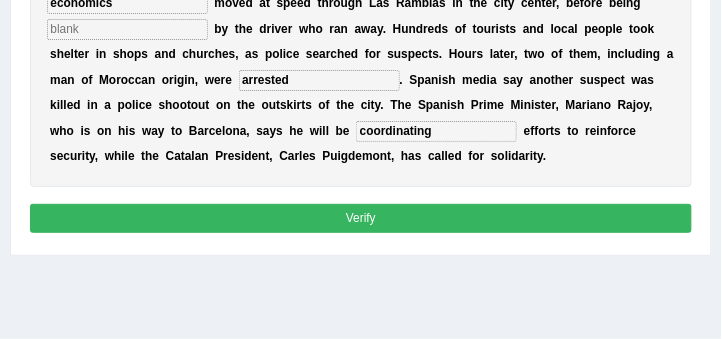 type on "coordinating" 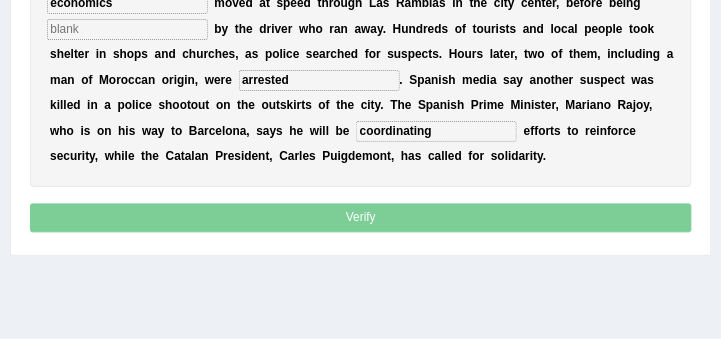 scroll, scrollTop: 265, scrollLeft: 0, axis: vertical 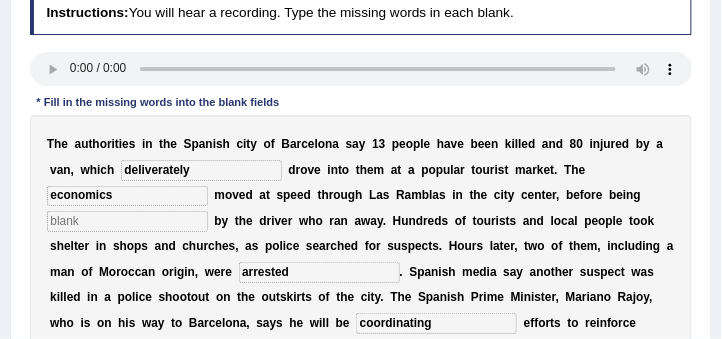 click at bounding box center [127, 221] 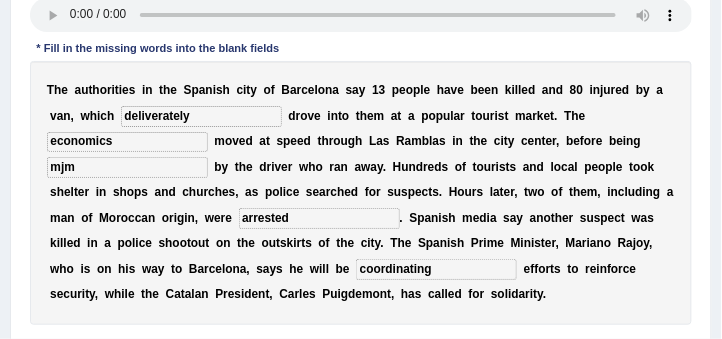 scroll, scrollTop: 437, scrollLeft: 0, axis: vertical 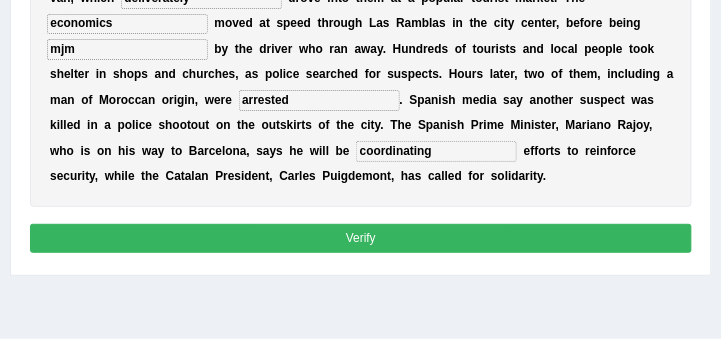 type on "mjm" 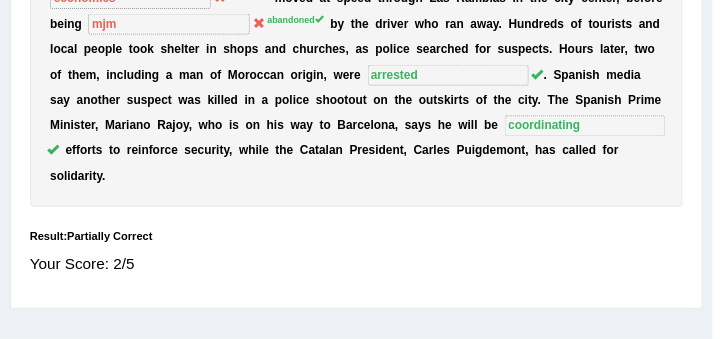 scroll, scrollTop: 412, scrollLeft: 0, axis: vertical 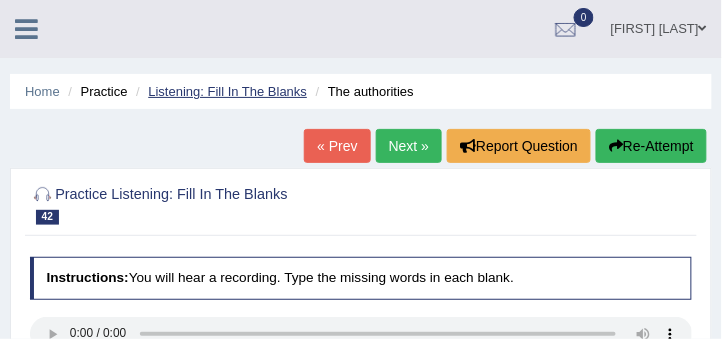 click on "Listening: Fill In The Blanks" at bounding box center (227, 91) 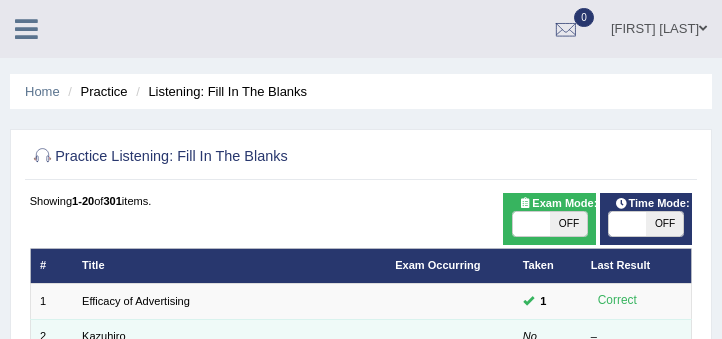scroll, scrollTop: 171, scrollLeft: 0, axis: vertical 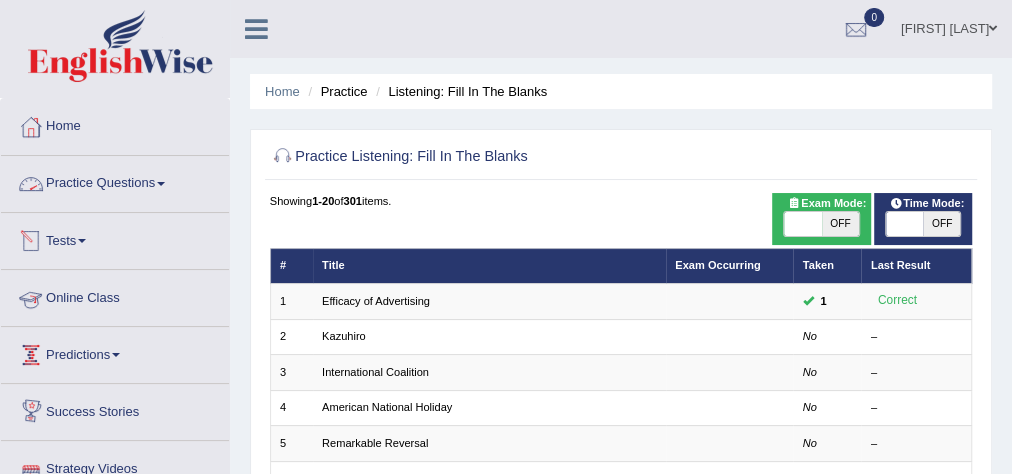 click on "Practice Questions" at bounding box center [115, 181] 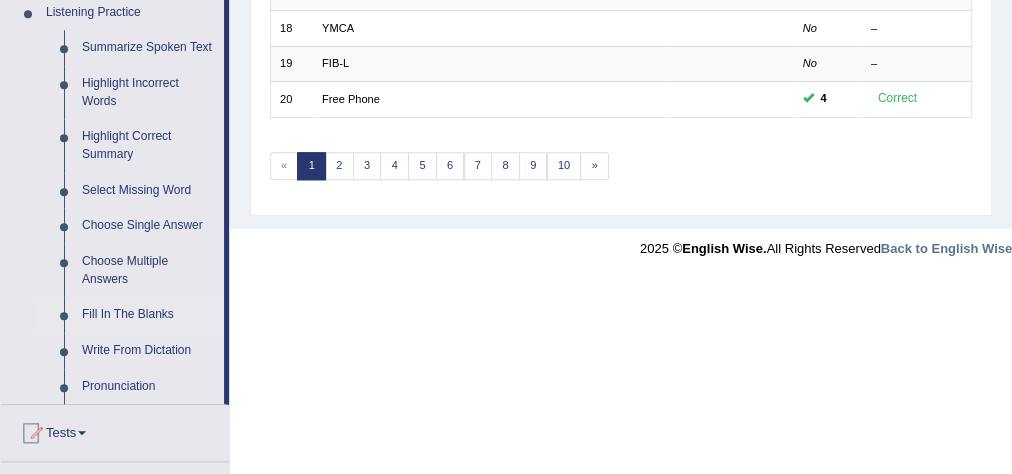 scroll, scrollTop: 1040, scrollLeft: 0, axis: vertical 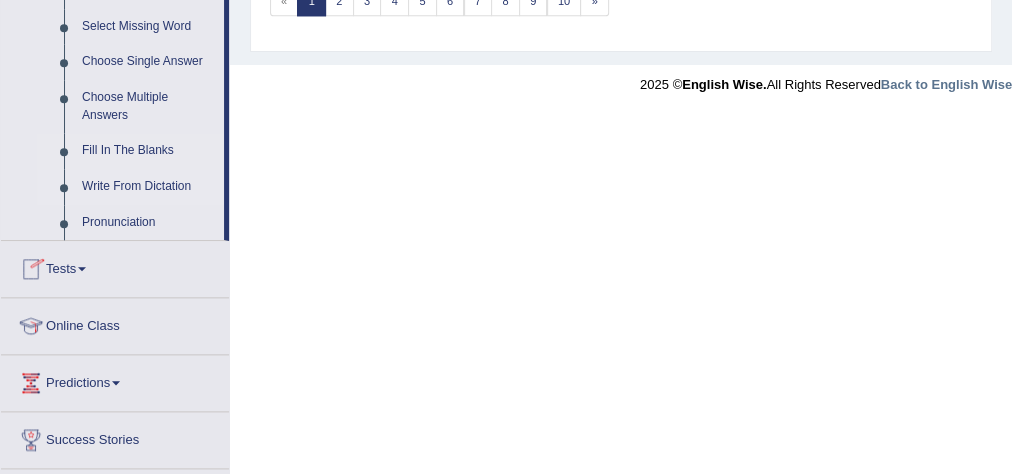 click on "Write From Dictation" at bounding box center (148, 187) 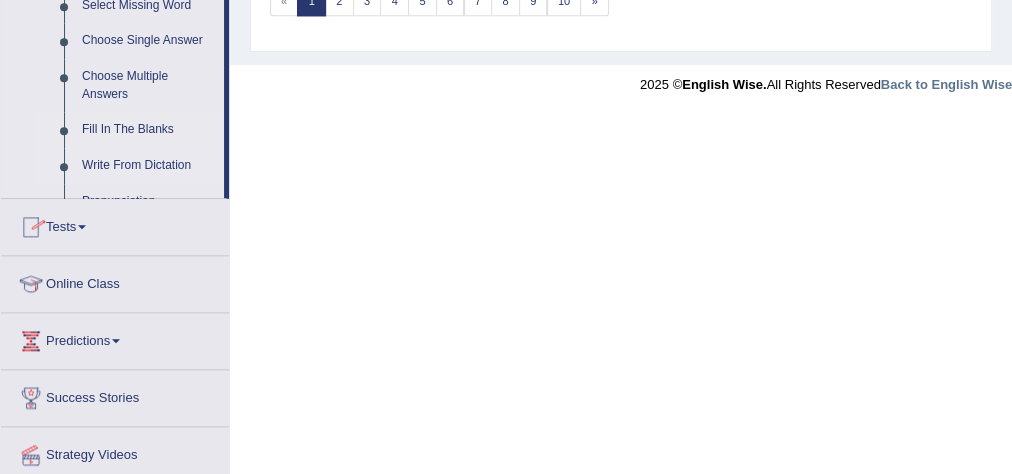 scroll, scrollTop: 669, scrollLeft: 0, axis: vertical 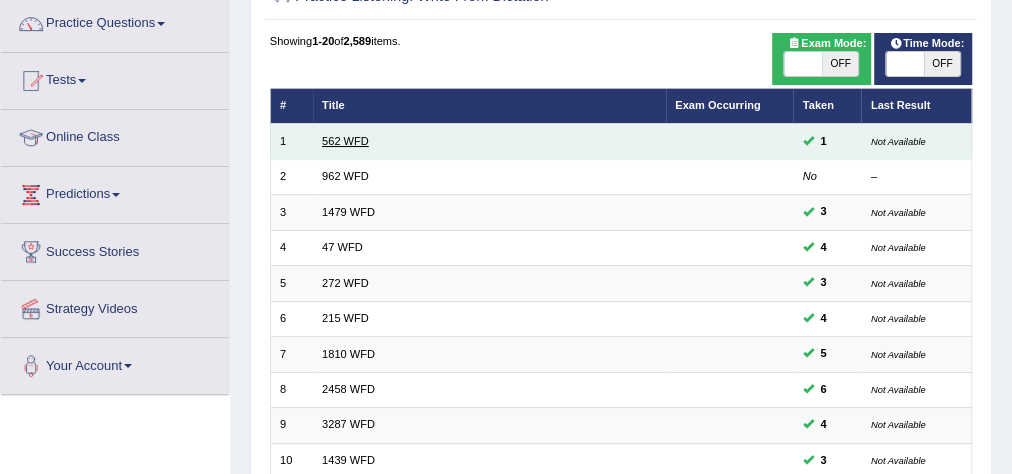 click on "562 WFD" at bounding box center (345, 141) 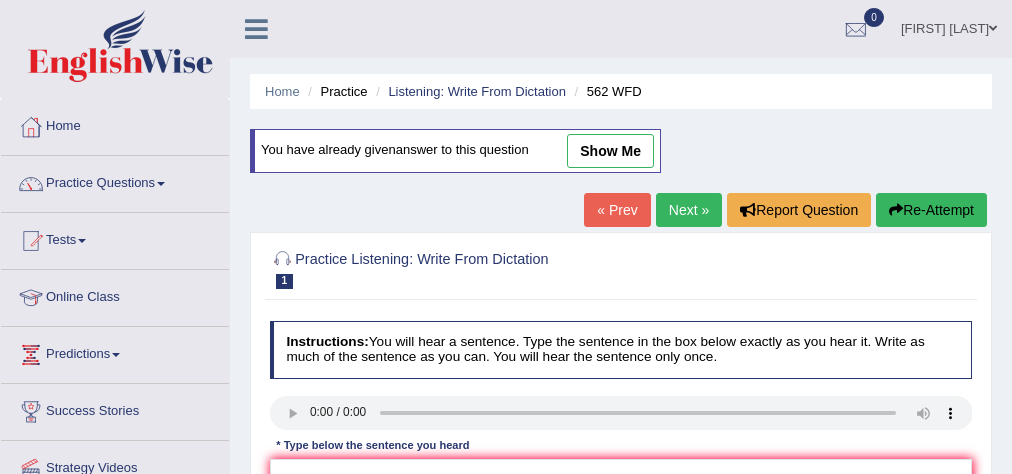 scroll, scrollTop: 0, scrollLeft: 0, axis: both 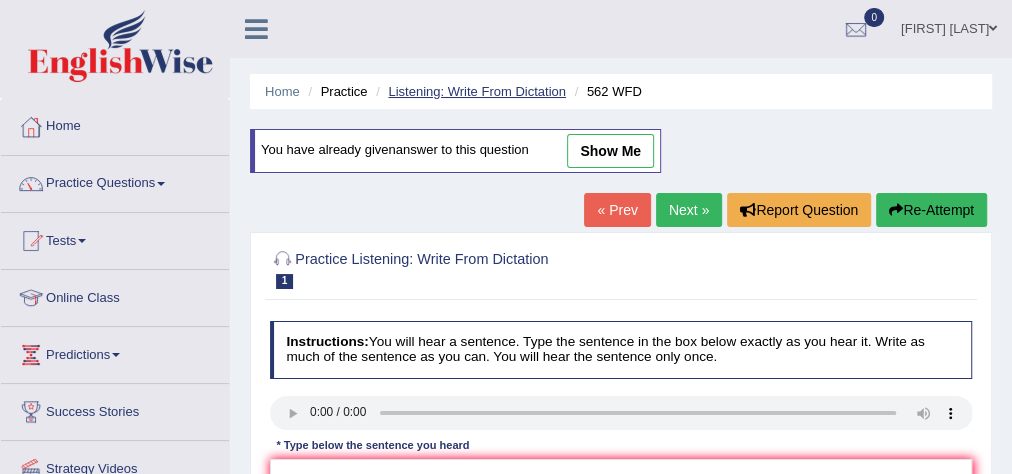 click on "Listening: Write From Dictation" at bounding box center [477, 91] 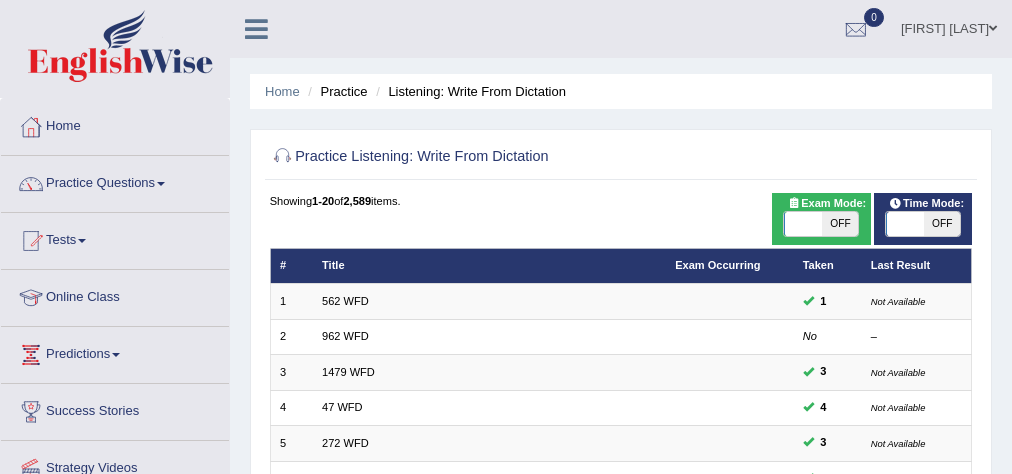 scroll, scrollTop: 0, scrollLeft: 0, axis: both 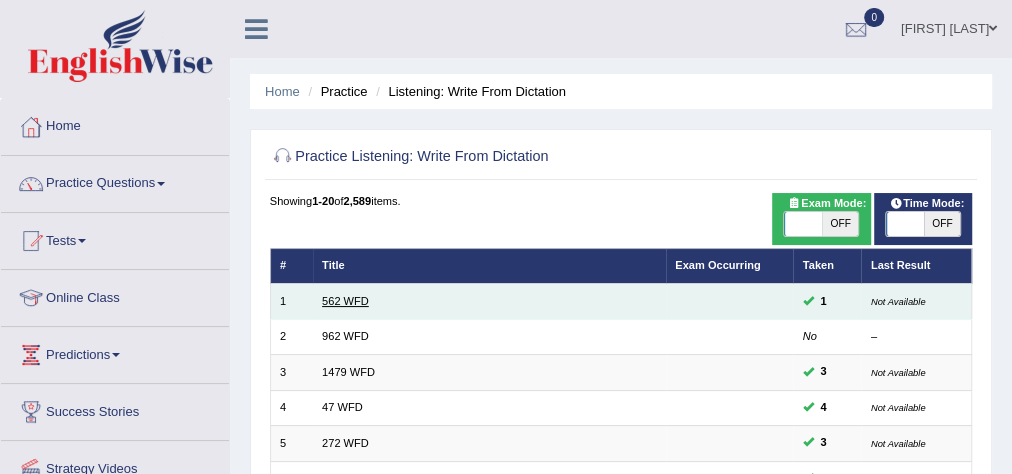 click on "562 WFD" at bounding box center (489, 301) 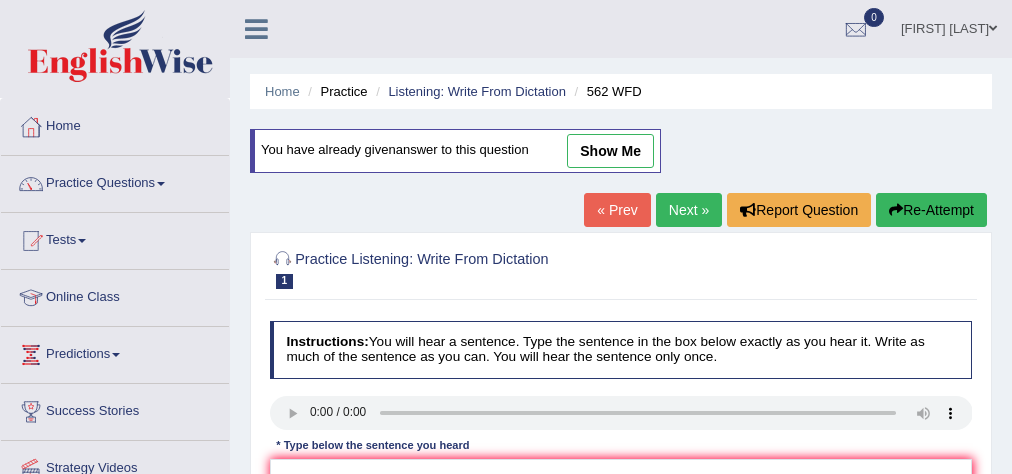 scroll, scrollTop: 0, scrollLeft: 0, axis: both 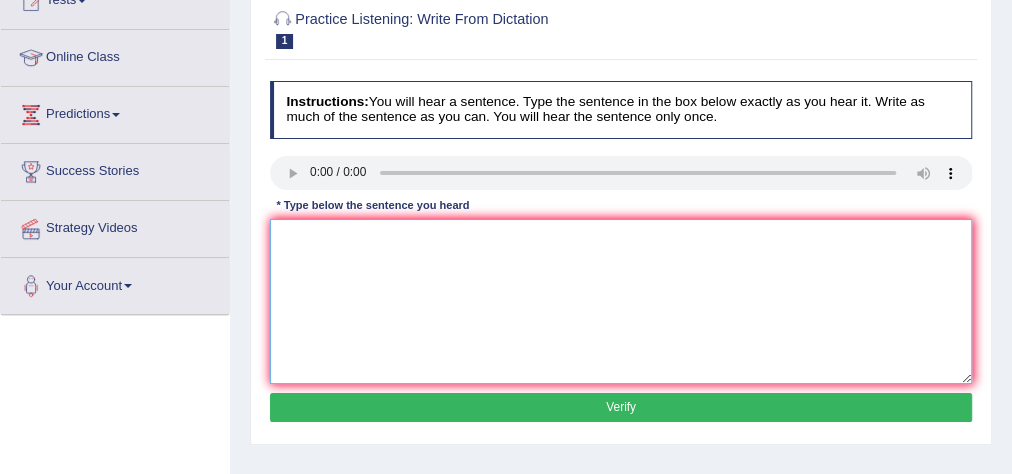 click at bounding box center [621, 301] 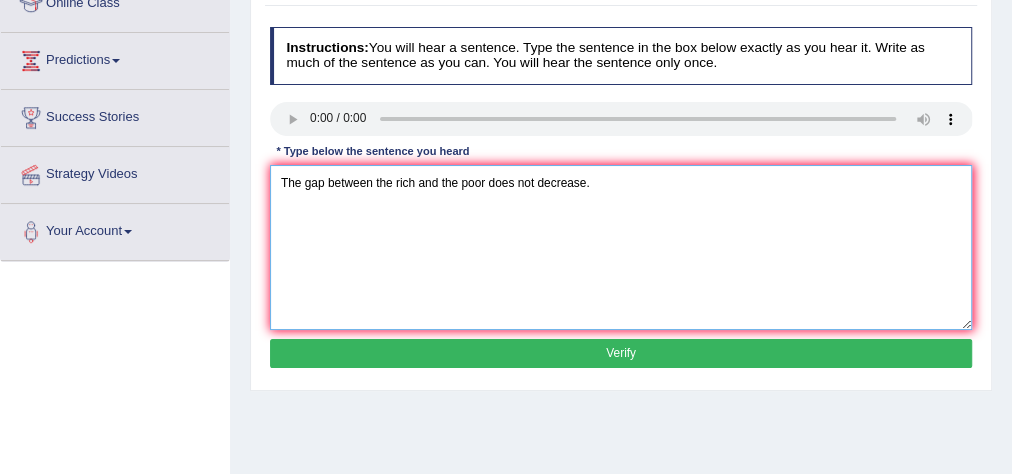 scroll, scrollTop: 320, scrollLeft: 0, axis: vertical 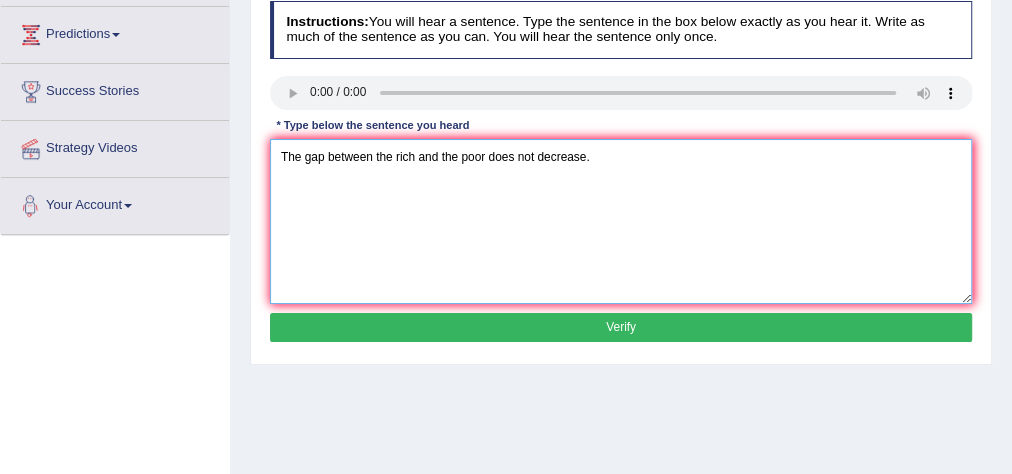 drag, startPoint x: 617, startPoint y: 157, endPoint x: 203, endPoint y: 229, distance: 420.21423 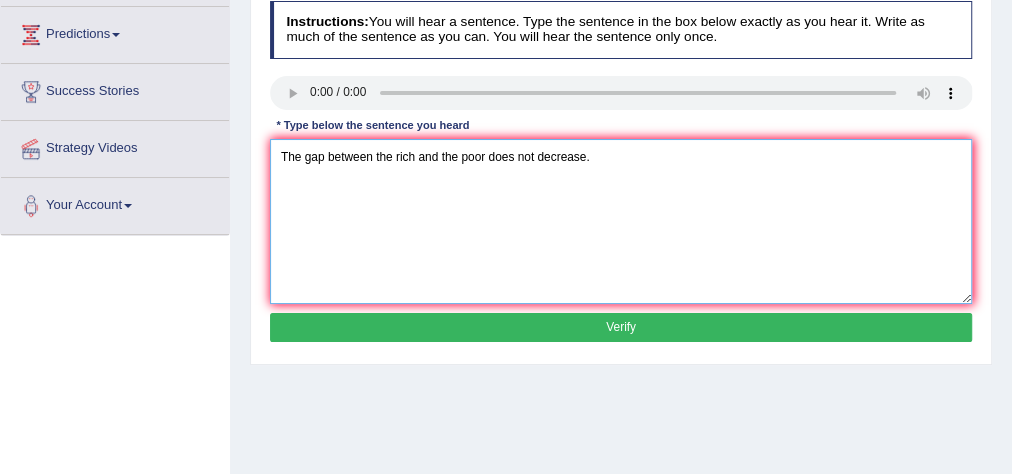 click on "The gap between the rich and the poor does not decrease." at bounding box center [621, 221] 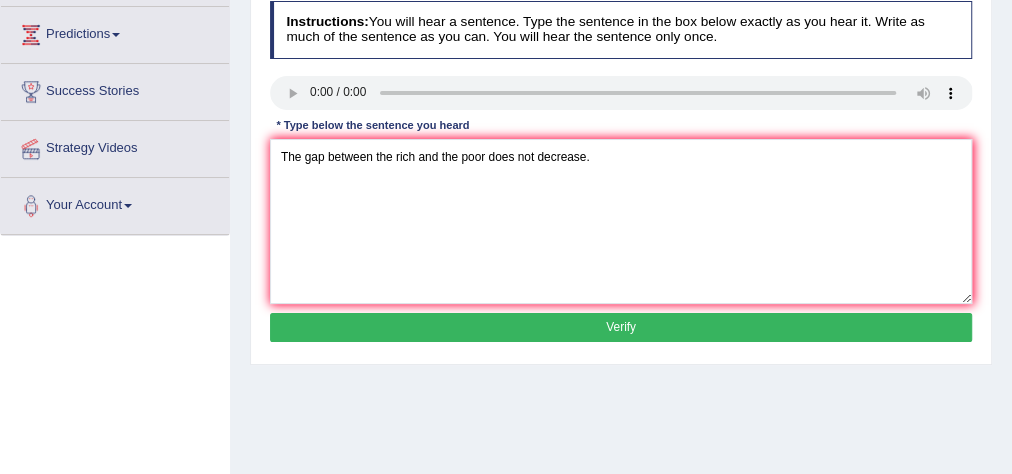 click on "Verify" at bounding box center [621, 327] 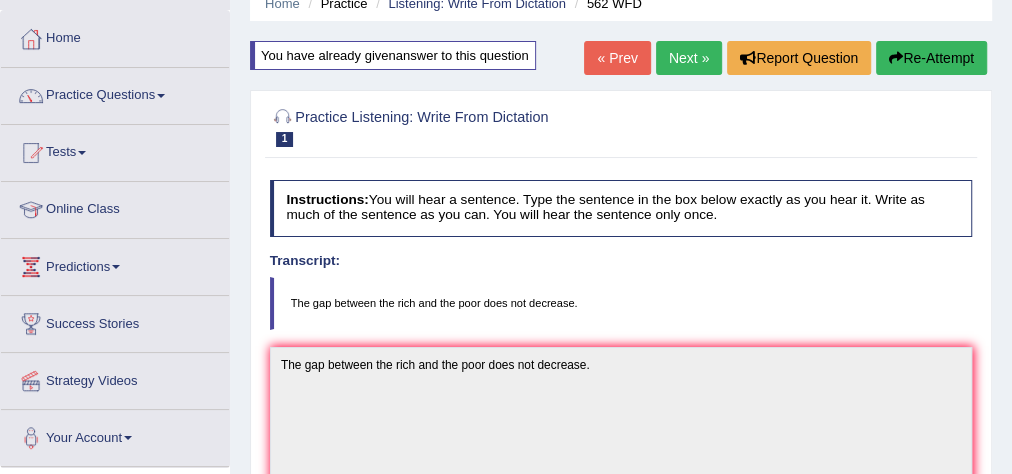 scroll, scrollTop: 0, scrollLeft: 0, axis: both 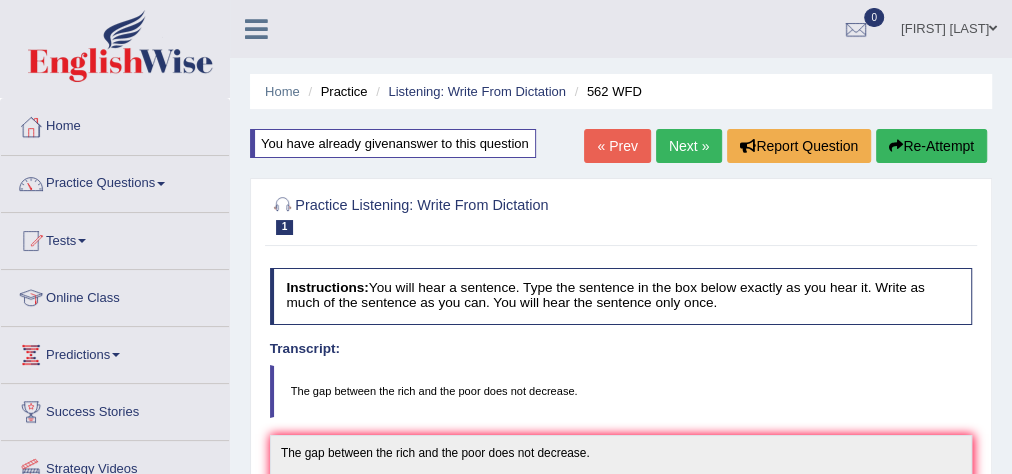 click on "Re-Attempt" at bounding box center (931, 146) 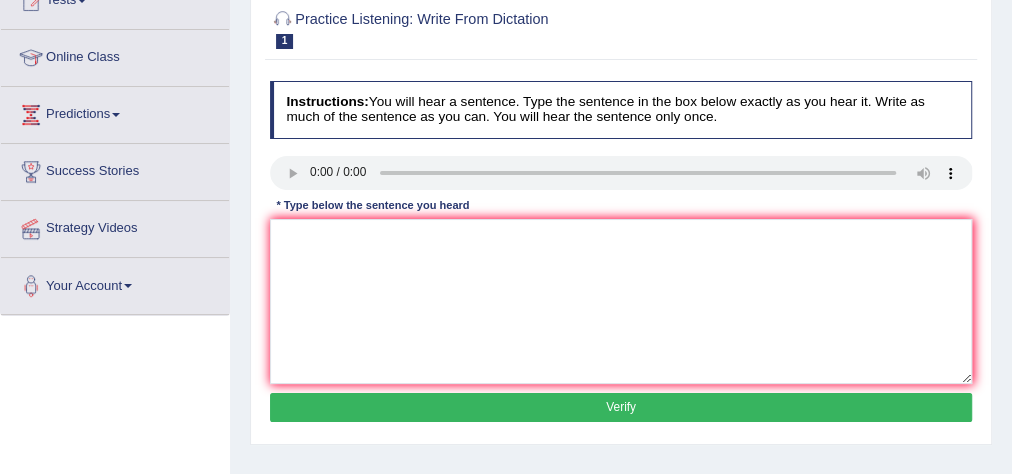 scroll, scrollTop: 240, scrollLeft: 0, axis: vertical 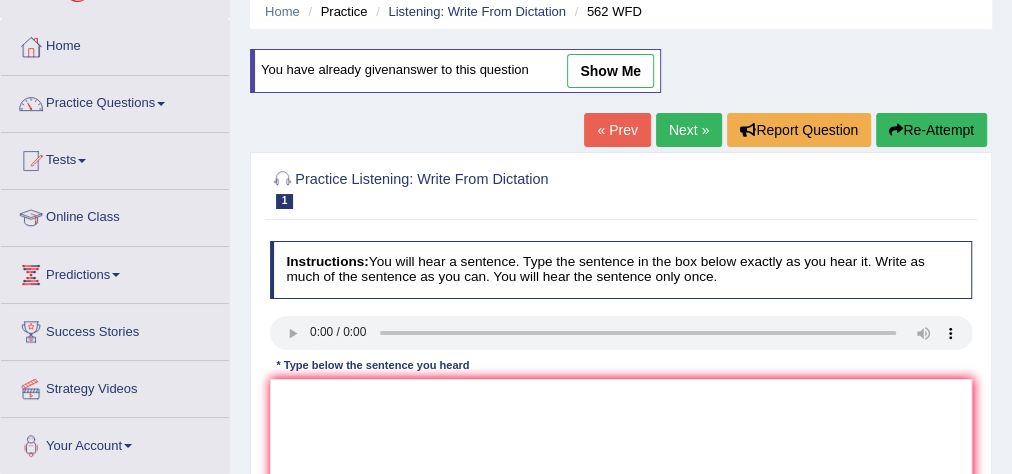 click on "Home
Practice
Listening: Write From Dictation
562 WFD
You have already given   answer to this question
show me
« Prev Next »  Report Question  Re-Attempt
Practice Listening: Write From Dictation
1
562 WFD
Instructions:  You will hear a sentence. Type the sentence in the box below exactly as you hear it. Write as much of the sentence as you can. You will hear the sentence only once.
Transcript: The gap between the rich and the poor does not decrease. * Type below the sentence you heard Accuracy Comparison for Writing Scores:
Red:  Missed Words
Green:  Correct Words
Blue:  Added/Mistyped Words
Accuracy:   Punctuation at the end  You wrote first capital letter A.I. Engine Result:  Processing... Verify" at bounding box center (621, 420) 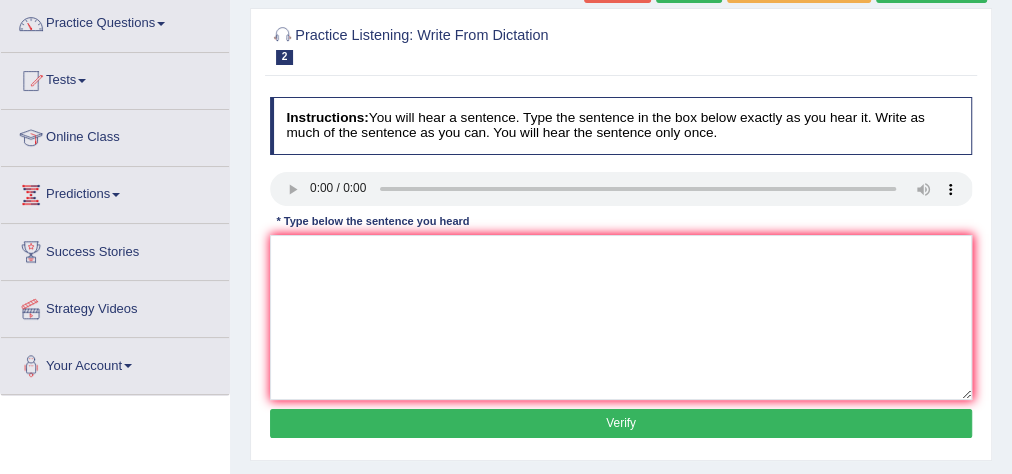 scroll, scrollTop: 160, scrollLeft: 0, axis: vertical 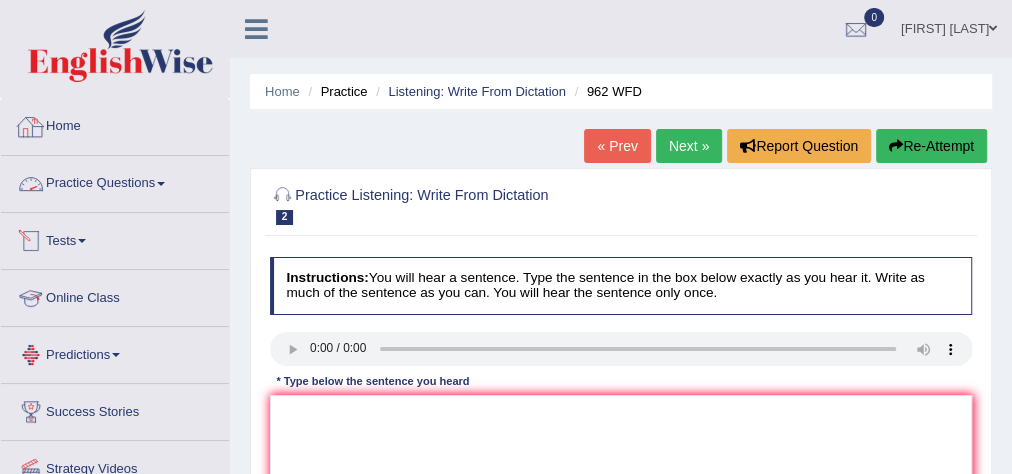 click on "Practice Questions" at bounding box center (115, 181) 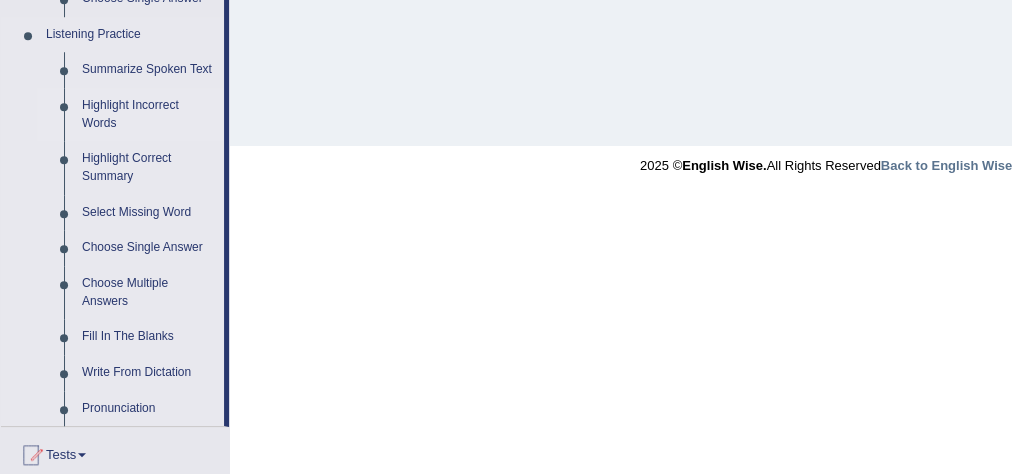 scroll, scrollTop: 880, scrollLeft: 0, axis: vertical 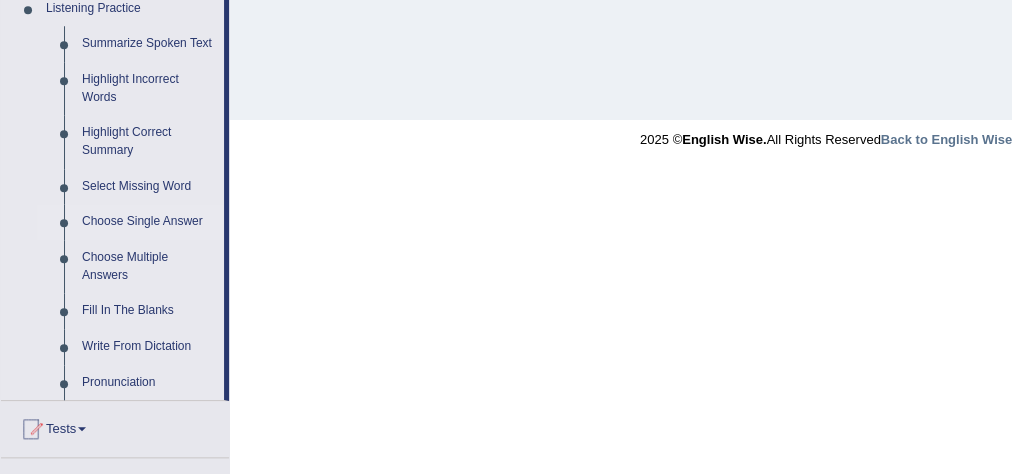 click on "Choose Single Answer" at bounding box center (148, 222) 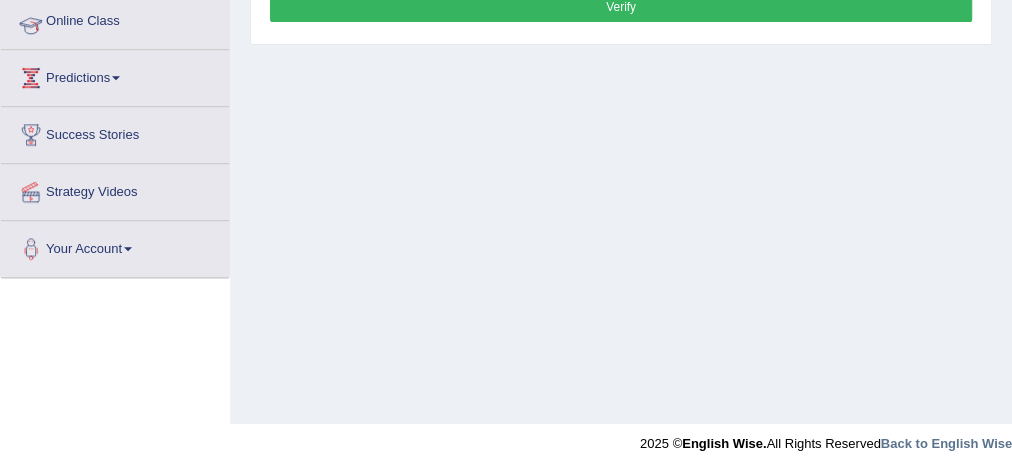 scroll, scrollTop: 483, scrollLeft: 0, axis: vertical 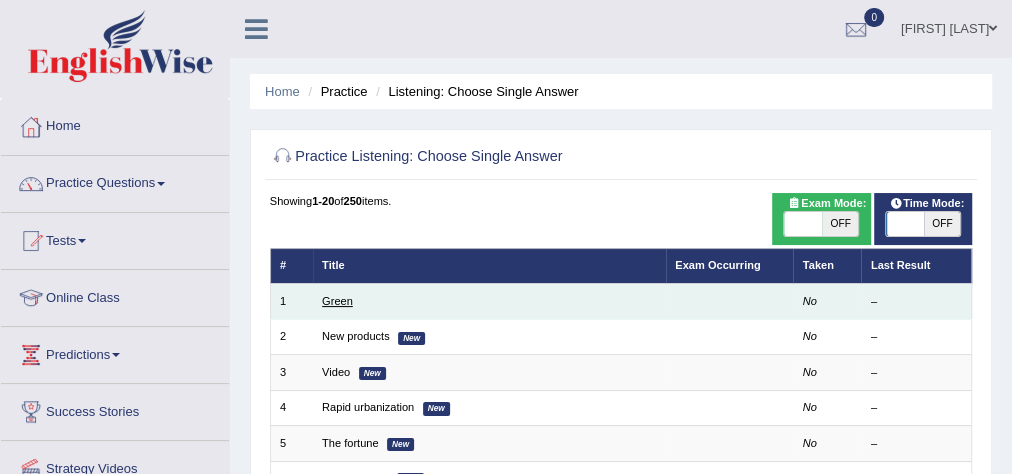 click on "Green" at bounding box center (337, 301) 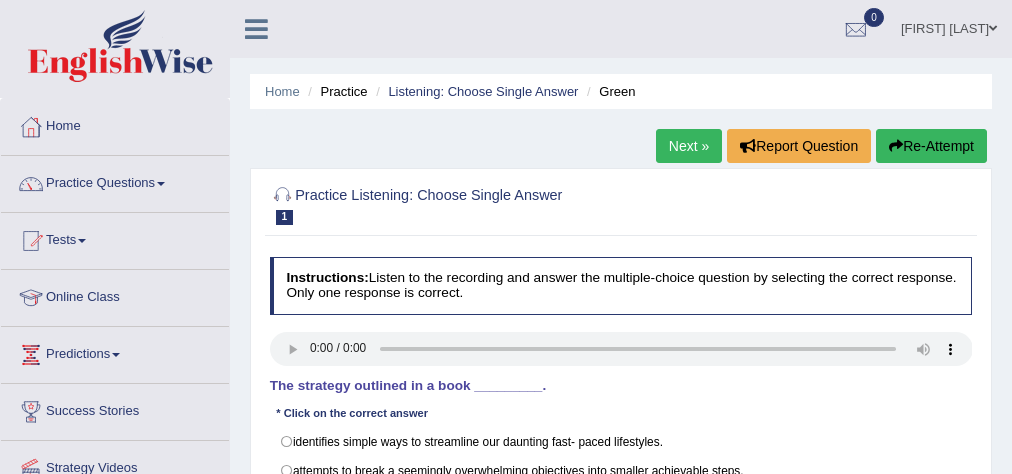 scroll, scrollTop: 320, scrollLeft: 0, axis: vertical 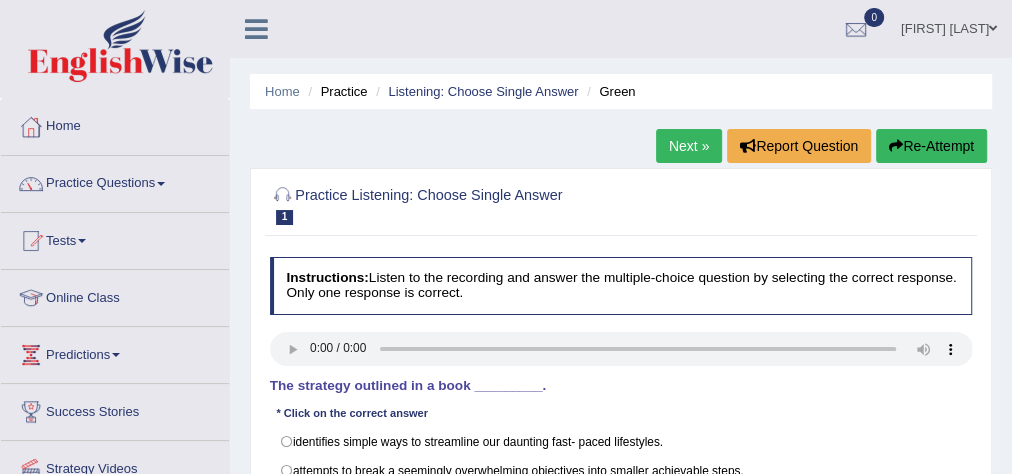 click on "Next »" at bounding box center (689, 146) 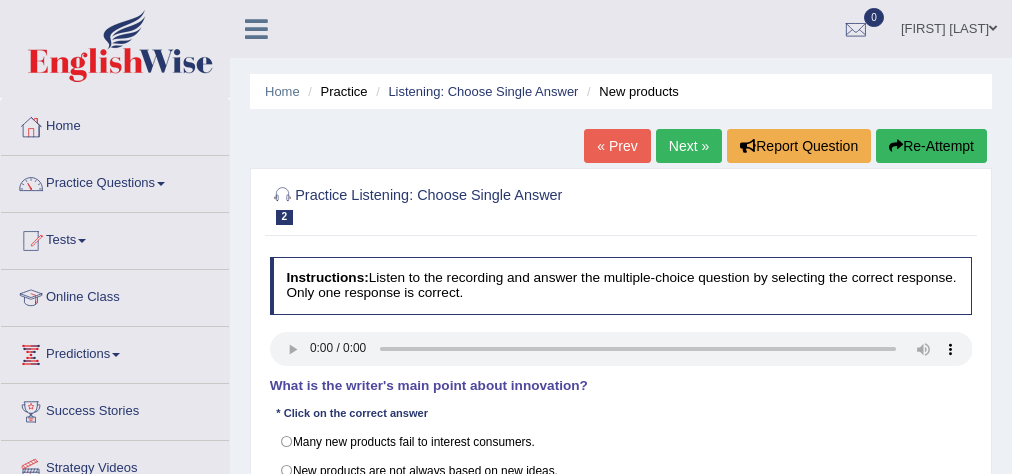 scroll, scrollTop: 0, scrollLeft: 0, axis: both 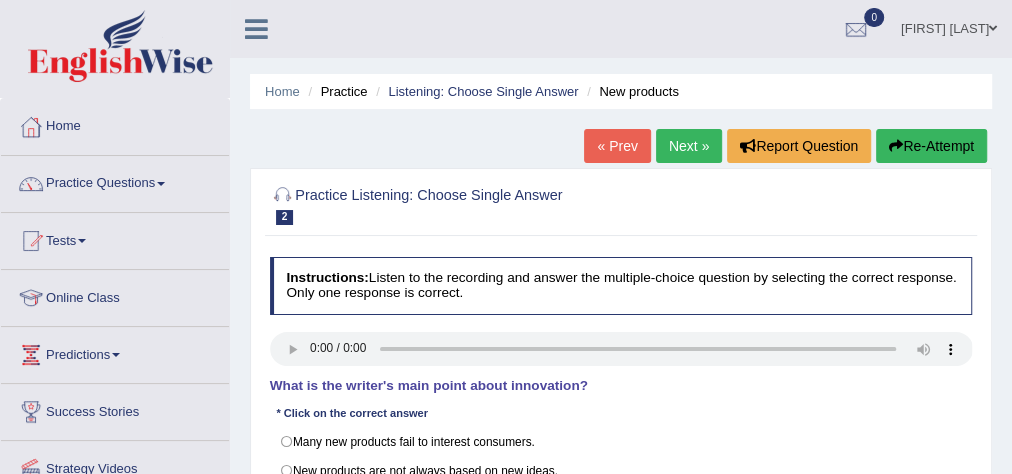 click on "Next »" at bounding box center (689, 146) 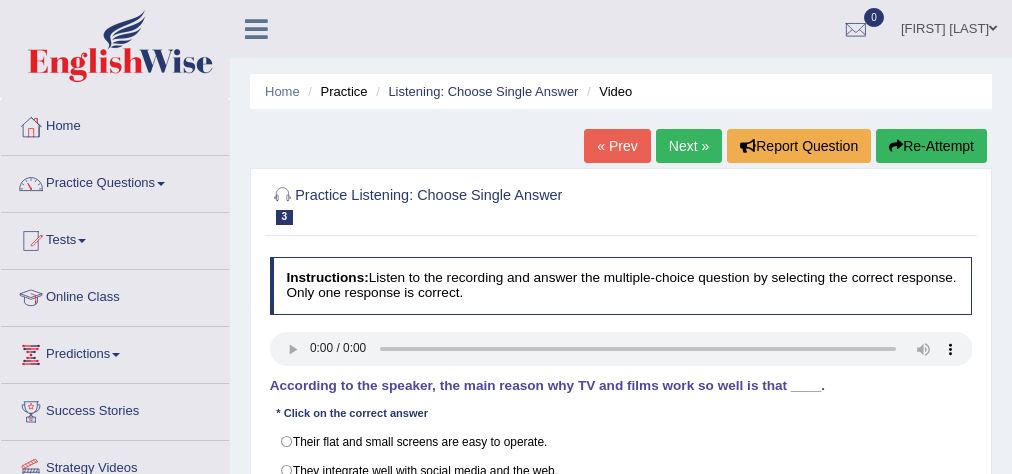 scroll, scrollTop: 0, scrollLeft: 0, axis: both 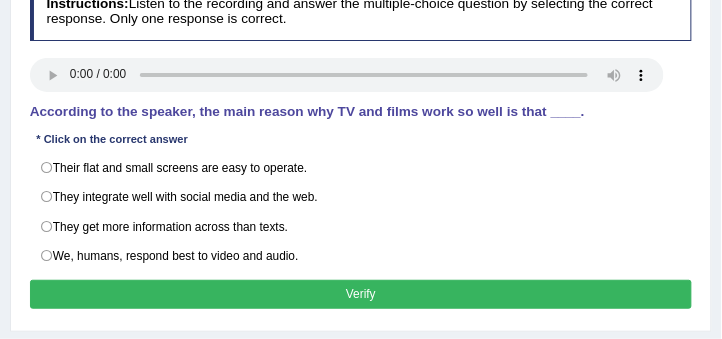 type 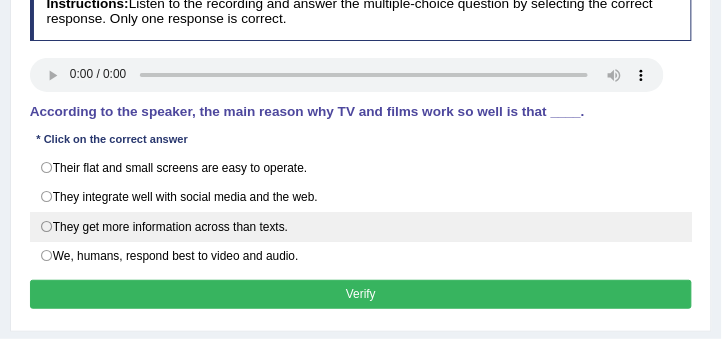 click on "They get more information across than texts." at bounding box center [361, 227] 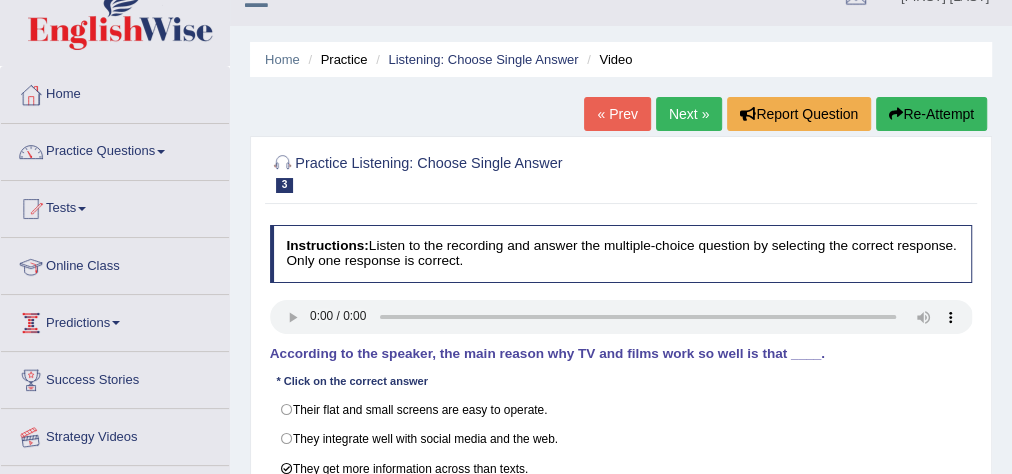 scroll, scrollTop: 0, scrollLeft: 0, axis: both 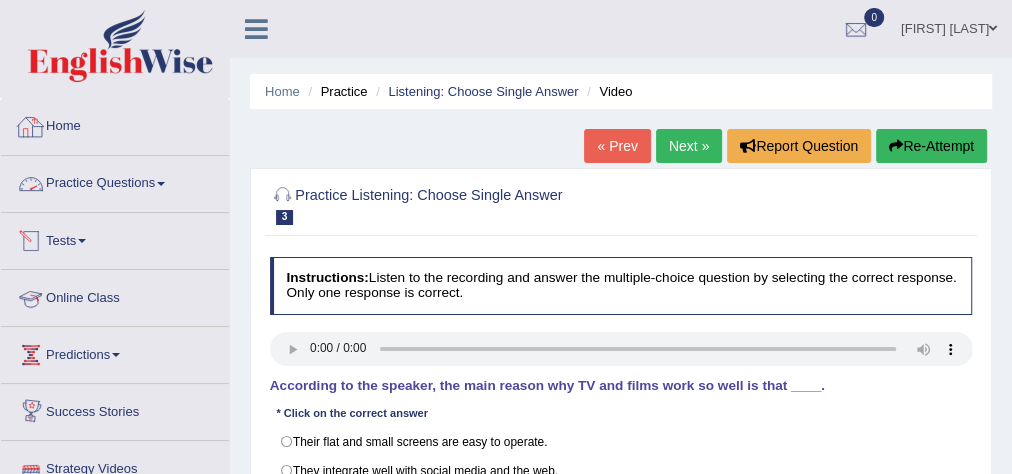 click on "Practice Questions" at bounding box center [115, 181] 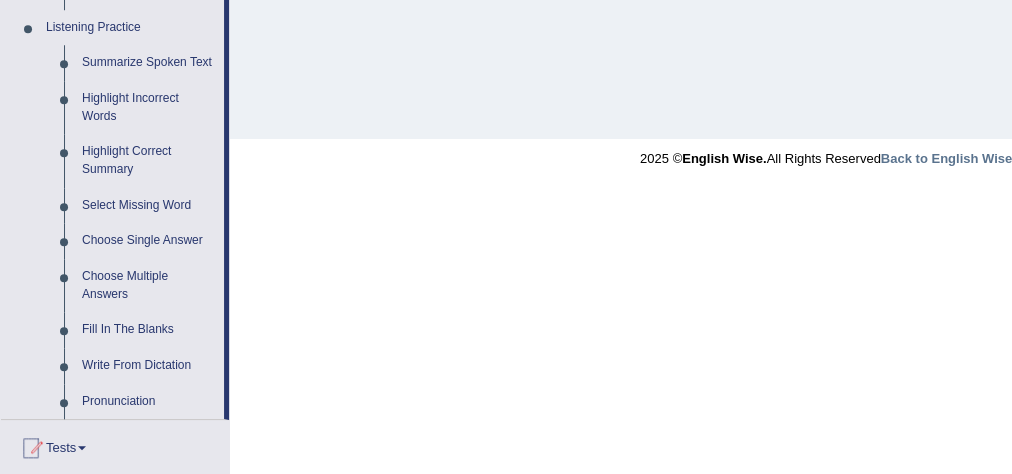 scroll, scrollTop: 960, scrollLeft: 0, axis: vertical 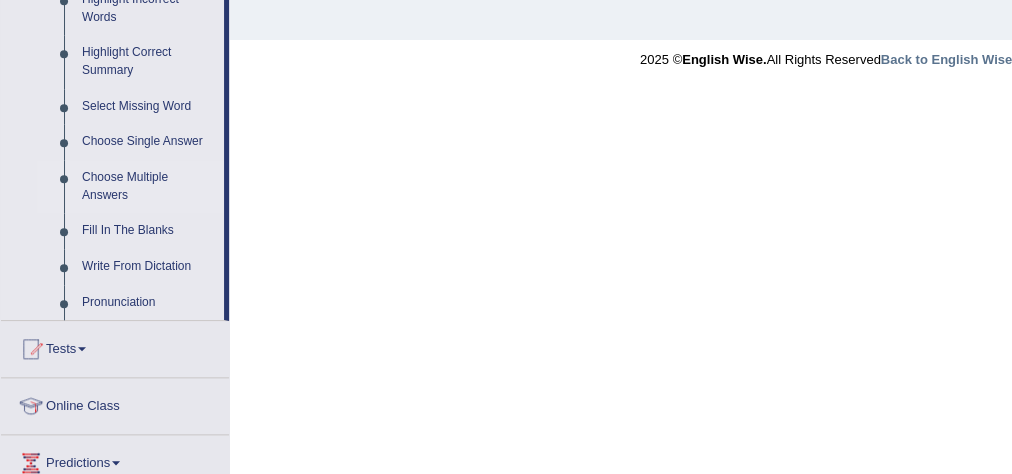 click on "Choose Multiple Answers" at bounding box center [148, 186] 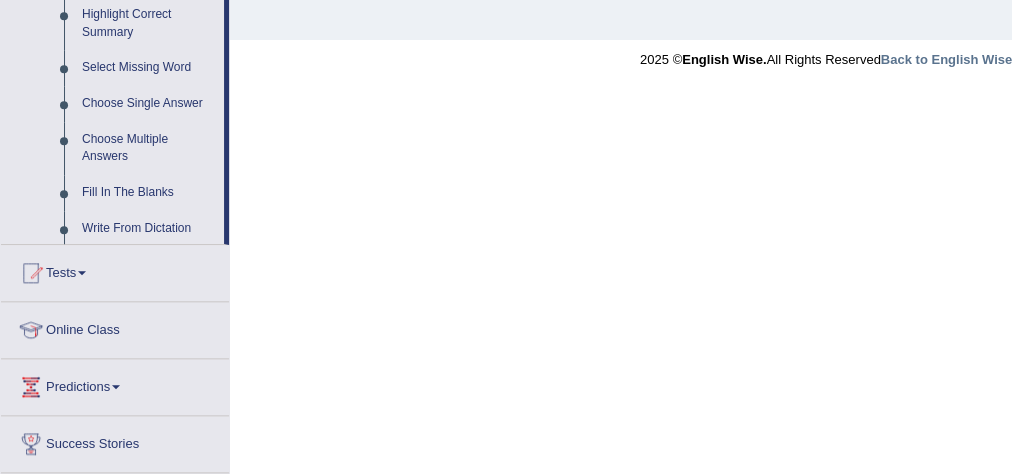 scroll, scrollTop: 907, scrollLeft: 0, axis: vertical 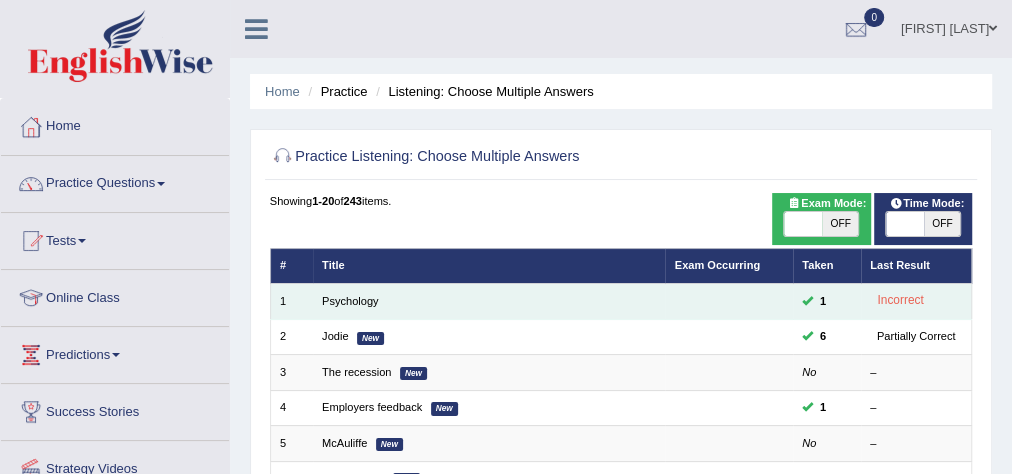 click on "Psychology" at bounding box center [489, 301] 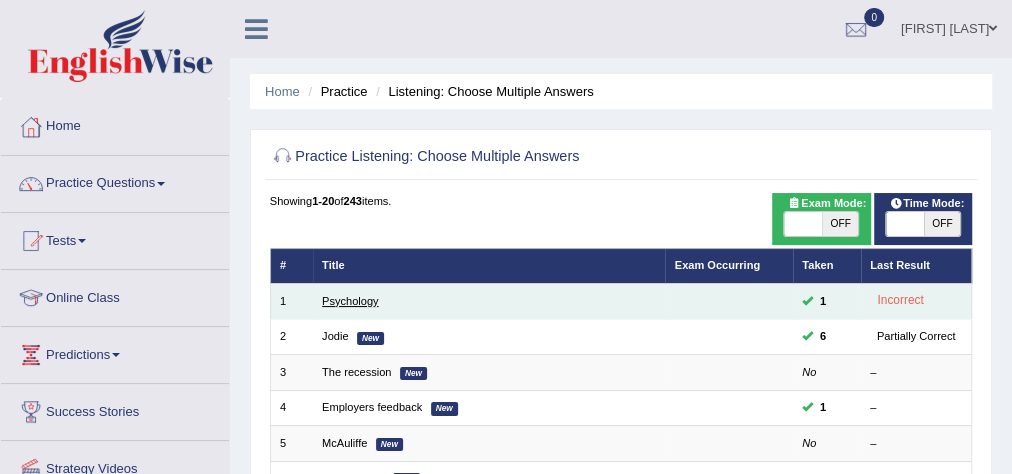 click on "Psychology" at bounding box center [350, 301] 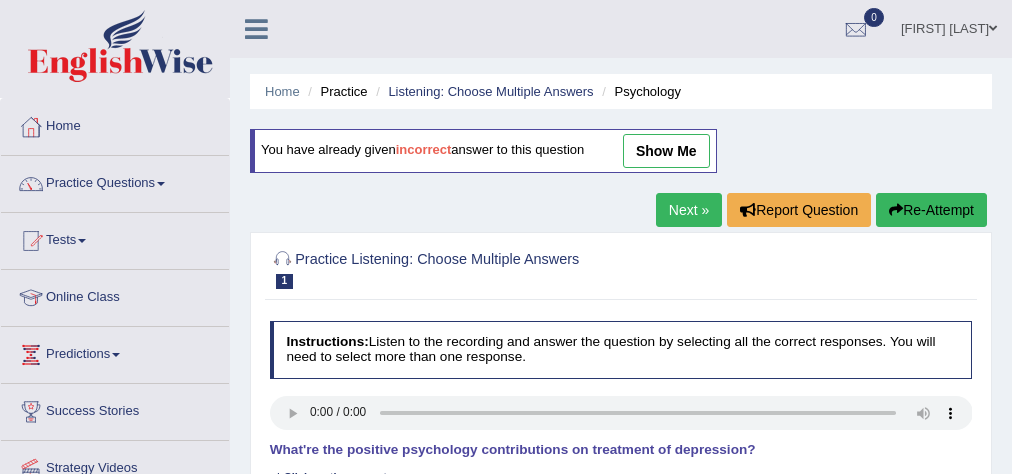 scroll, scrollTop: 320, scrollLeft: 0, axis: vertical 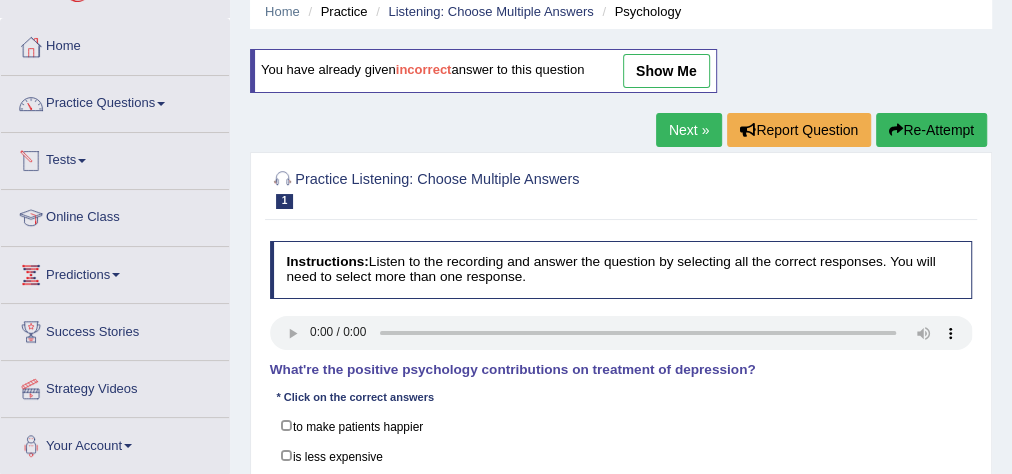 click on "Practice Questions" at bounding box center [115, 101] 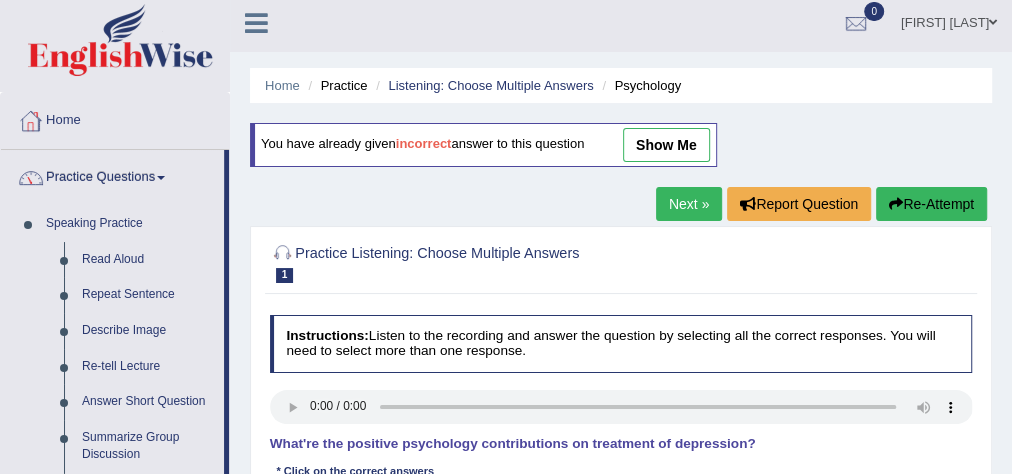 scroll, scrollTop: 0, scrollLeft: 0, axis: both 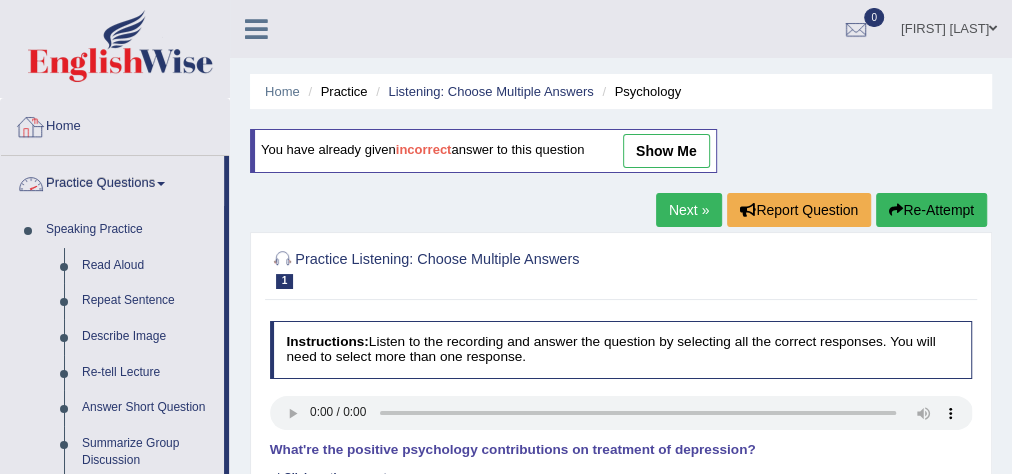 click on "Practice Questions" at bounding box center [112, 181] 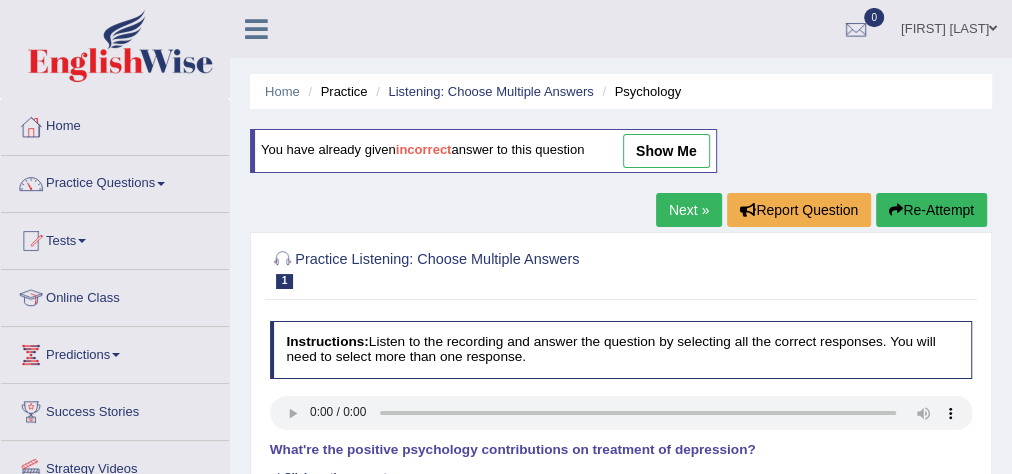 click on "Tests" at bounding box center [115, 238] 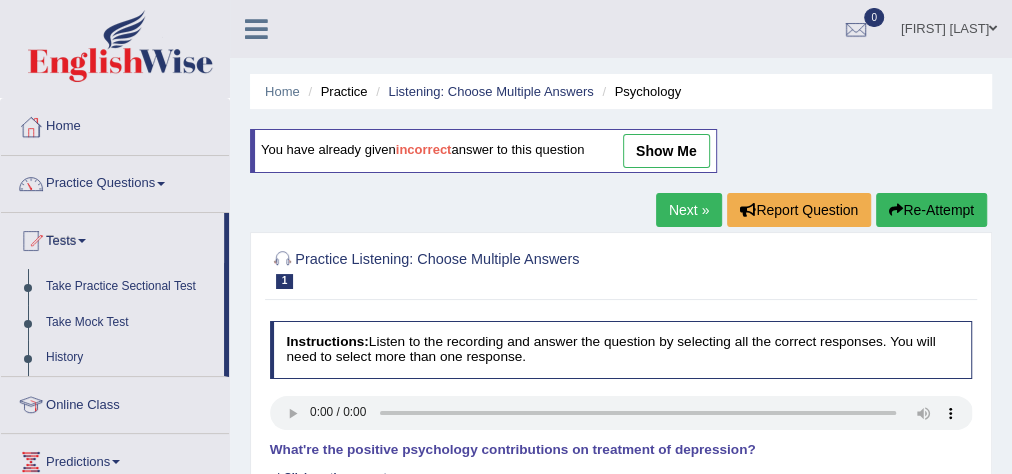 scroll, scrollTop: 80, scrollLeft: 0, axis: vertical 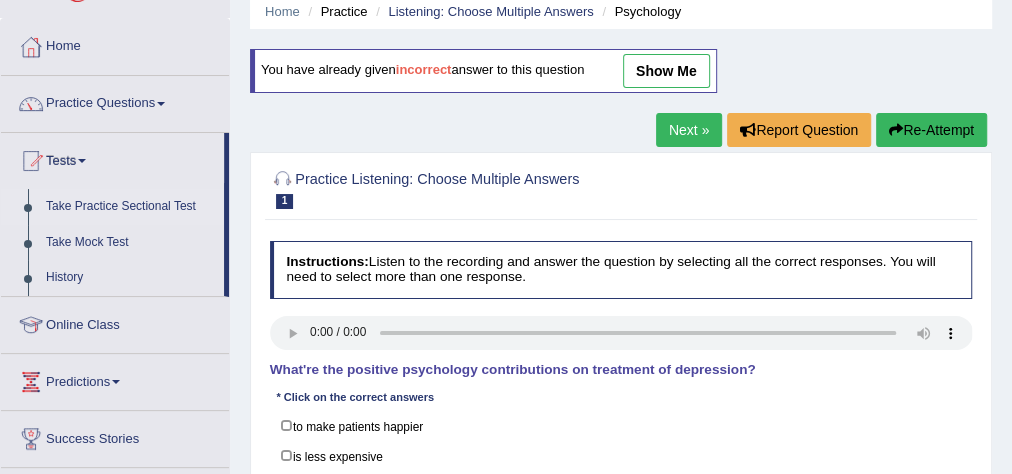 click on "Take Practice Sectional Test" at bounding box center [130, 207] 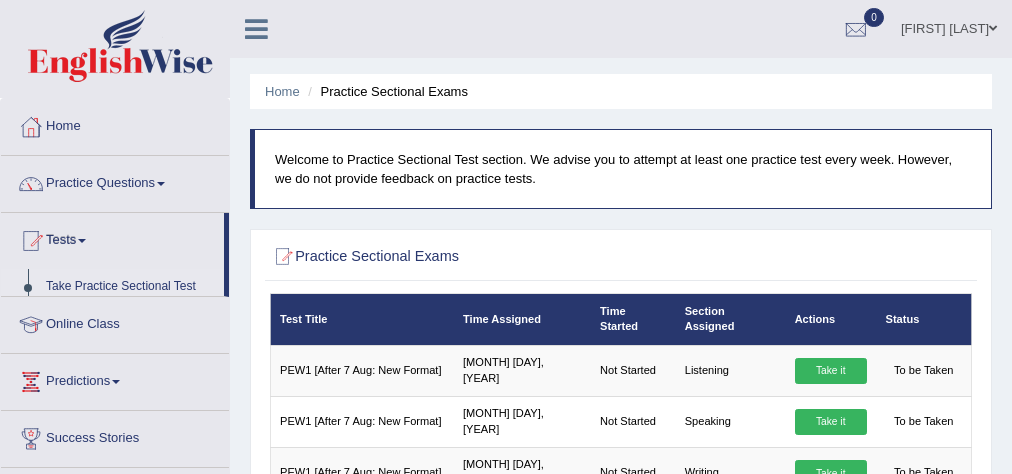 scroll, scrollTop: 0, scrollLeft: 0, axis: both 